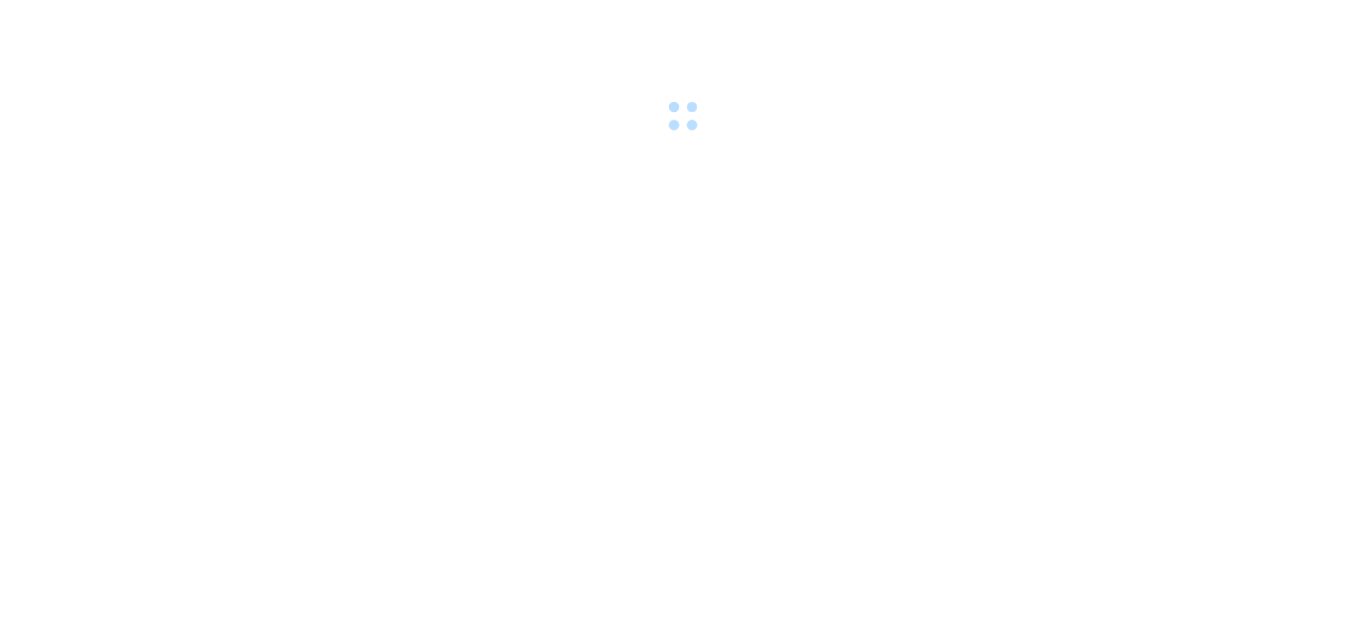 scroll, scrollTop: 0, scrollLeft: 0, axis: both 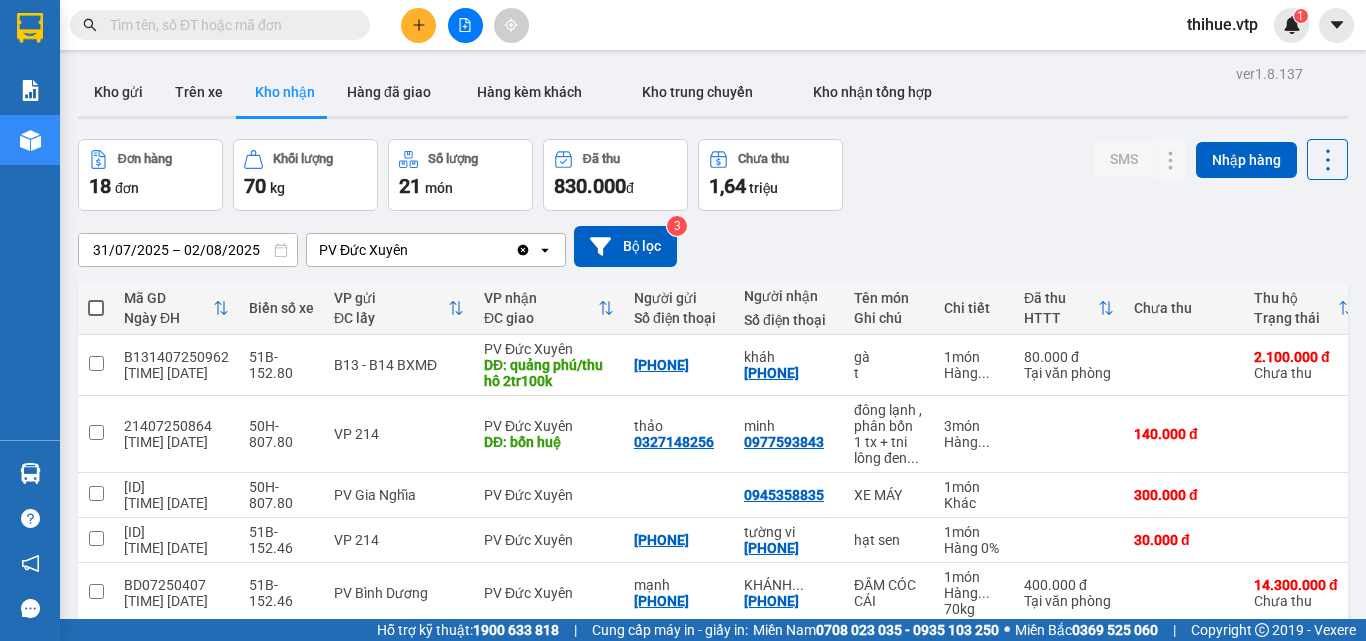 click on "Kho nhận" at bounding box center (285, 92) 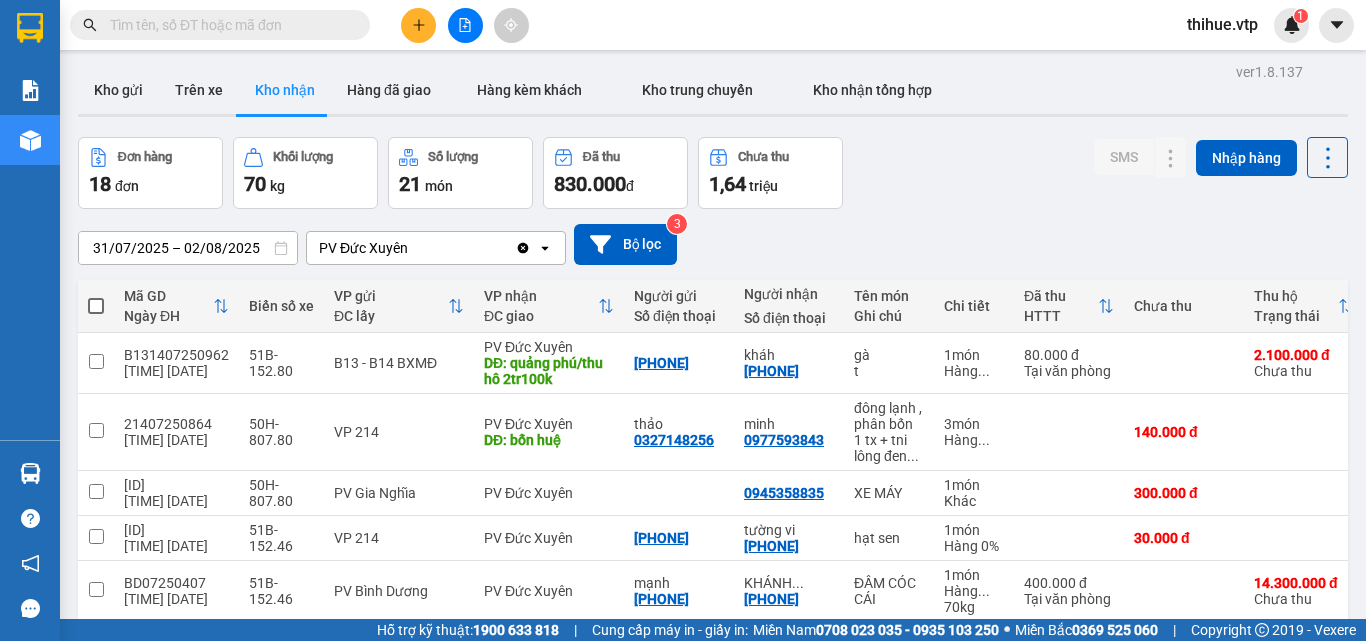 scroll, scrollTop: 0, scrollLeft: 0, axis: both 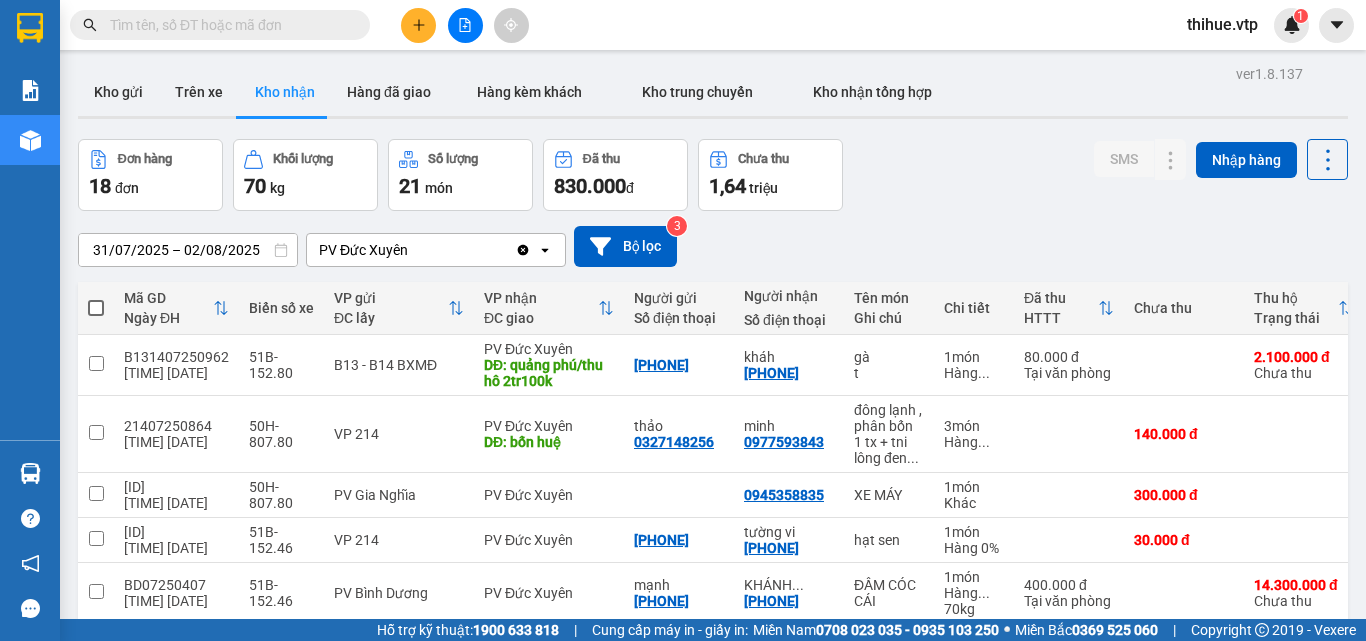 click at bounding box center [228, 25] 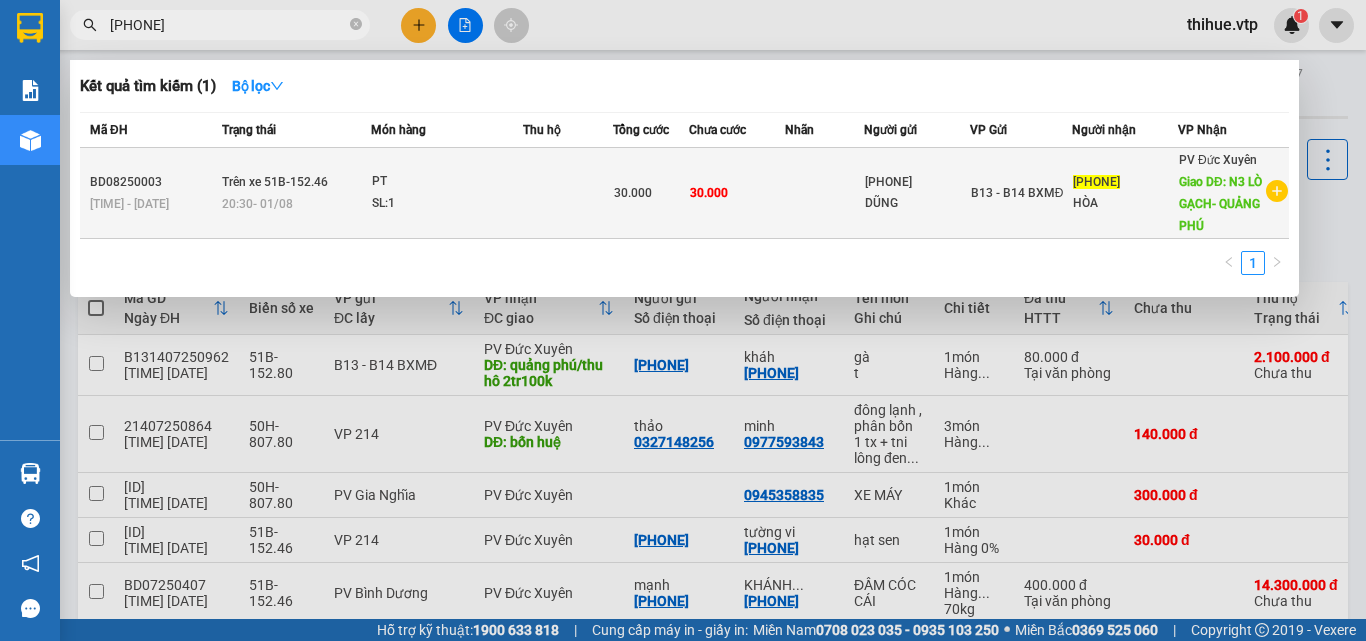type on "[NUMBER]" 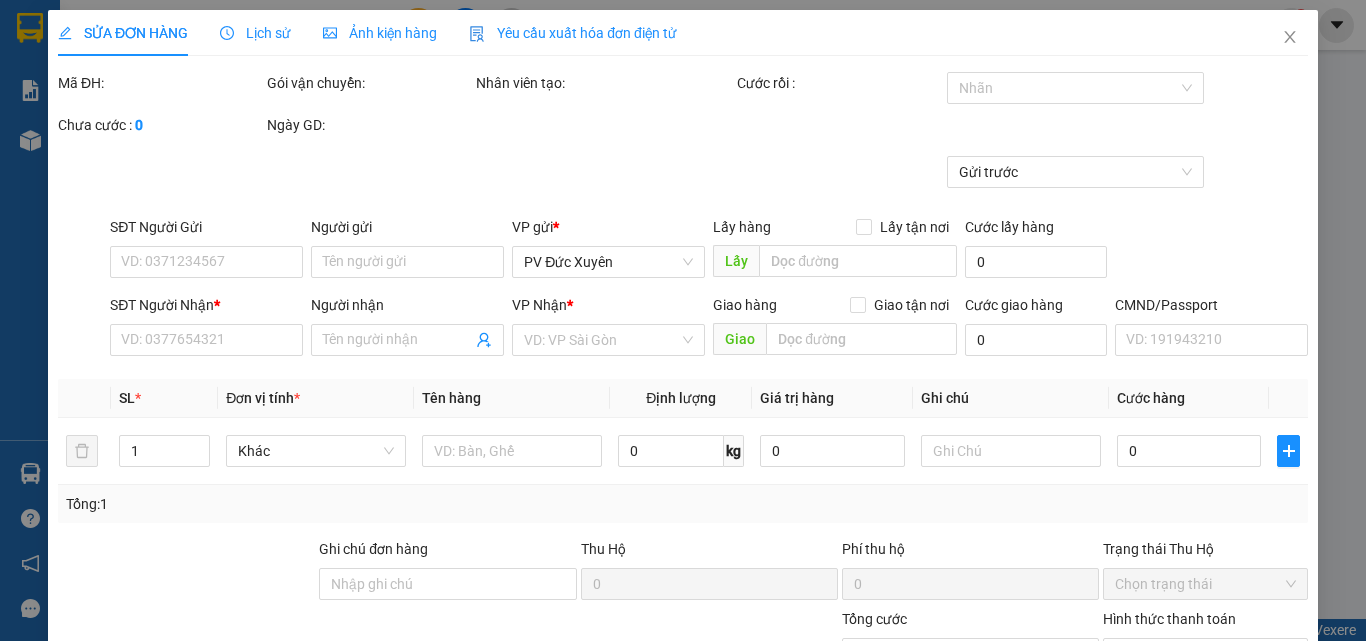type on "[PHONE]" 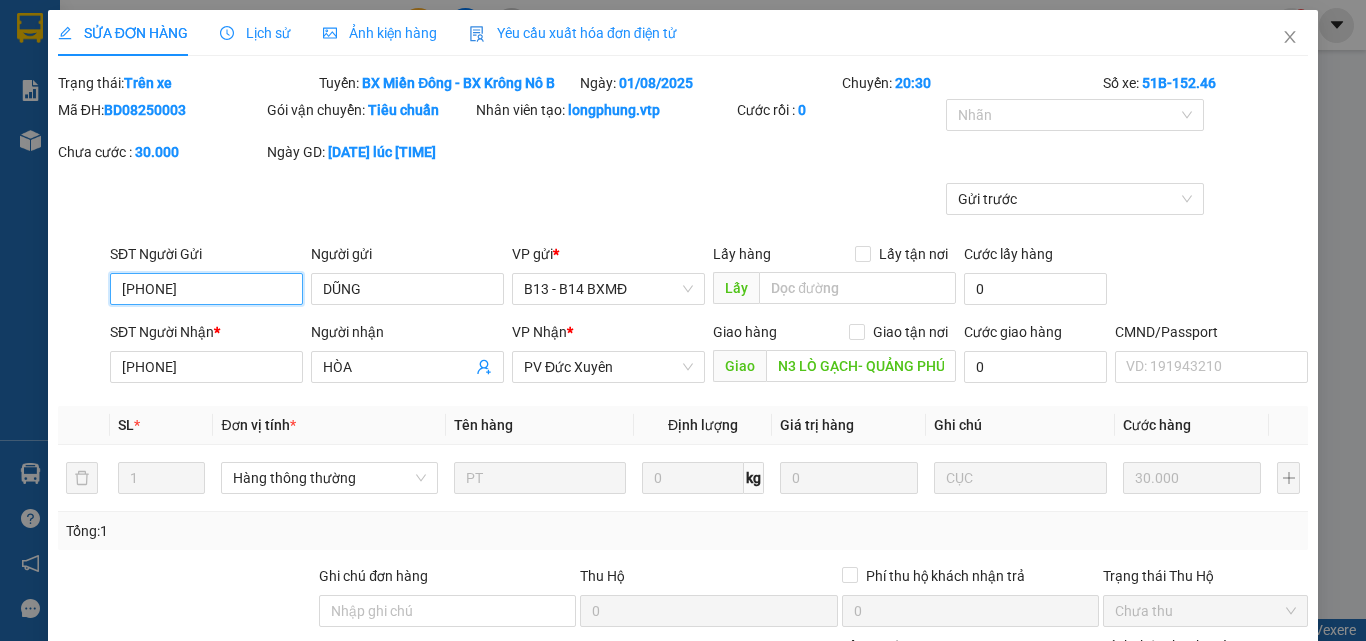 type on "1.500" 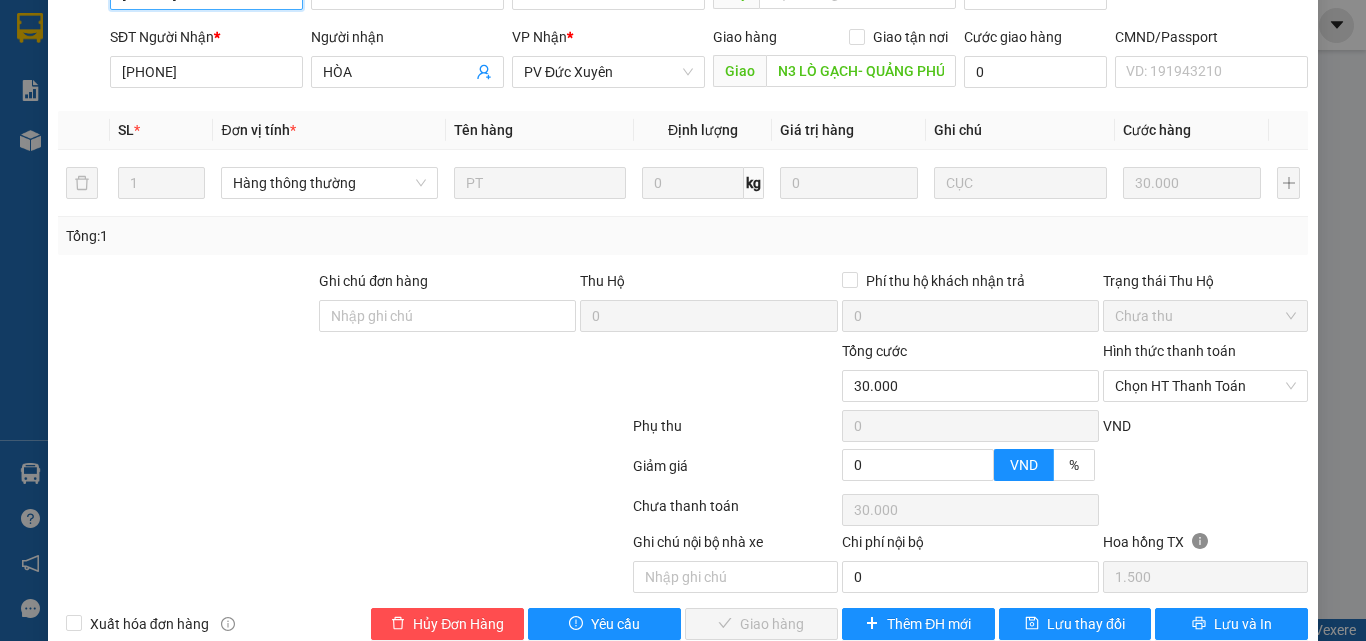 scroll, scrollTop: 300, scrollLeft: 0, axis: vertical 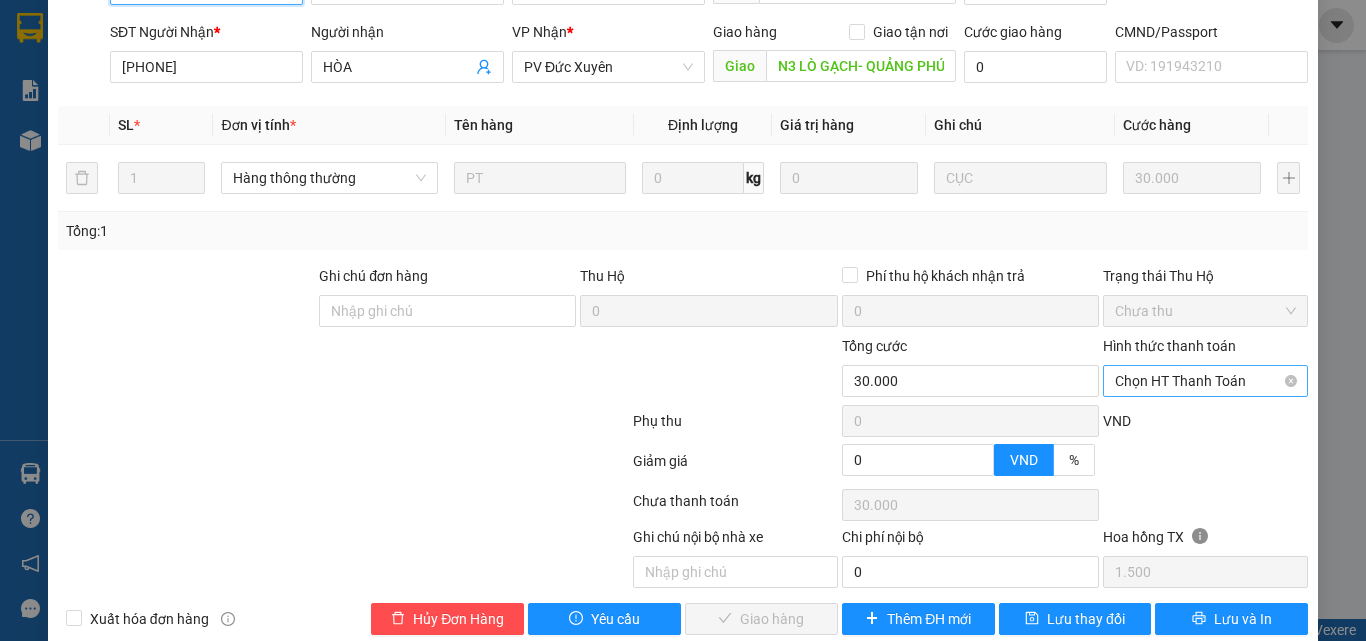 click on "Chọn HT Thanh Toán" at bounding box center [1205, 381] 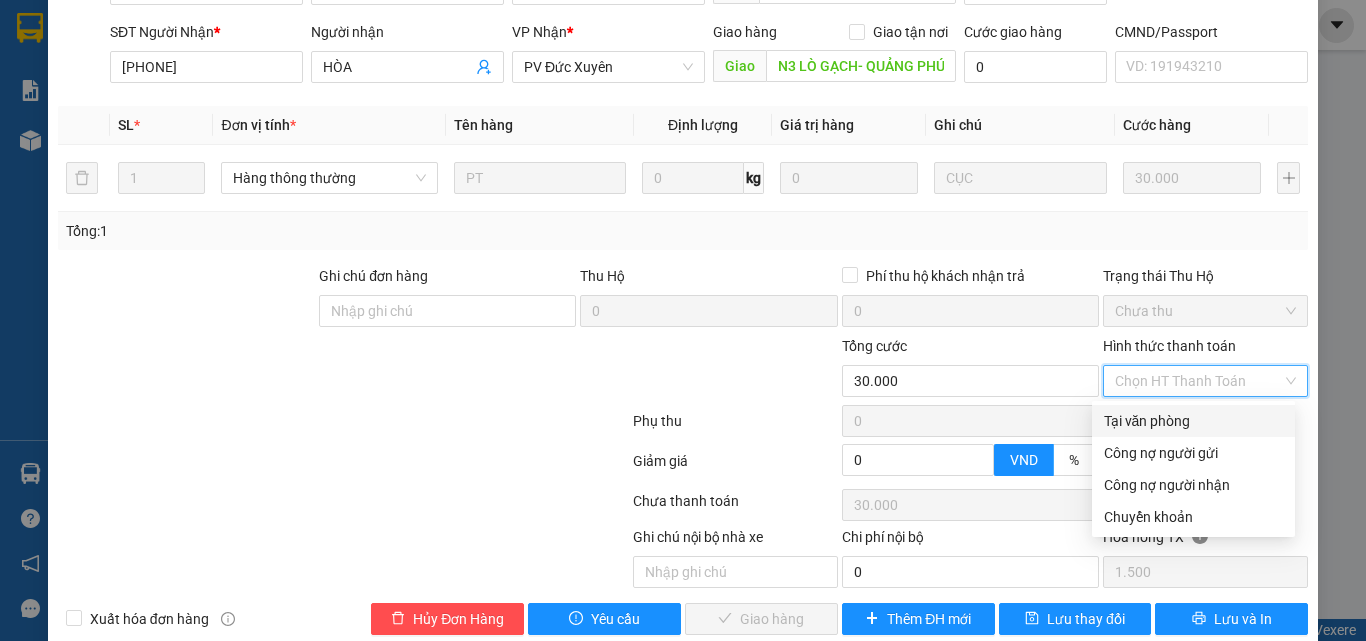 click on "Tại văn phòng" at bounding box center (1193, 421) 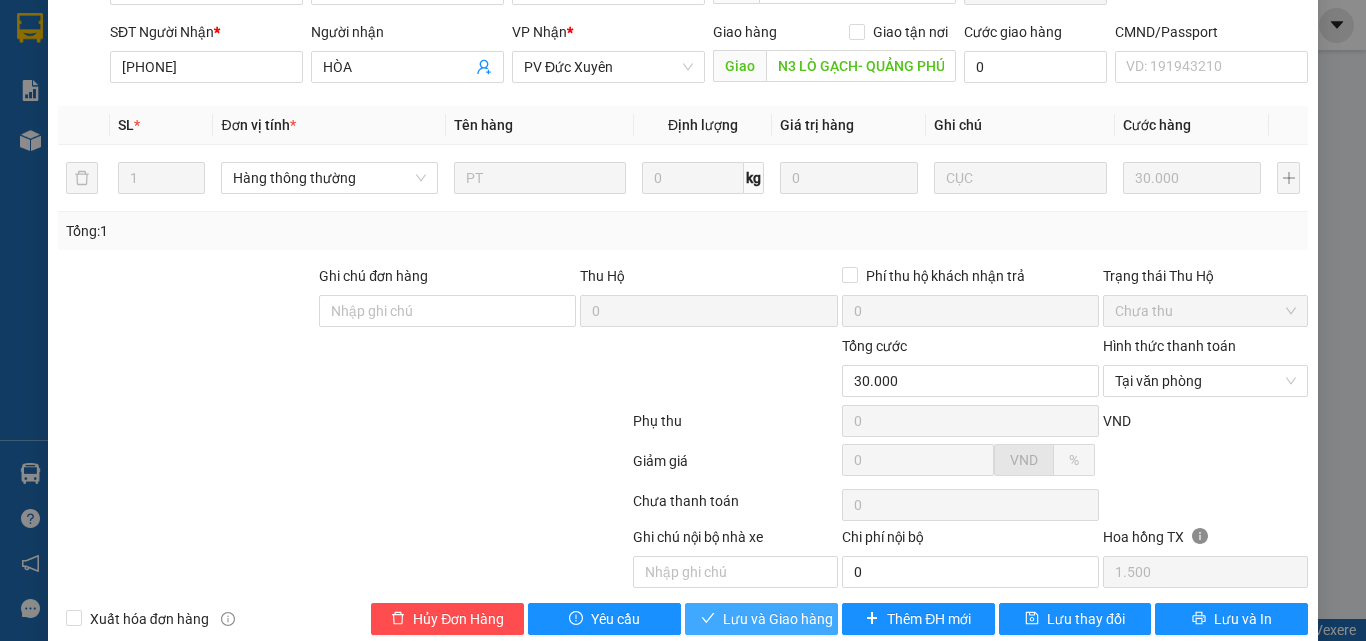 click on "Lưu và Giao hàng" at bounding box center [778, 619] 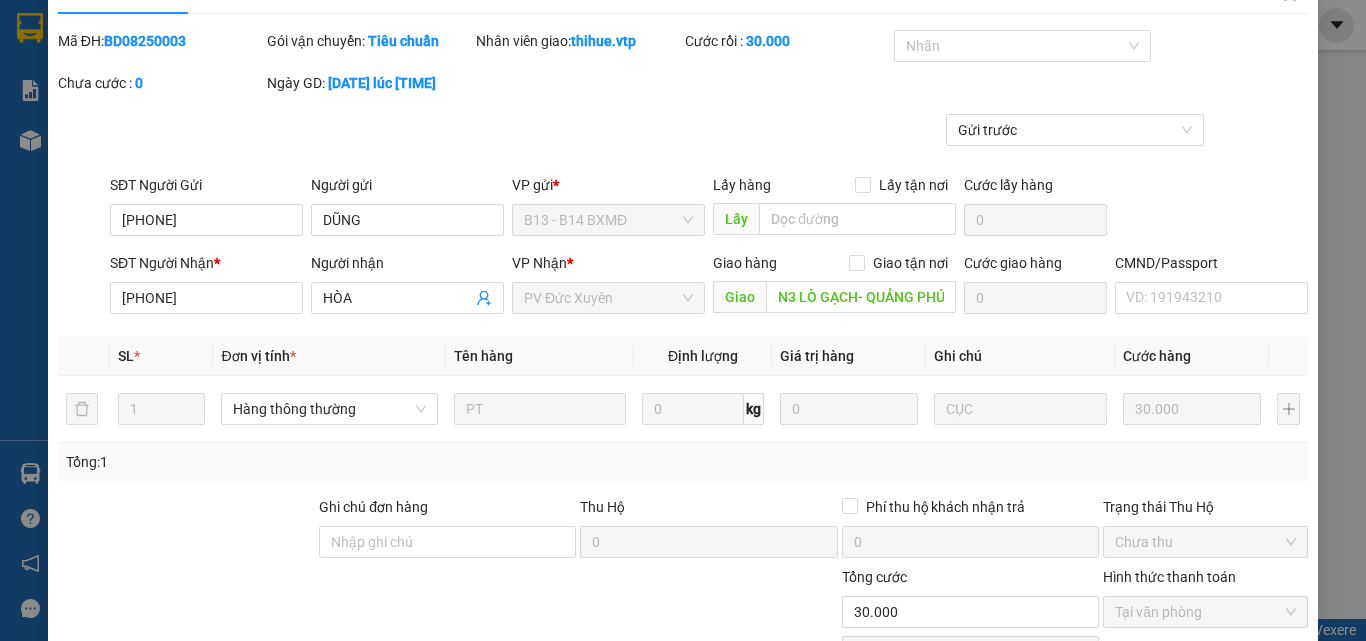 scroll, scrollTop: 0, scrollLeft: 0, axis: both 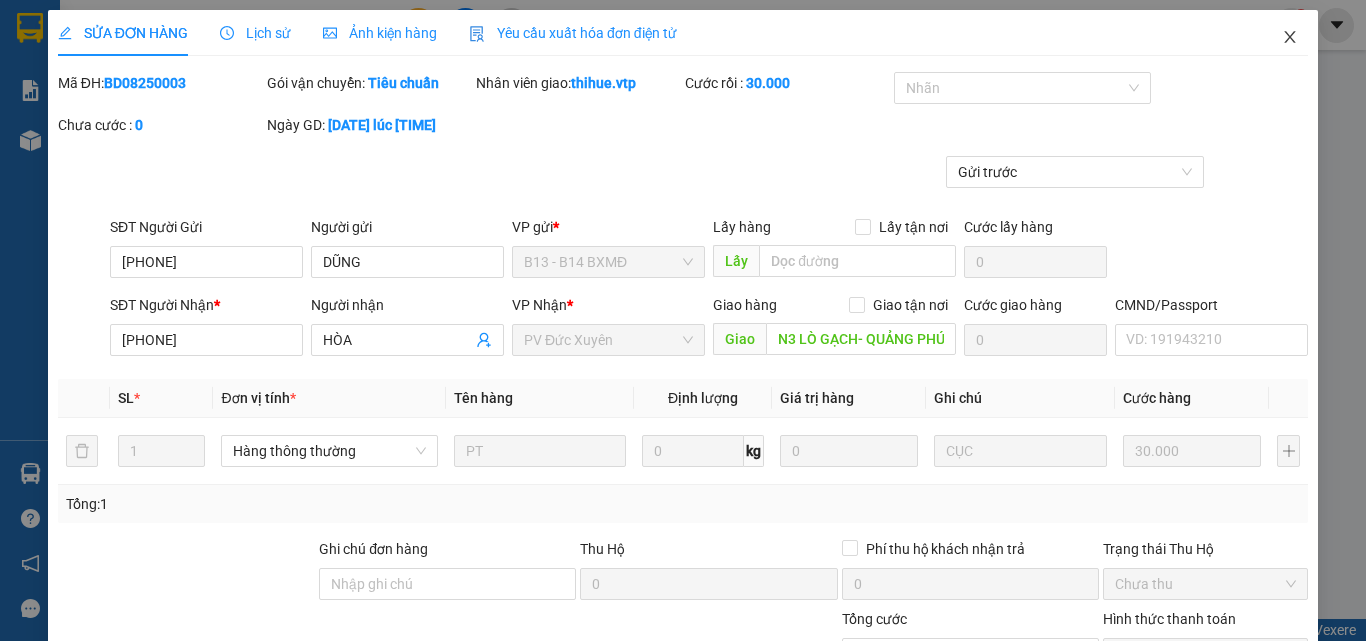 click 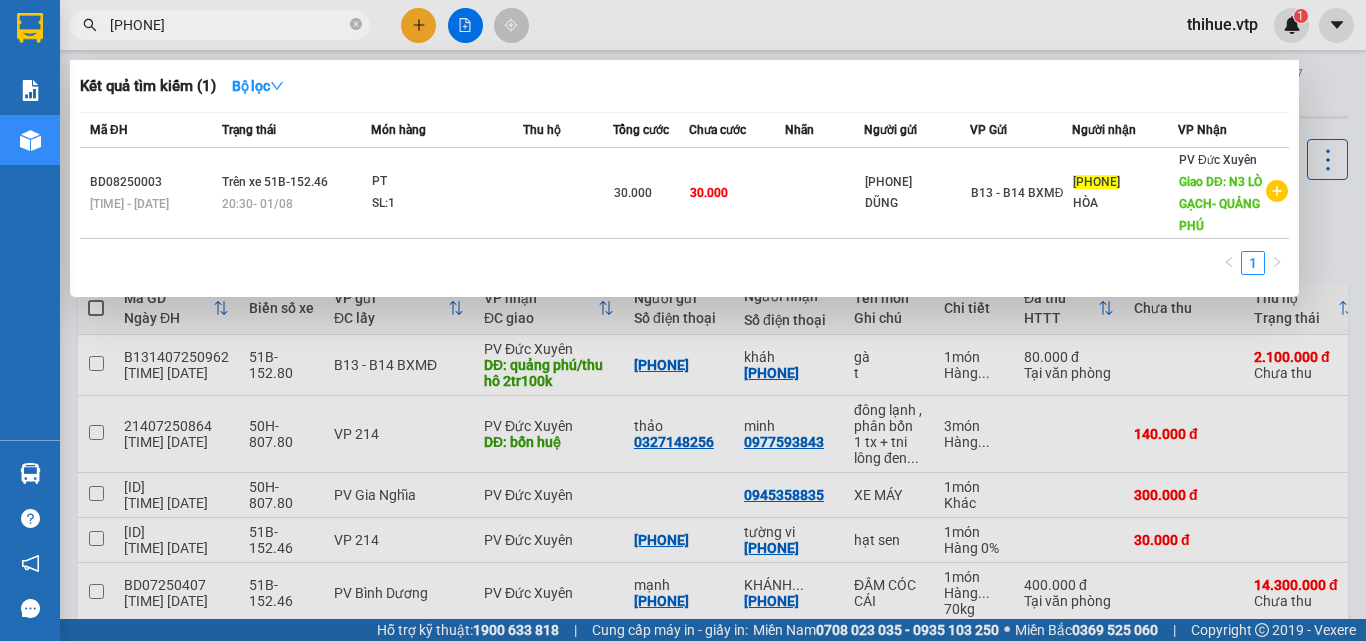 click on "[PHONE]" at bounding box center [228, 25] 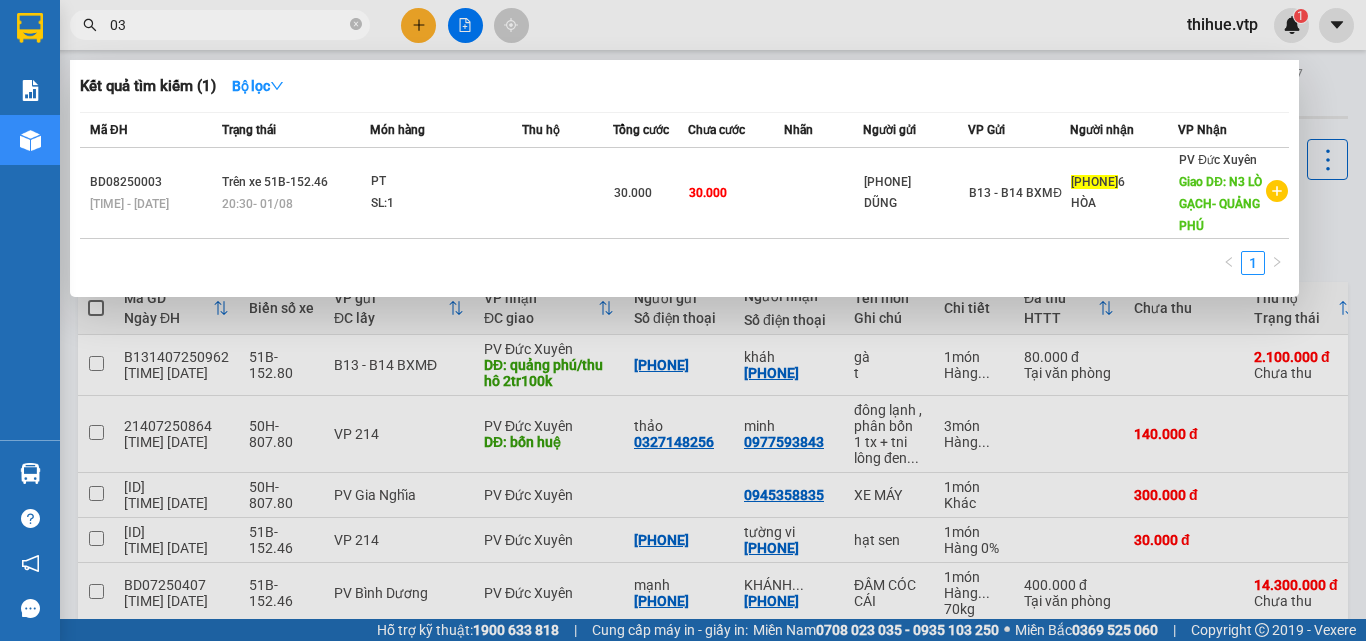 type on "0" 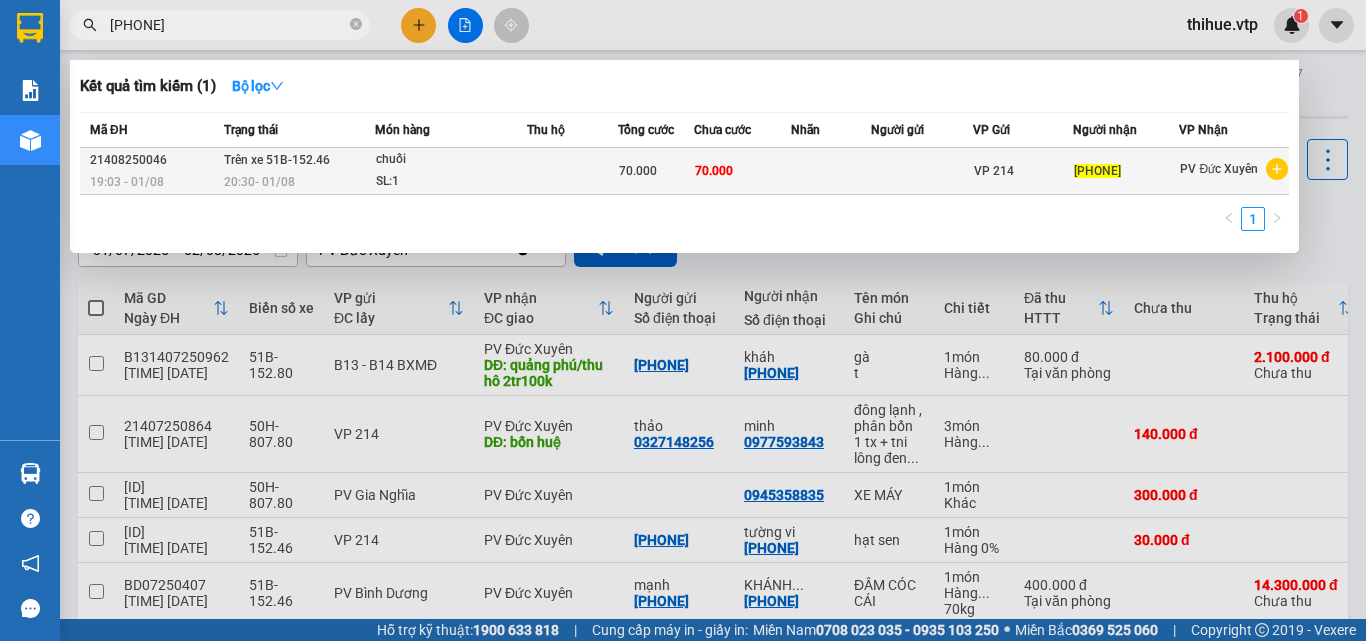 type on "[PHONE]" 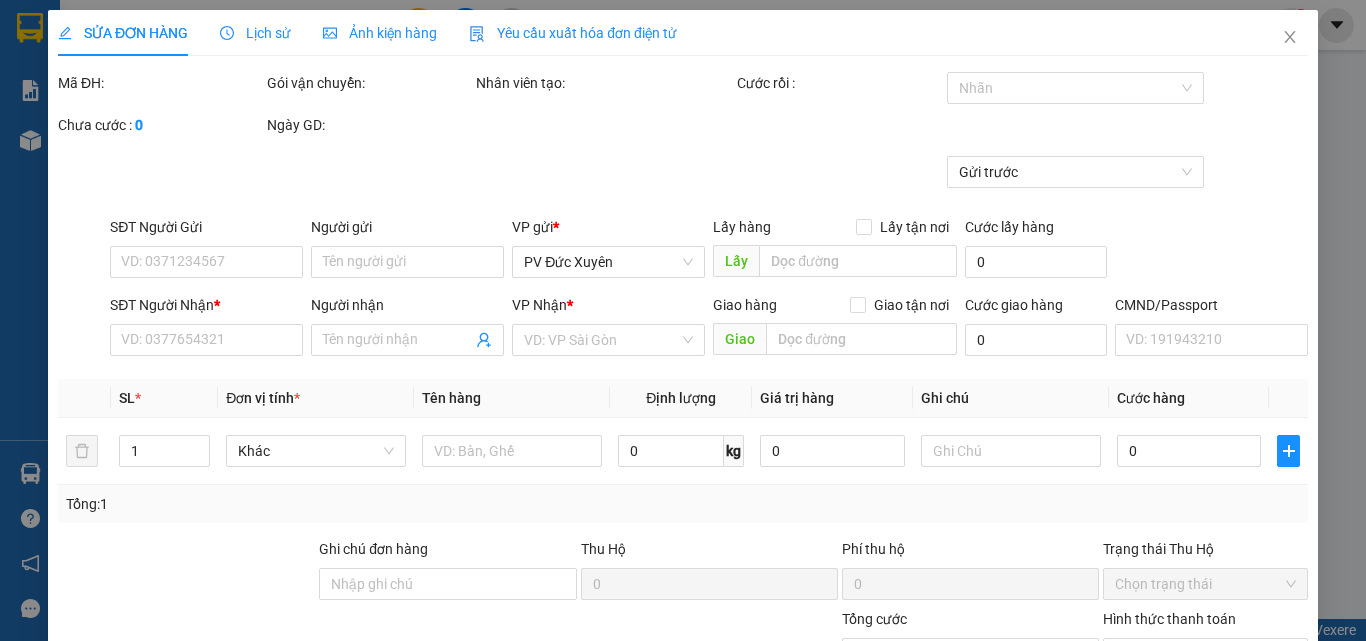 type on "3.500" 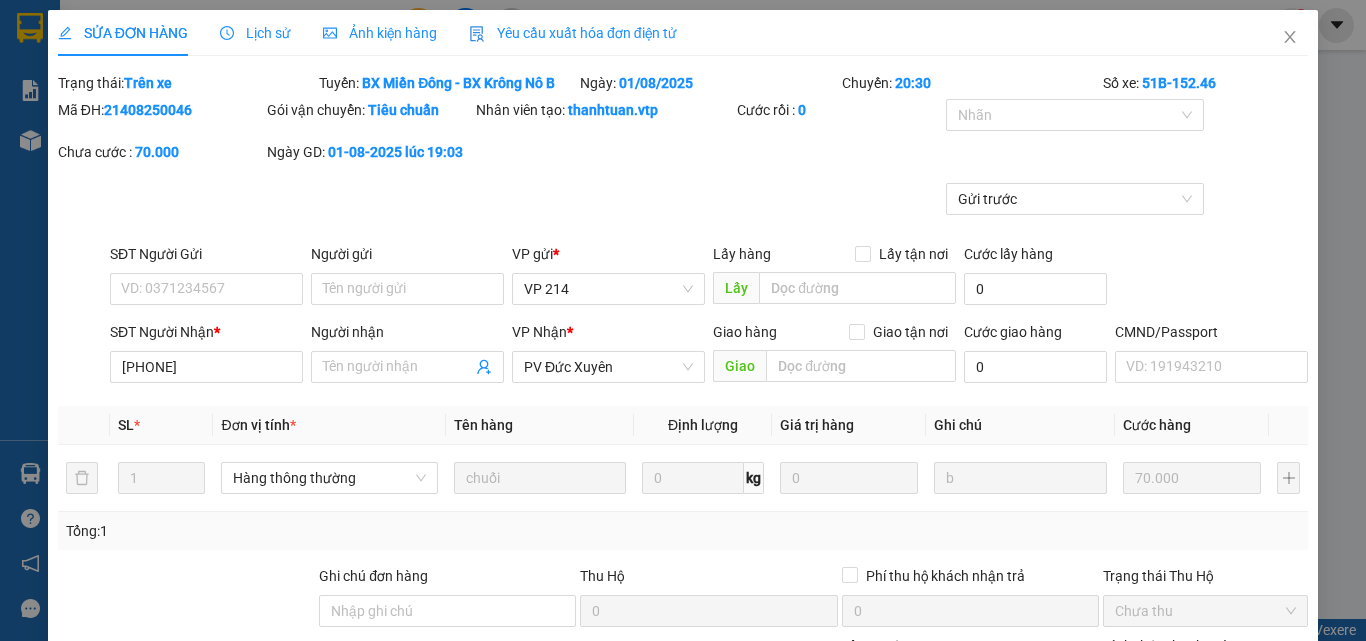 type on "[PHONE]" 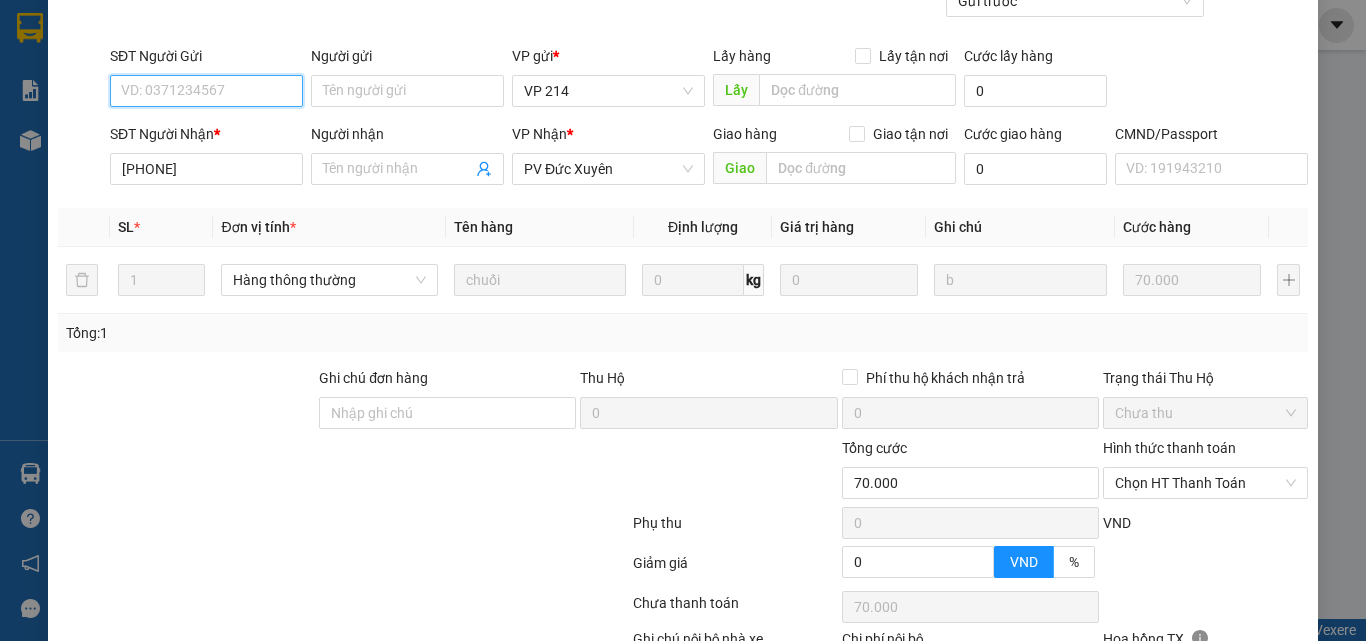 scroll, scrollTop: 200, scrollLeft: 0, axis: vertical 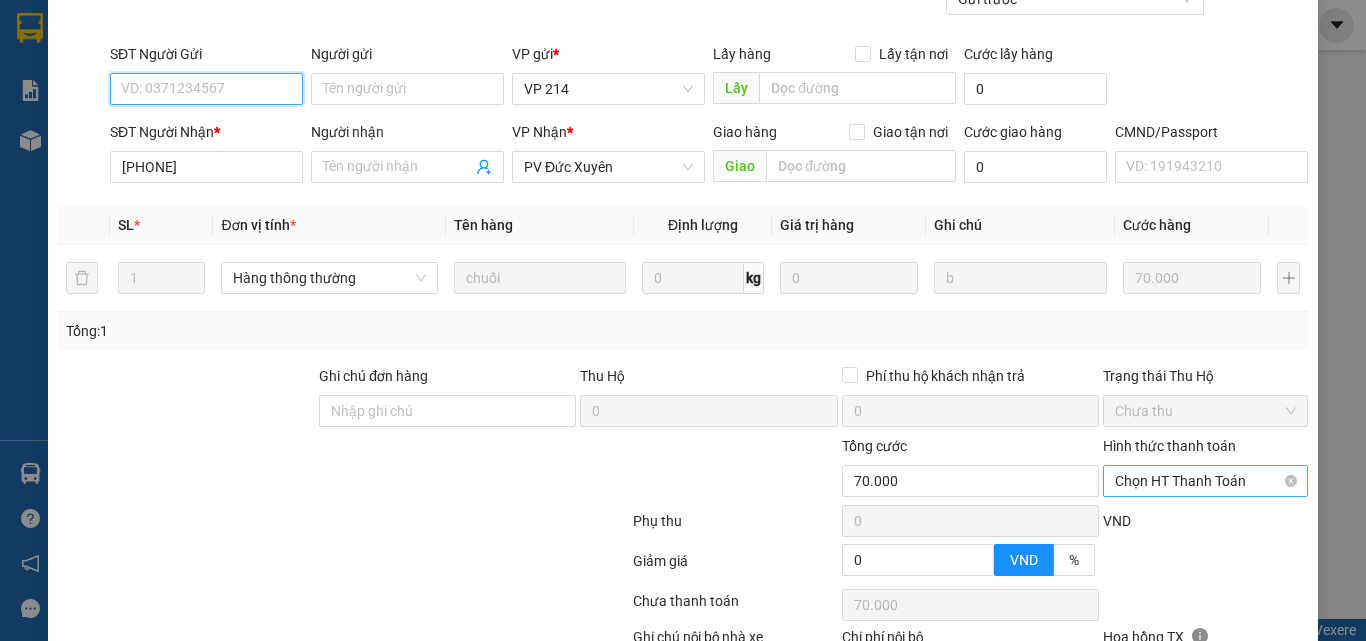 click on "Chọn HT Thanh Toán" at bounding box center (1205, 481) 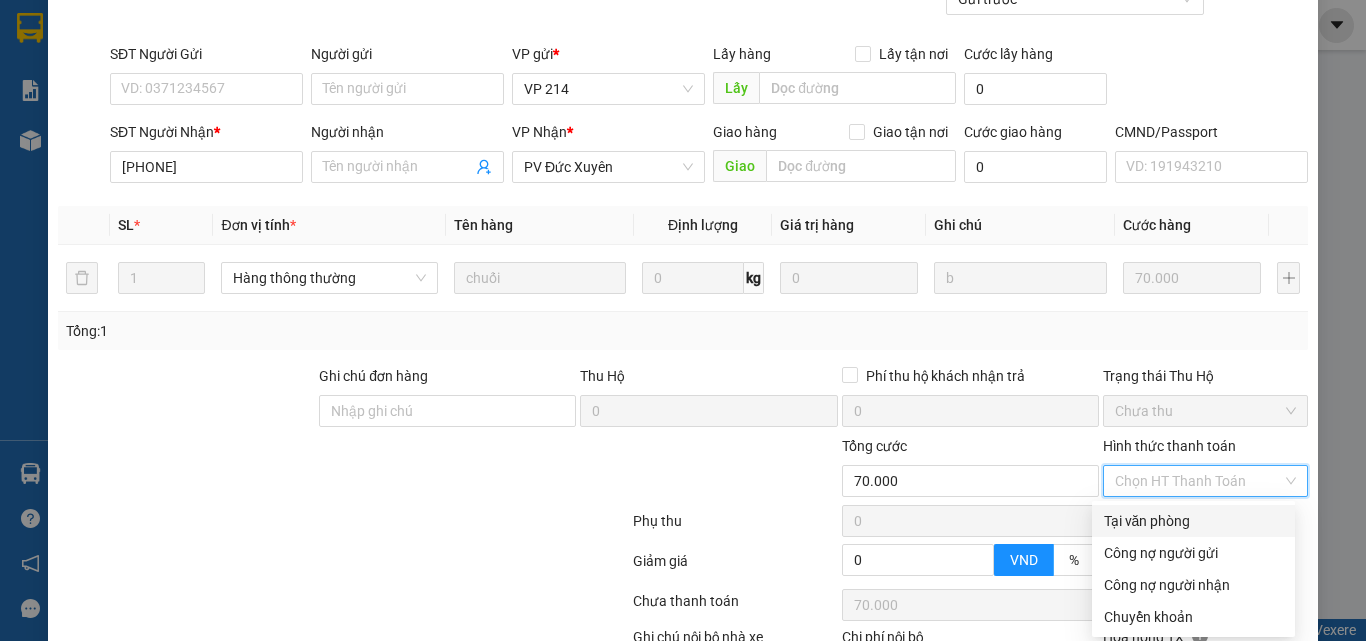 click on "Tại văn phòng" at bounding box center [1193, 521] 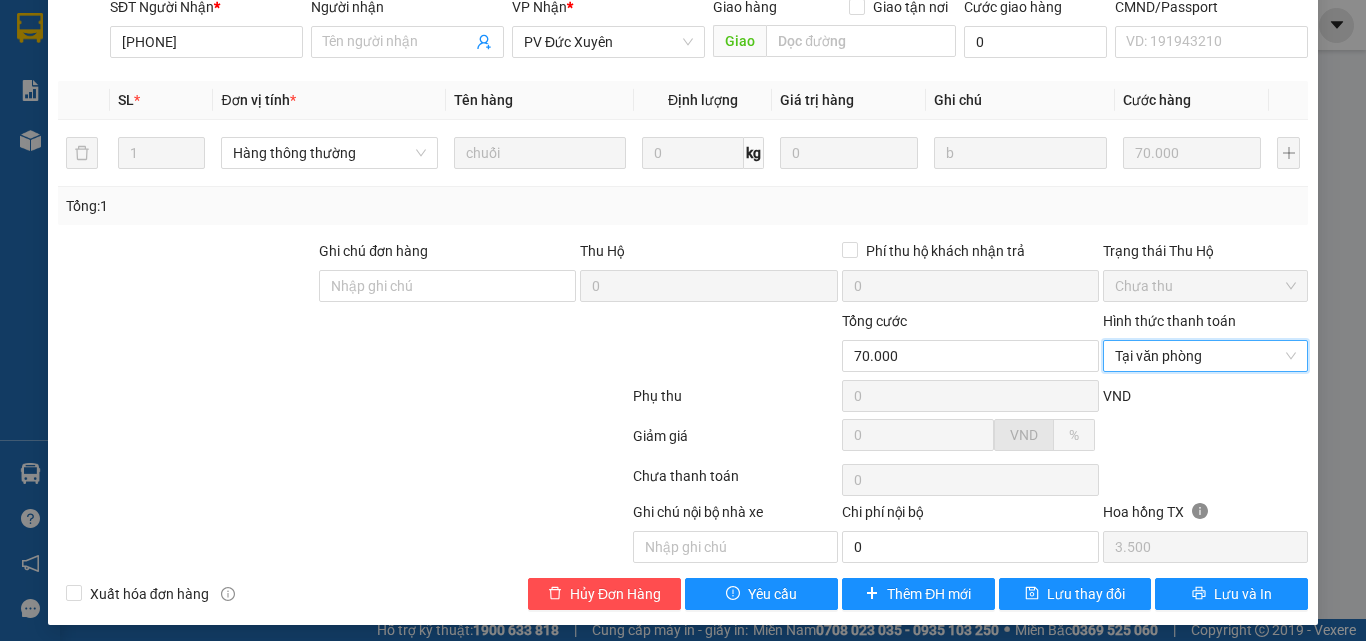 scroll, scrollTop: 333, scrollLeft: 0, axis: vertical 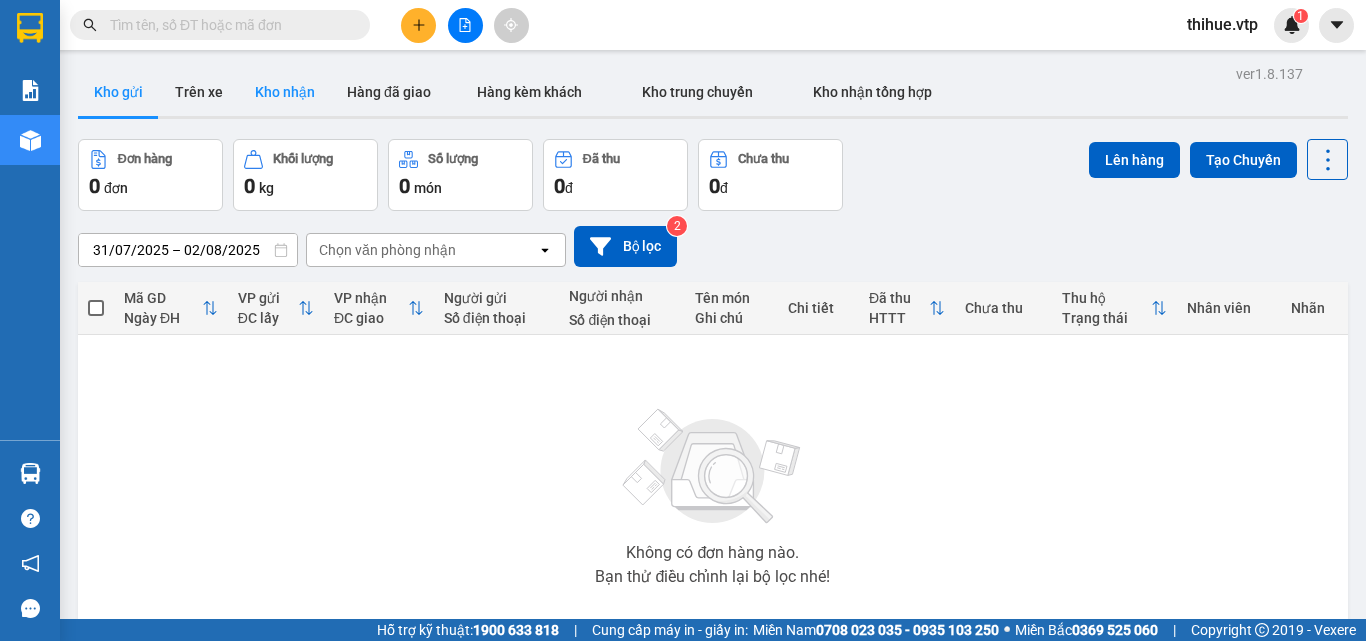 click on "Kho nhận" at bounding box center [285, 92] 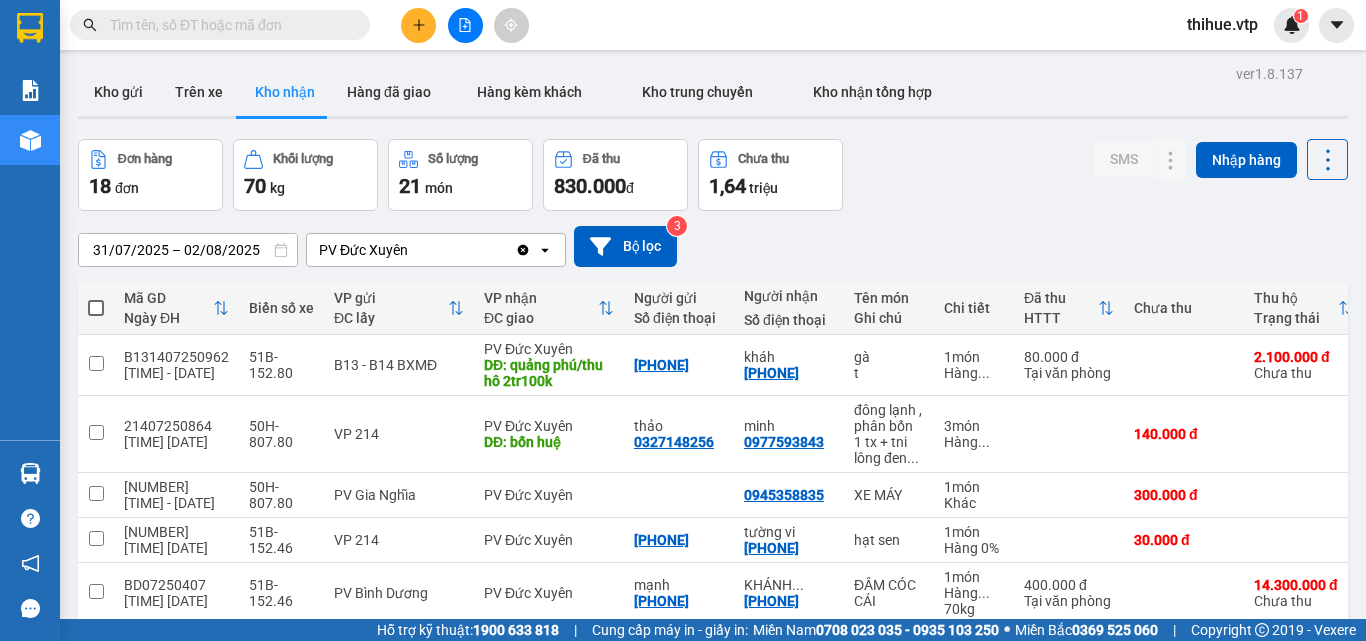 click at bounding box center (228, 25) 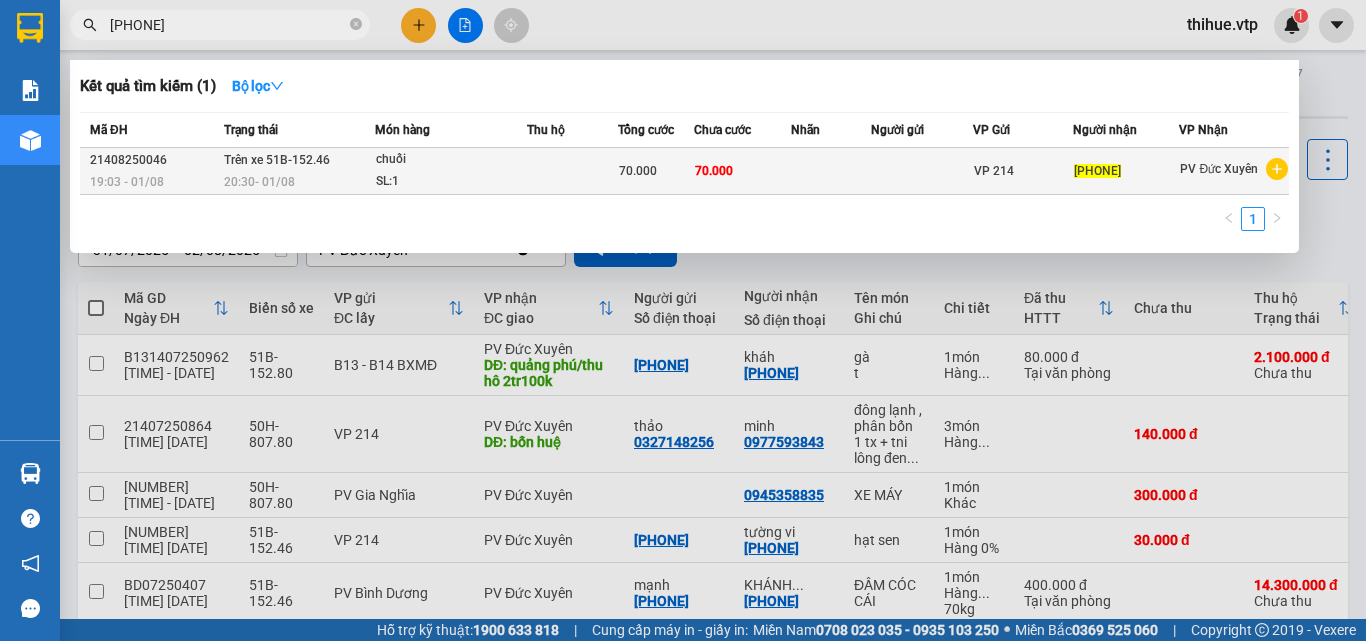 type on "[PHONE]" 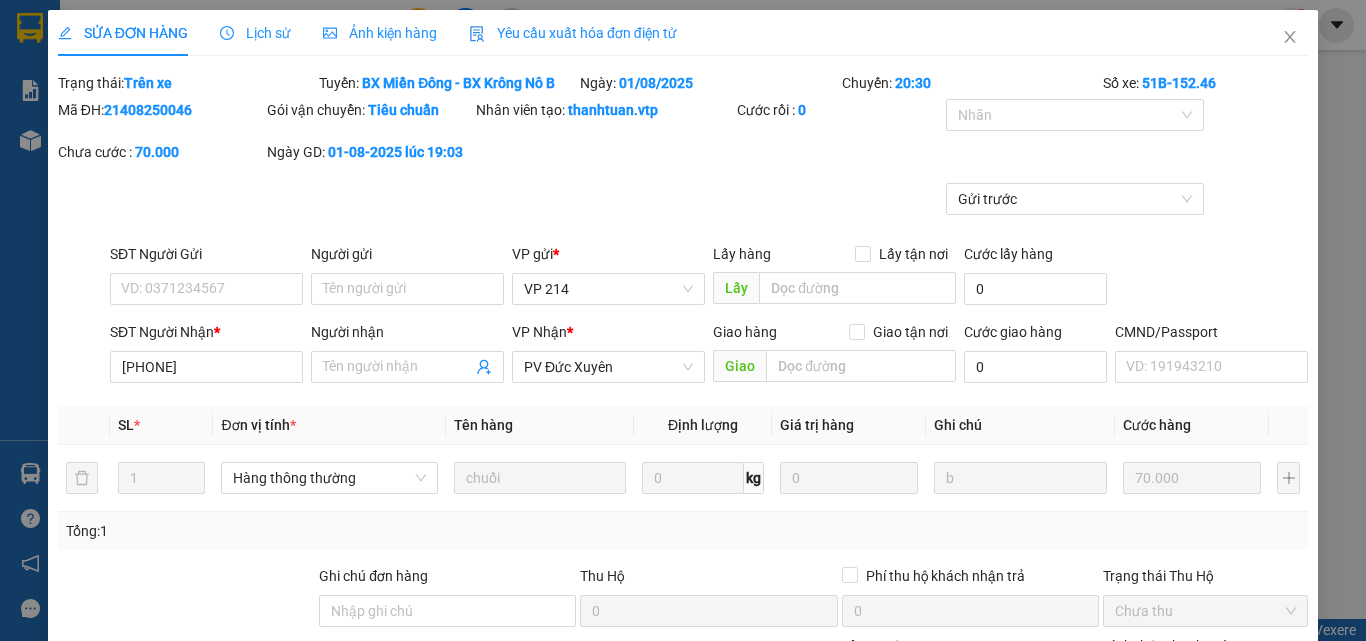 type on "[PHONE]" 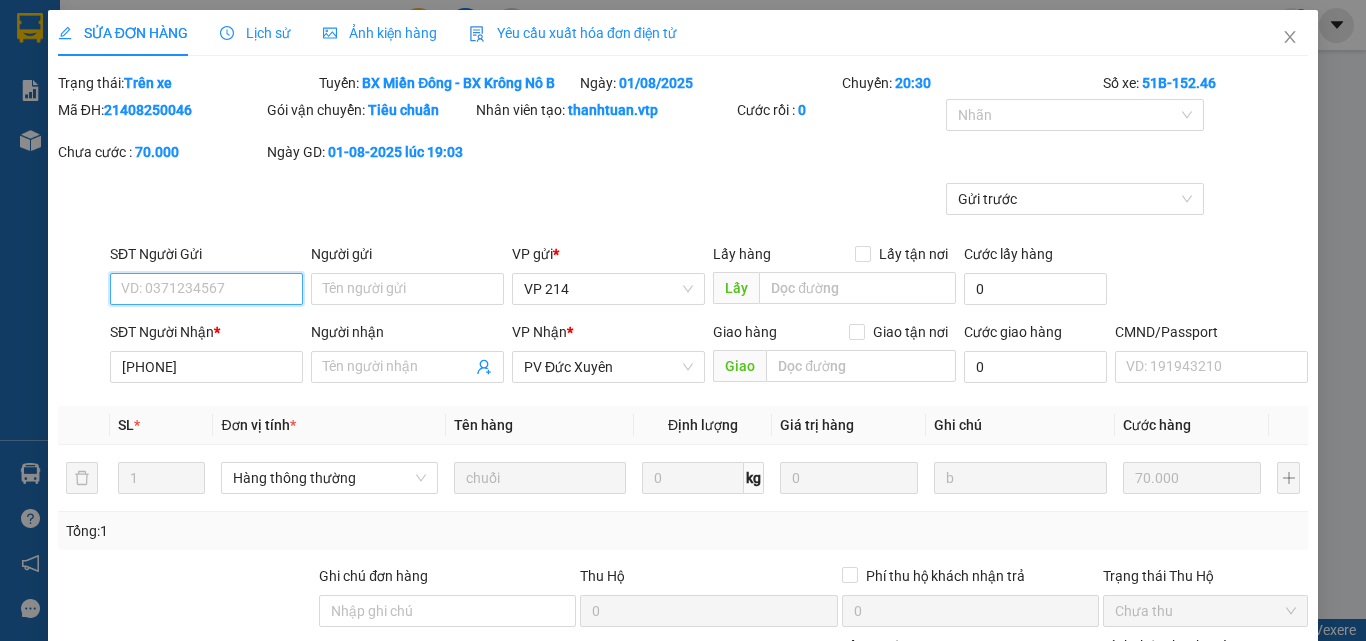 type on "3.500" 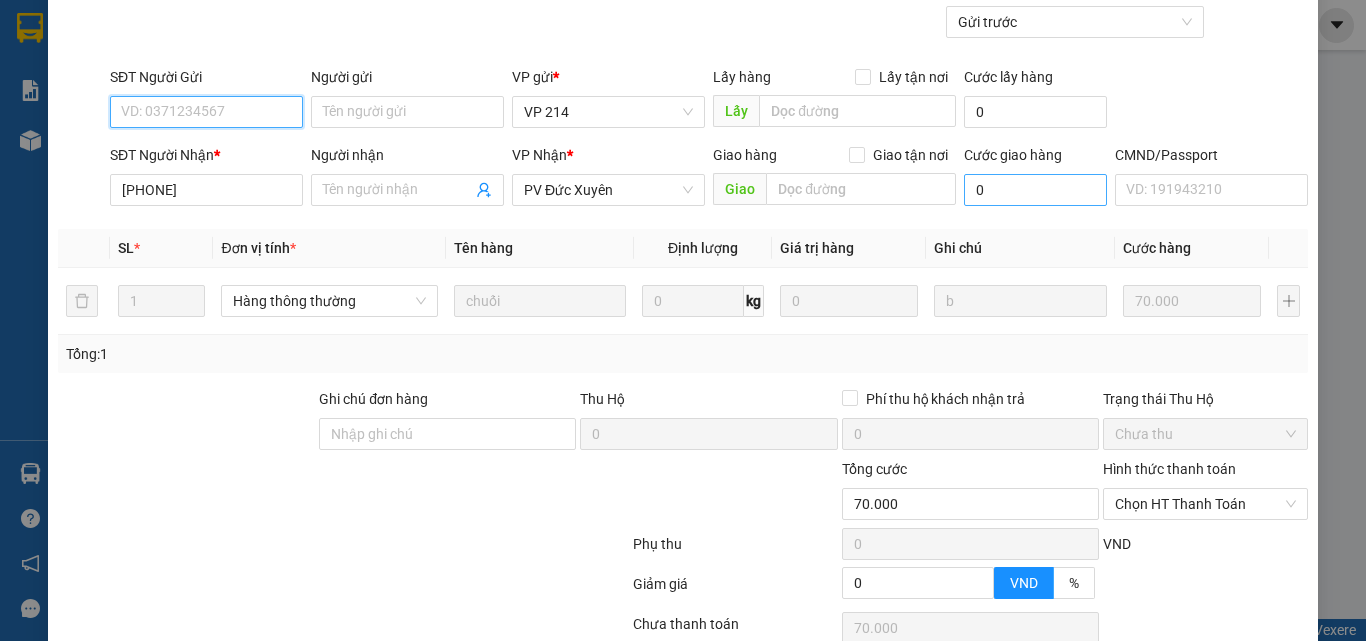 scroll, scrollTop: 200, scrollLeft: 0, axis: vertical 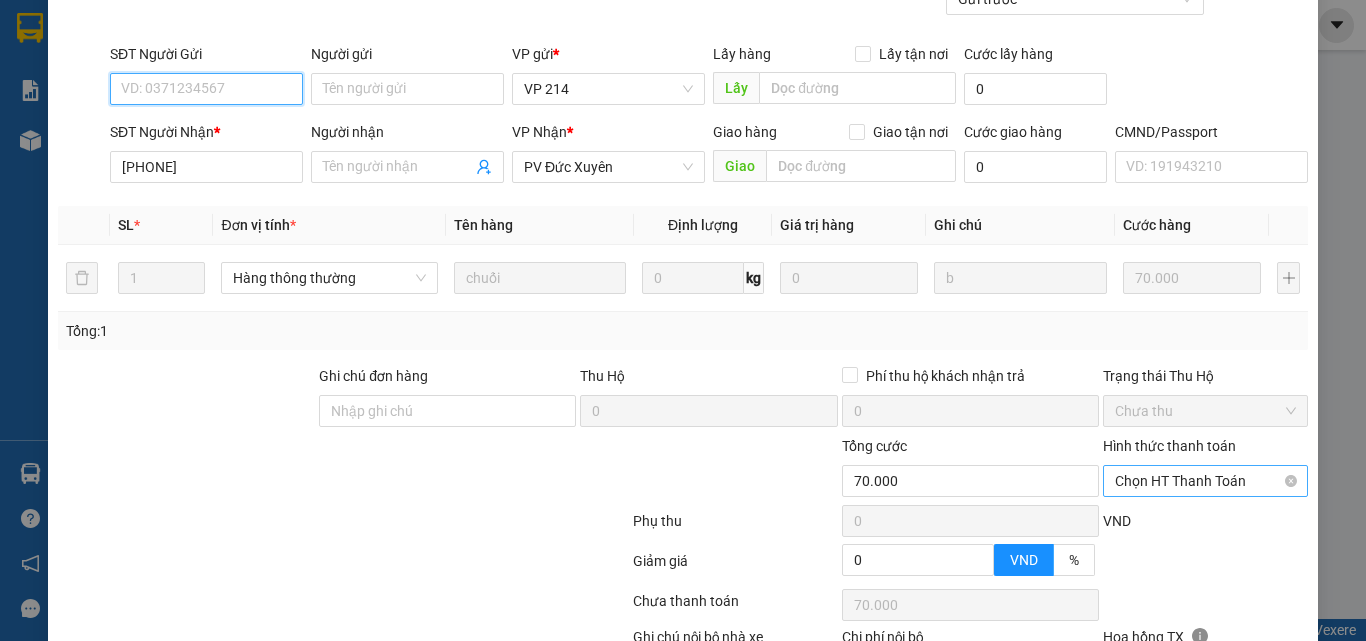 click on "Chọn HT Thanh Toán" at bounding box center (1205, 481) 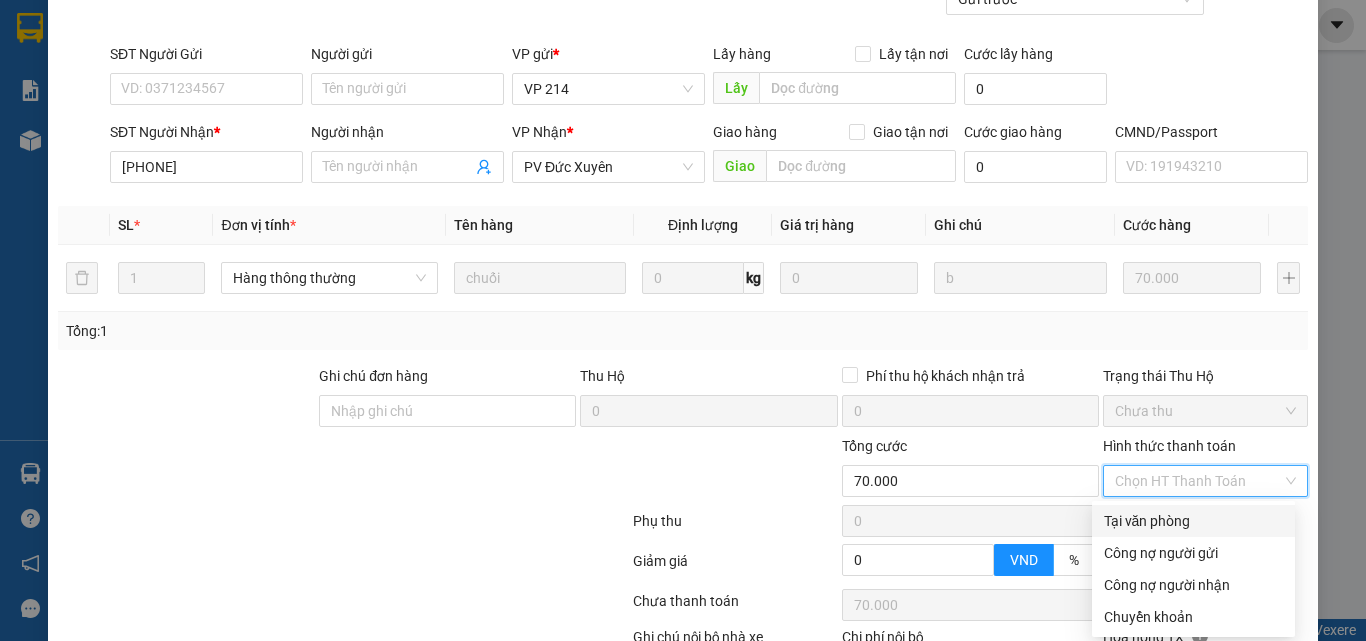 click on "Tại văn phòng" at bounding box center [1193, 521] 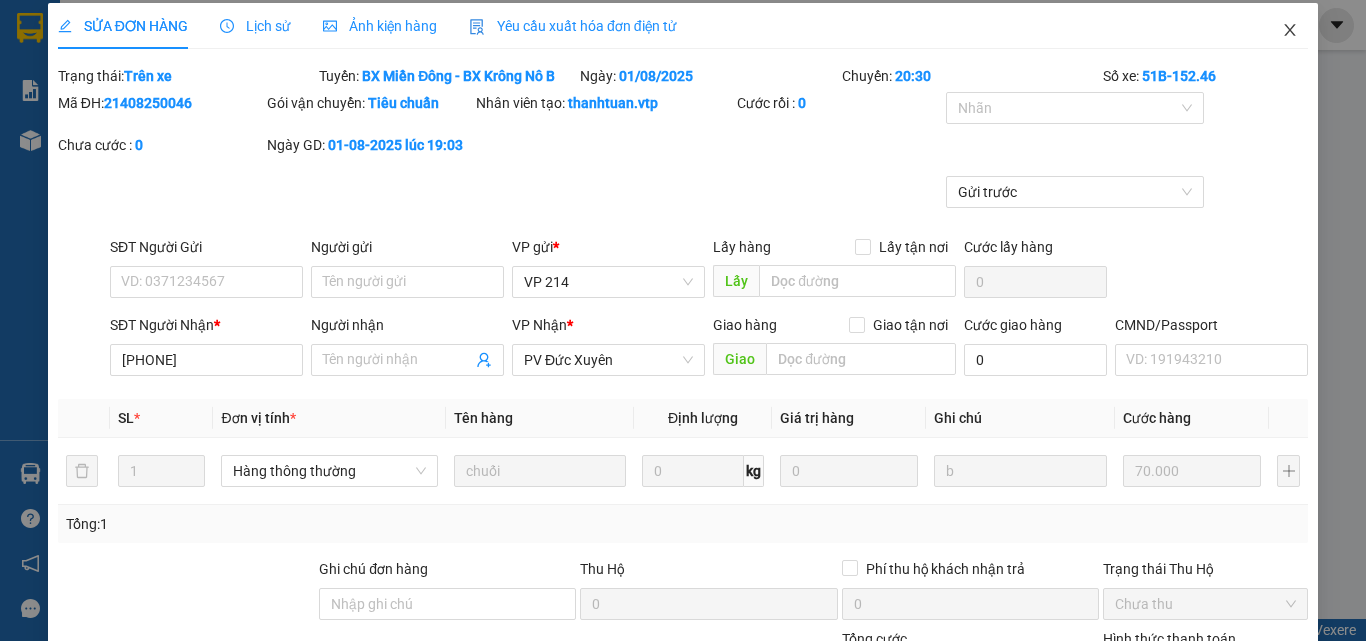 scroll, scrollTop: 0, scrollLeft: 0, axis: both 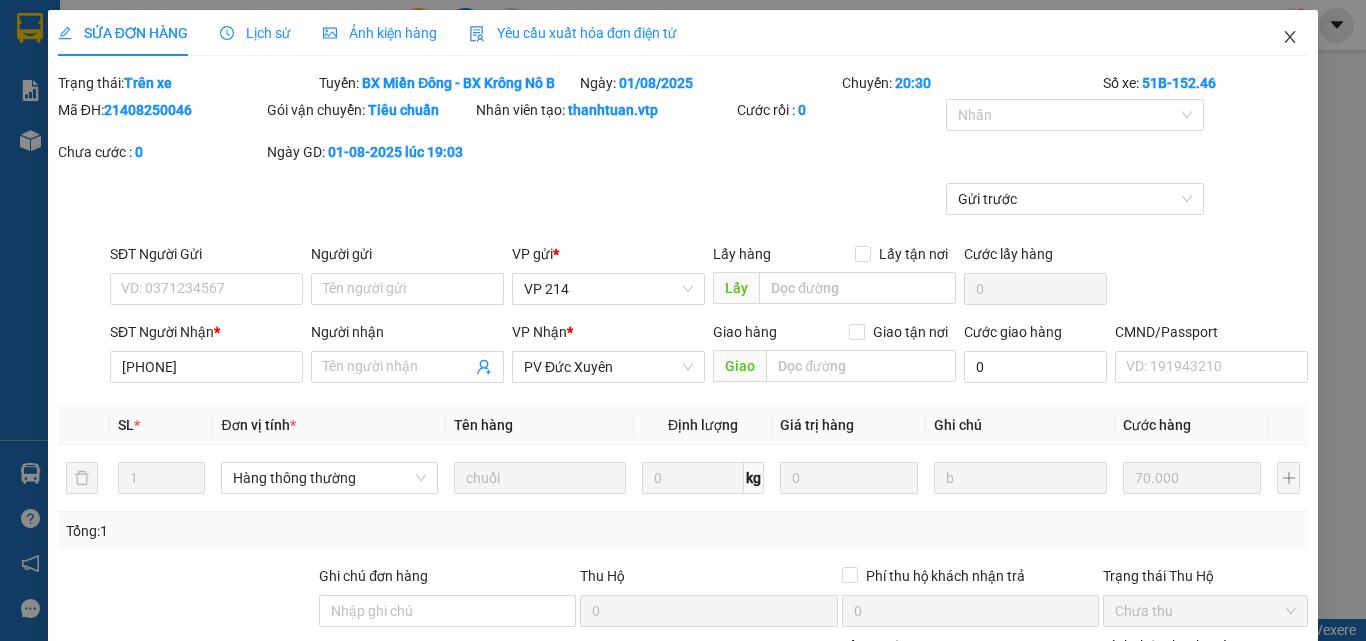 click at bounding box center (1290, 38) 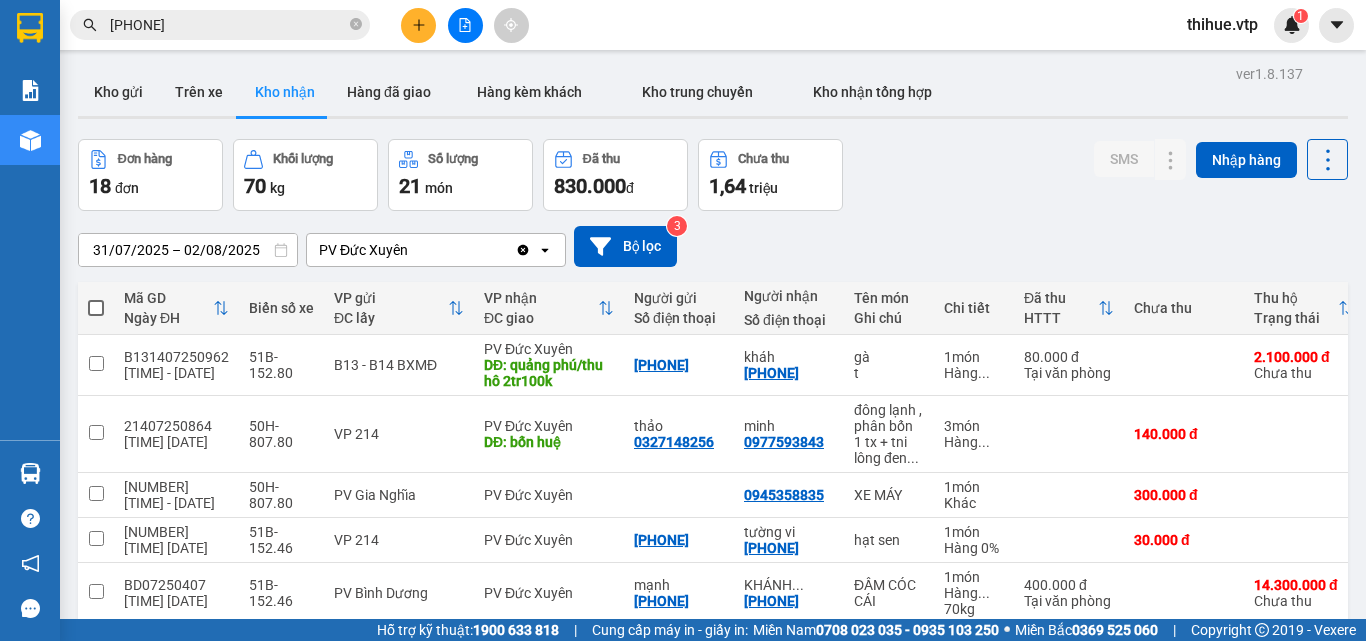 click on "Kho nhận" at bounding box center (285, 92) 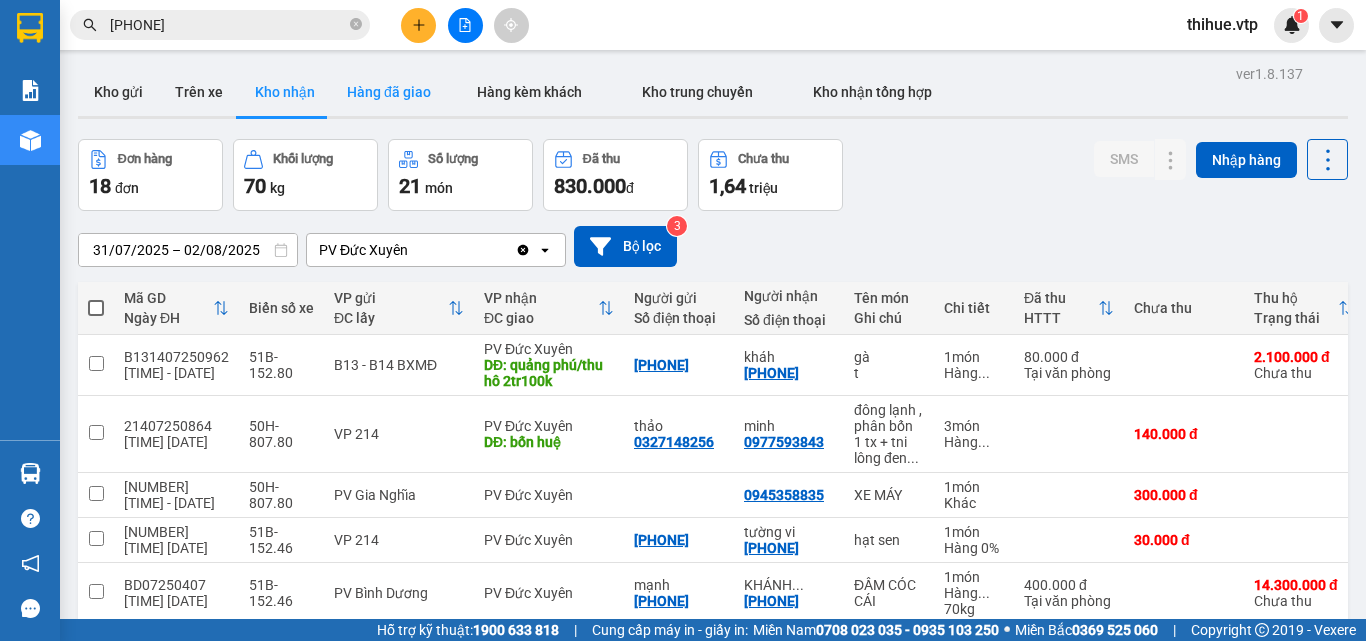 click on "Hàng đã giao" at bounding box center (389, 92) 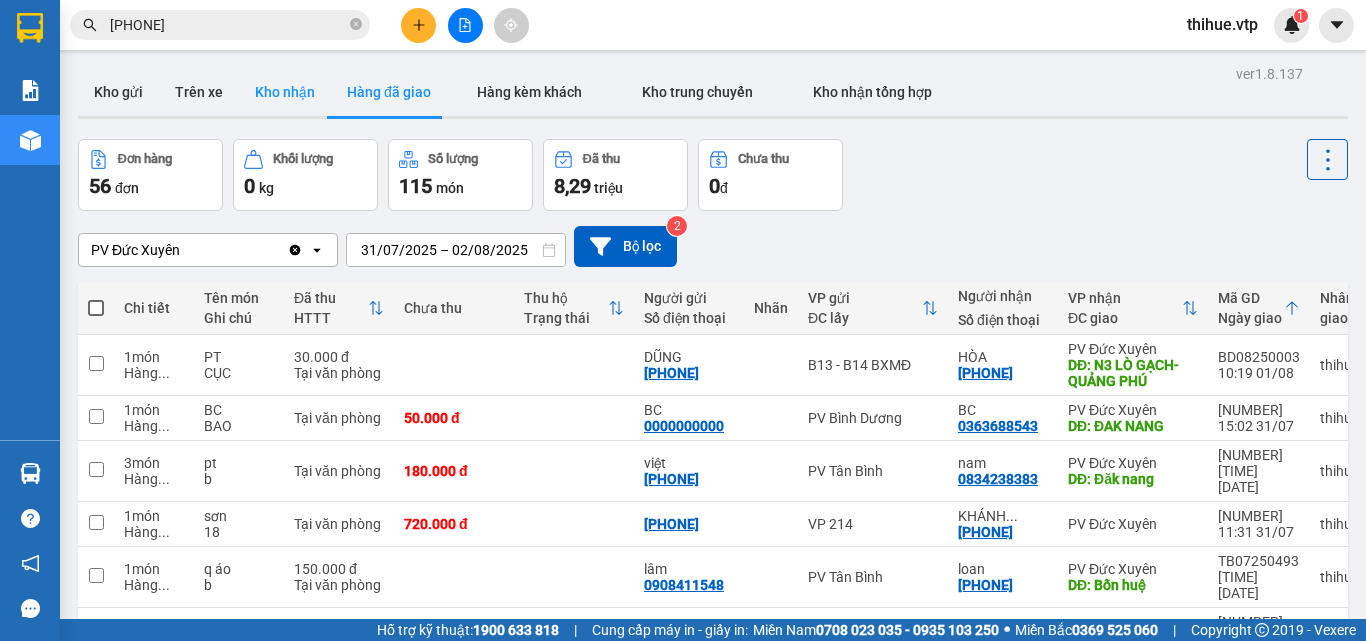 click on "Kho nhận" at bounding box center [285, 92] 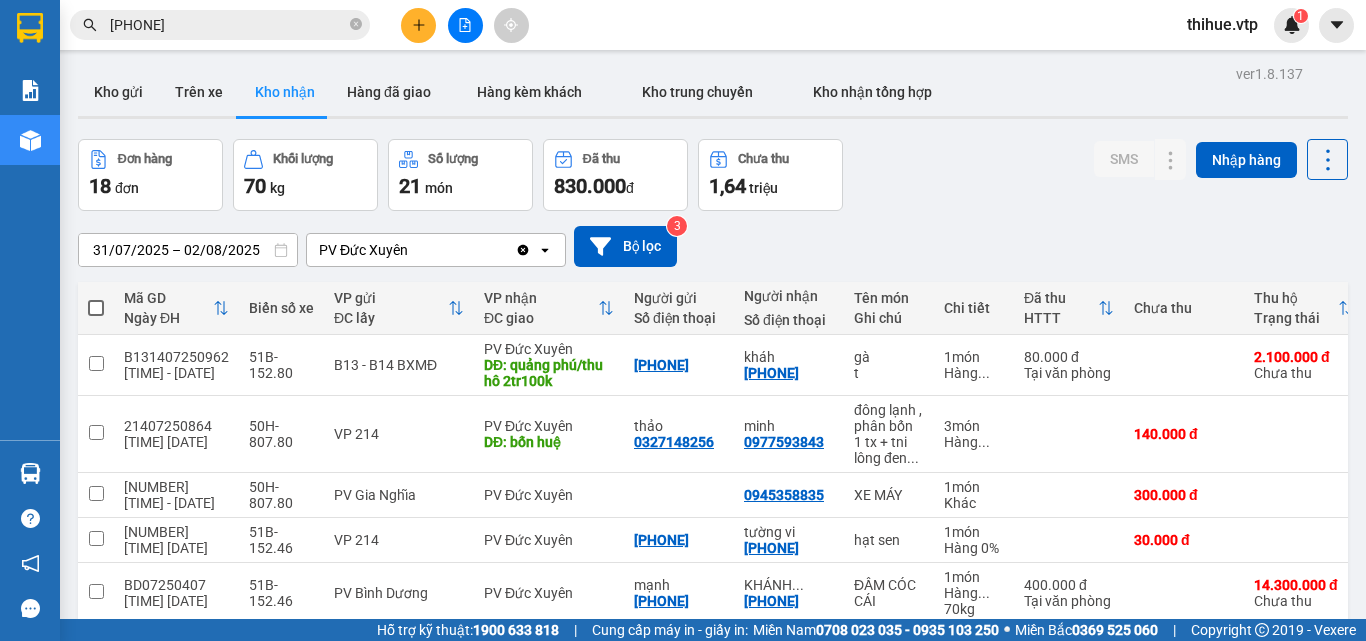 click on "[PHONE]" at bounding box center (228, 25) 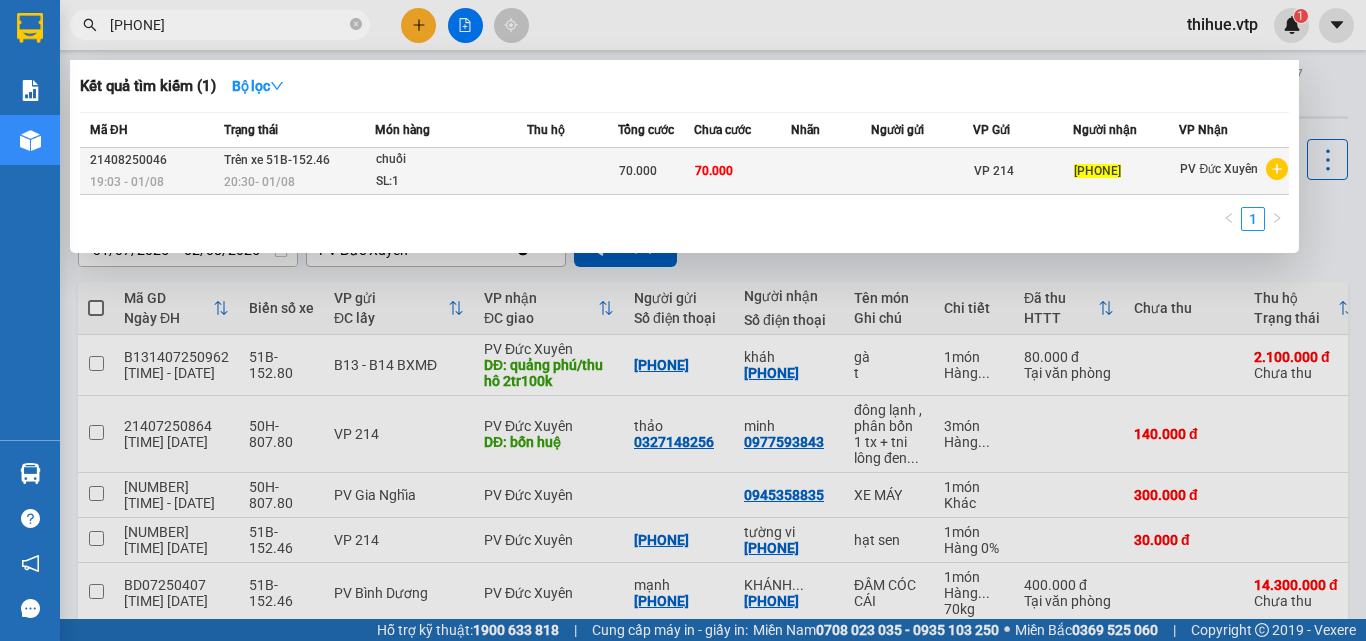click on "SL:  1" at bounding box center [451, 182] 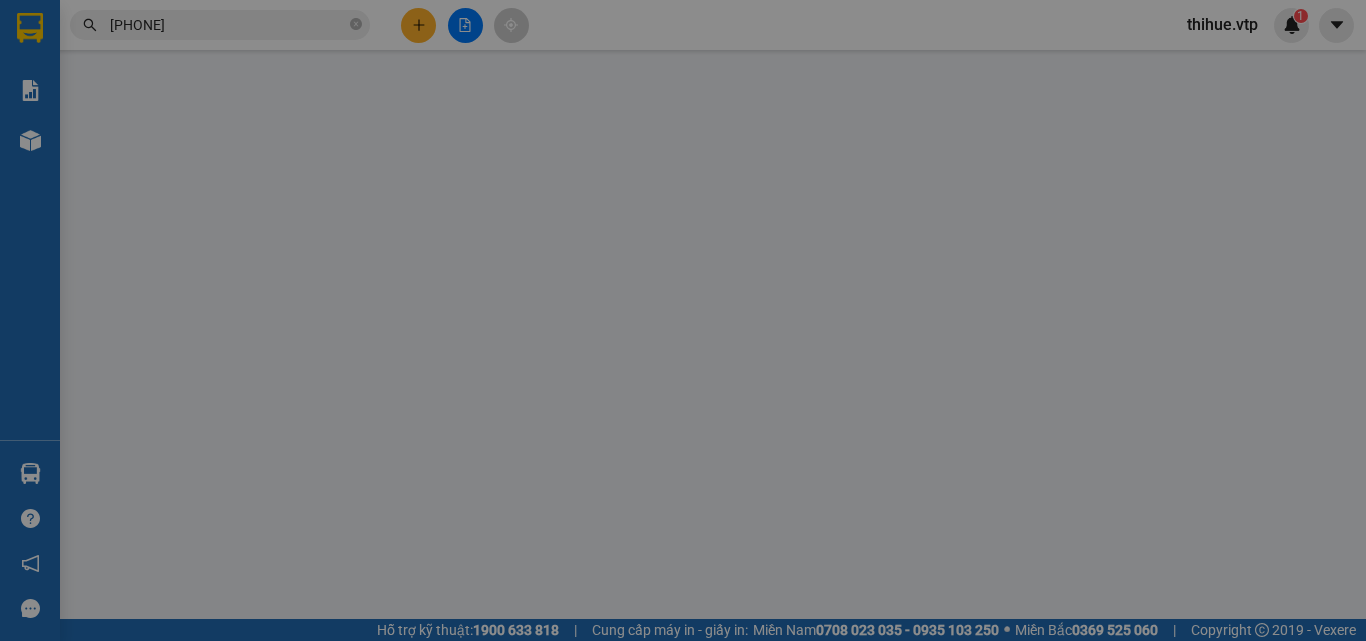 type on "[PHONE]" 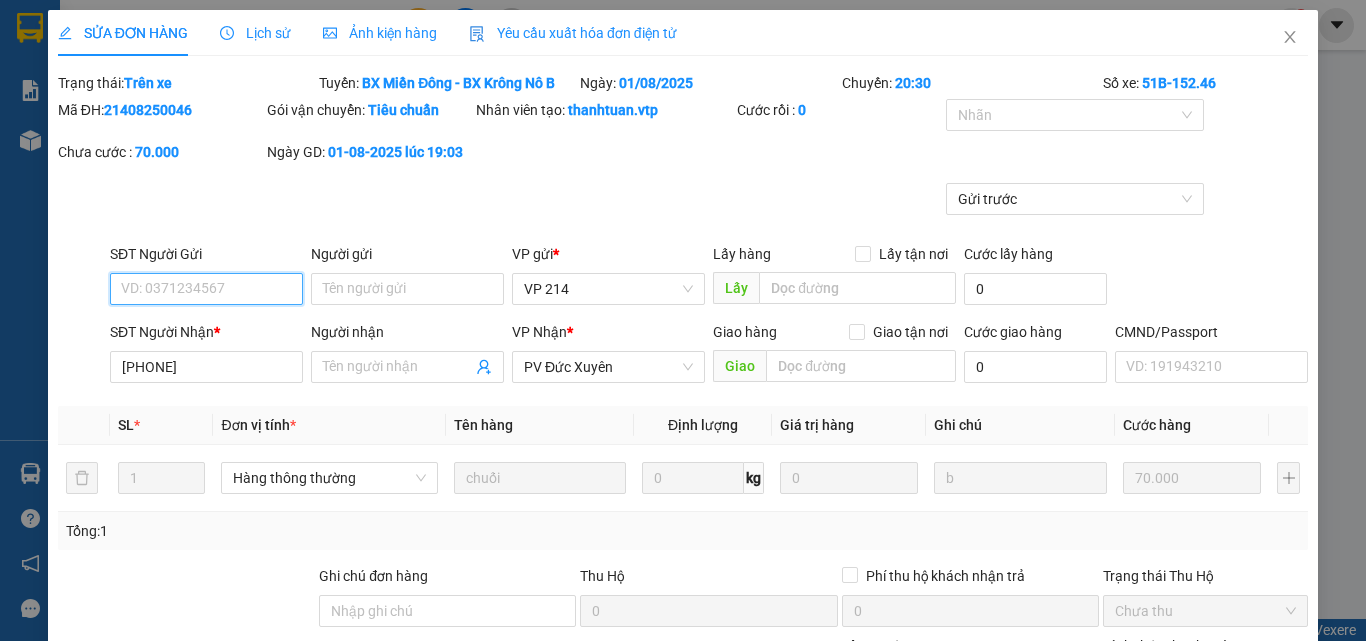 type on "3.500" 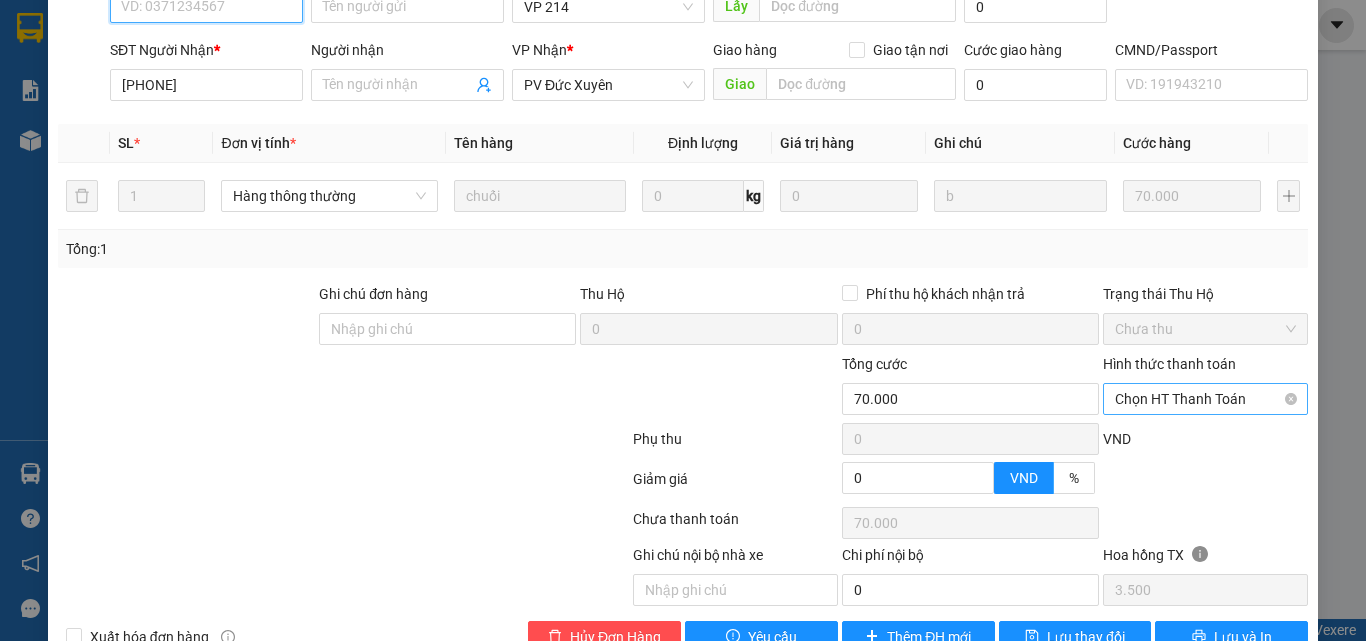 scroll, scrollTop: 300, scrollLeft: 0, axis: vertical 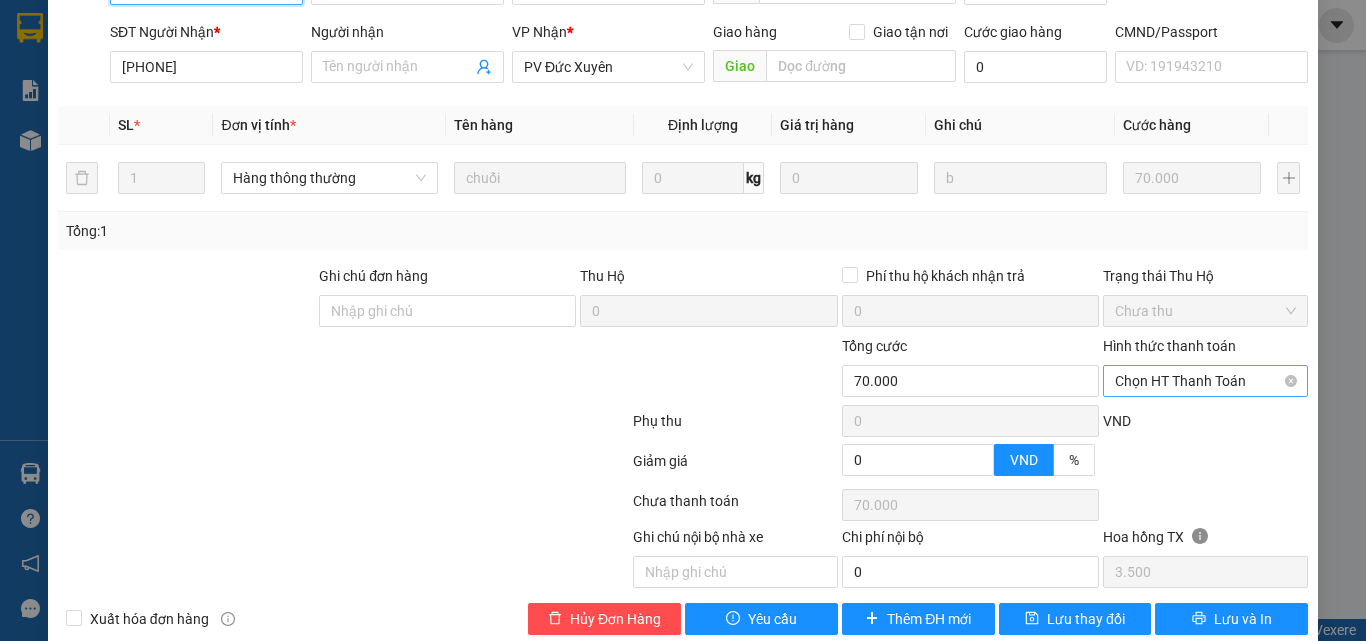 click on "Chọn HT Thanh Toán" at bounding box center (1205, 381) 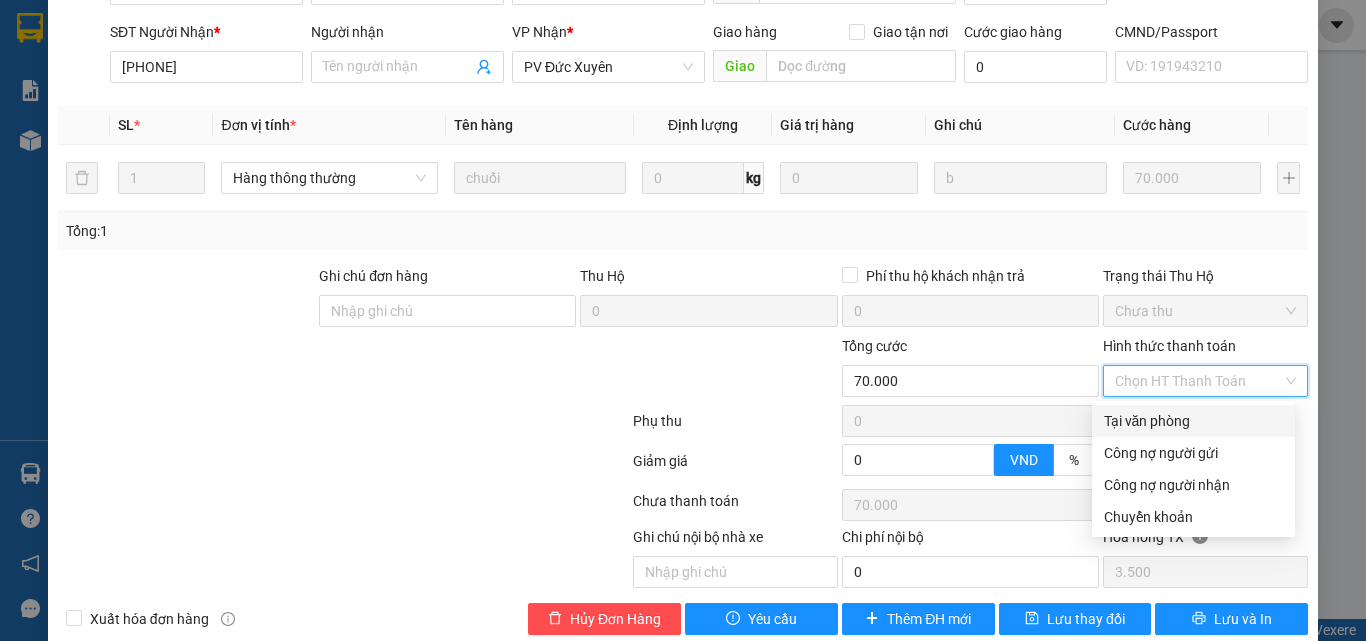 click on "Tại văn phòng" at bounding box center [1193, 421] 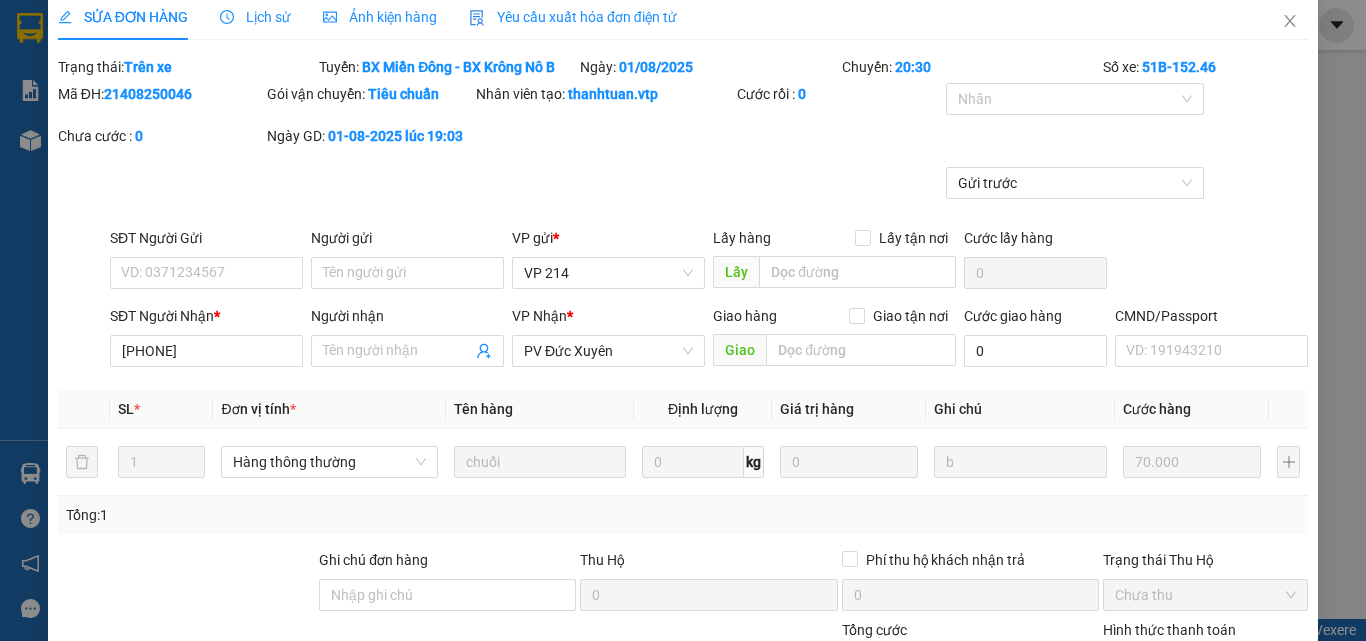 scroll, scrollTop: 0, scrollLeft: 0, axis: both 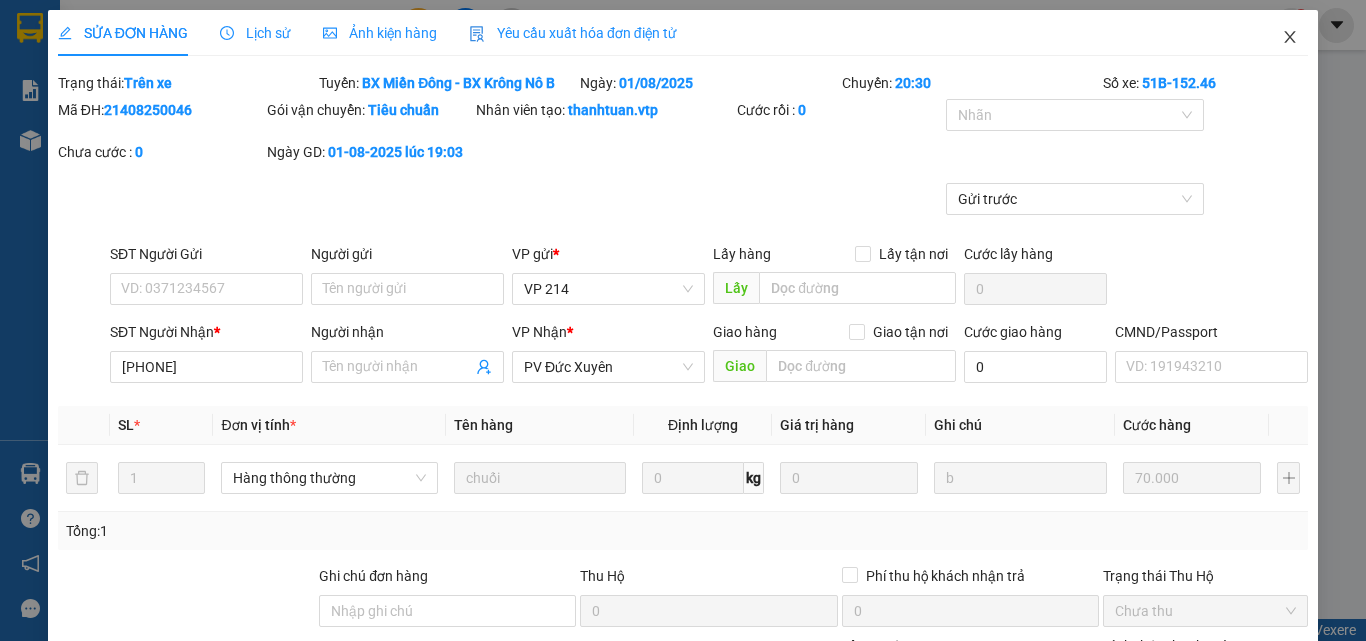 click 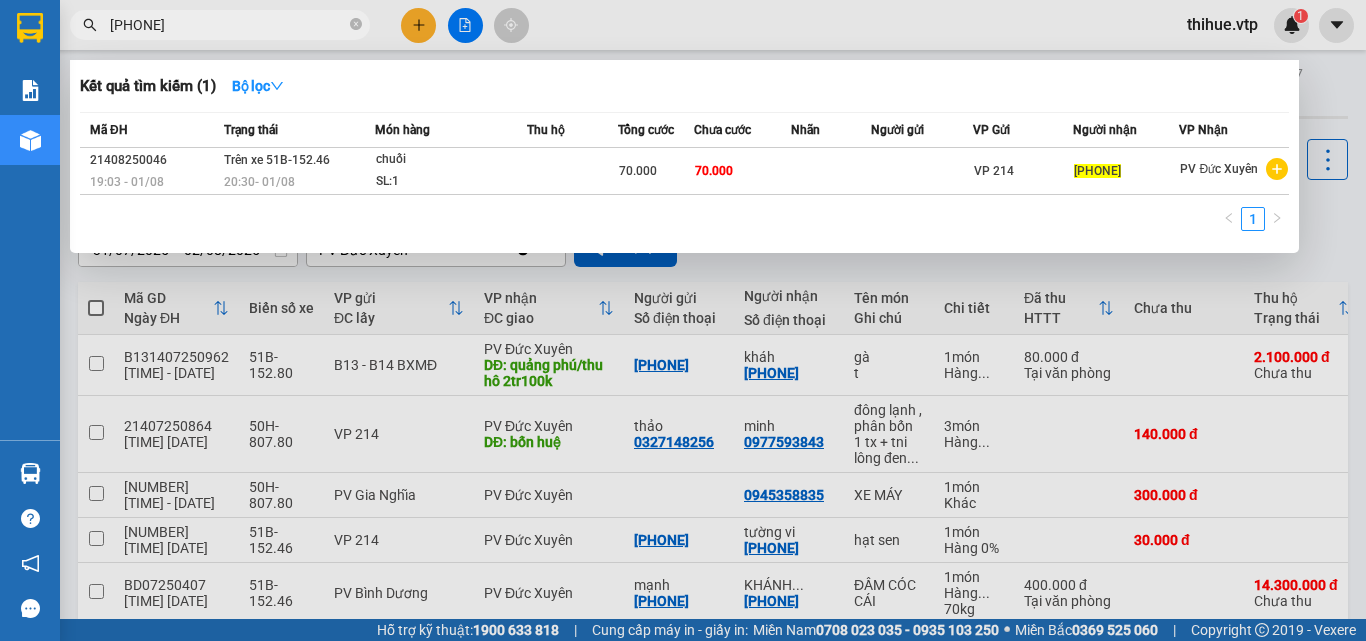 click on "[PHONE]" at bounding box center [228, 25] 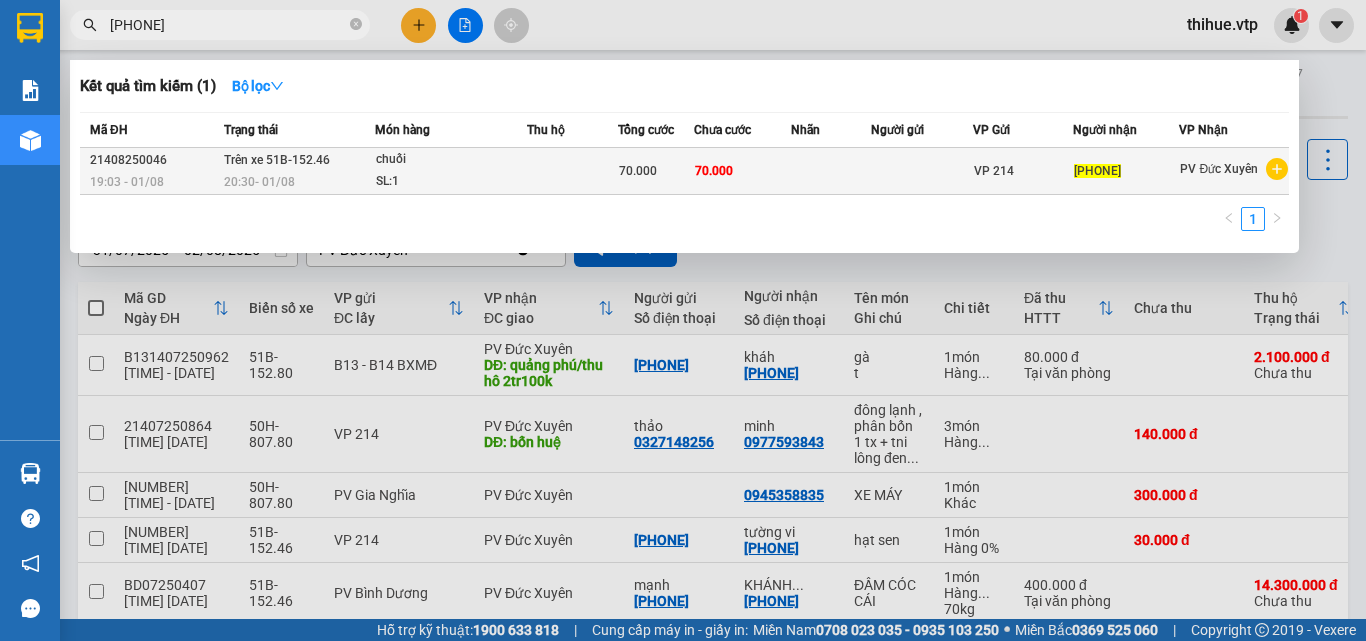 click 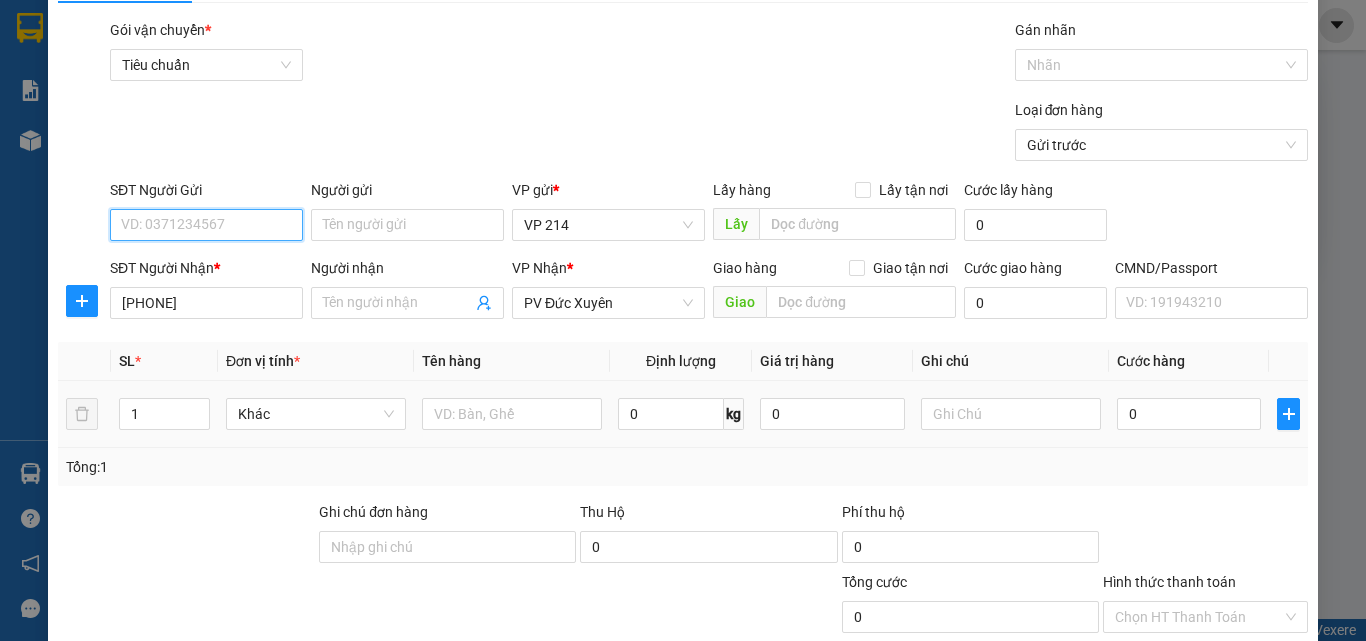 scroll, scrollTop: 0, scrollLeft: 0, axis: both 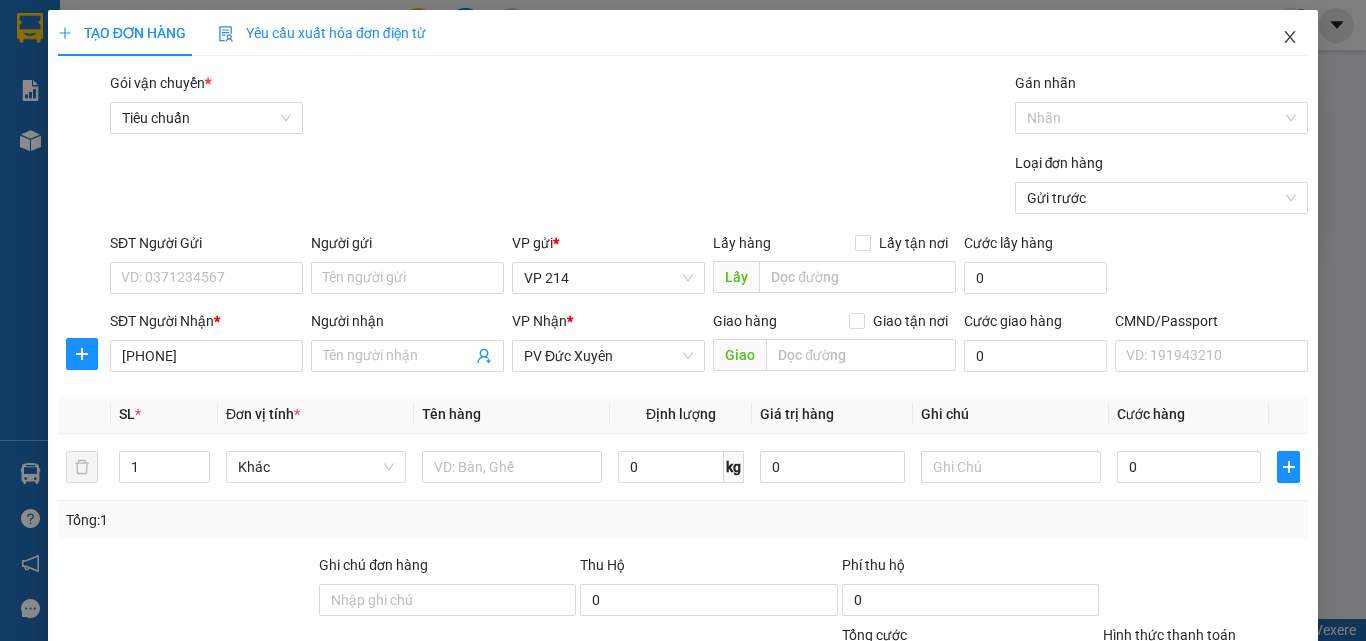 click at bounding box center [1290, 38] 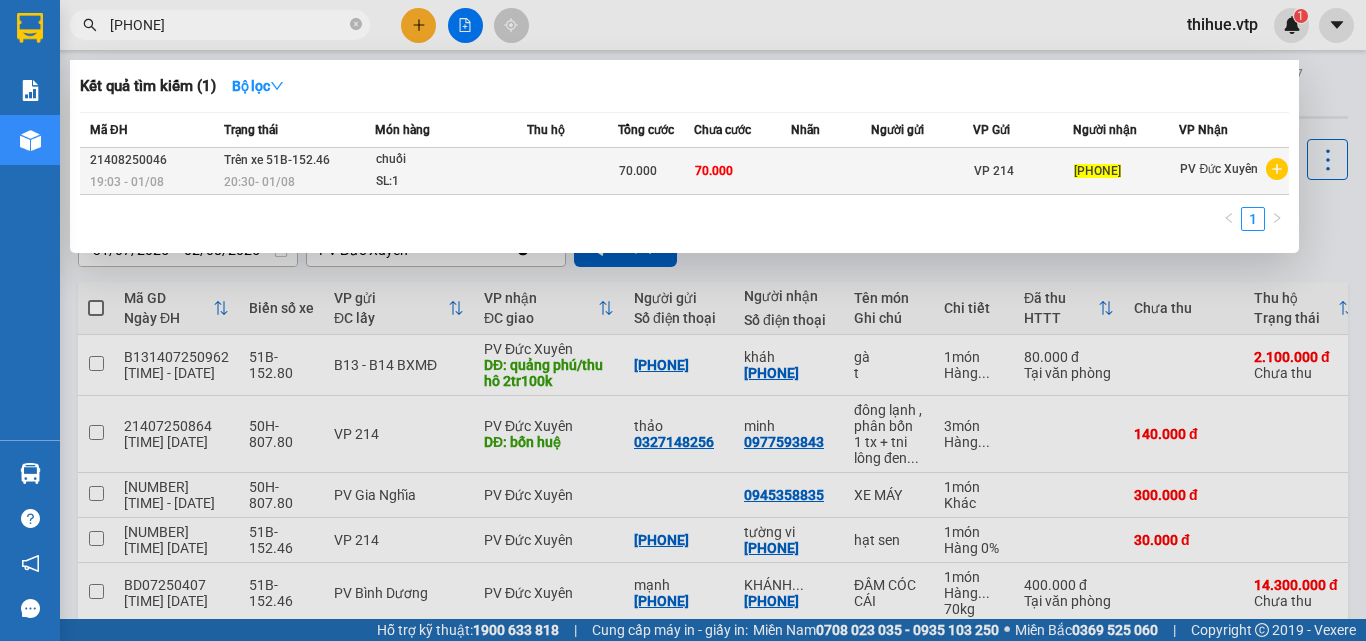 click at bounding box center (922, 171) 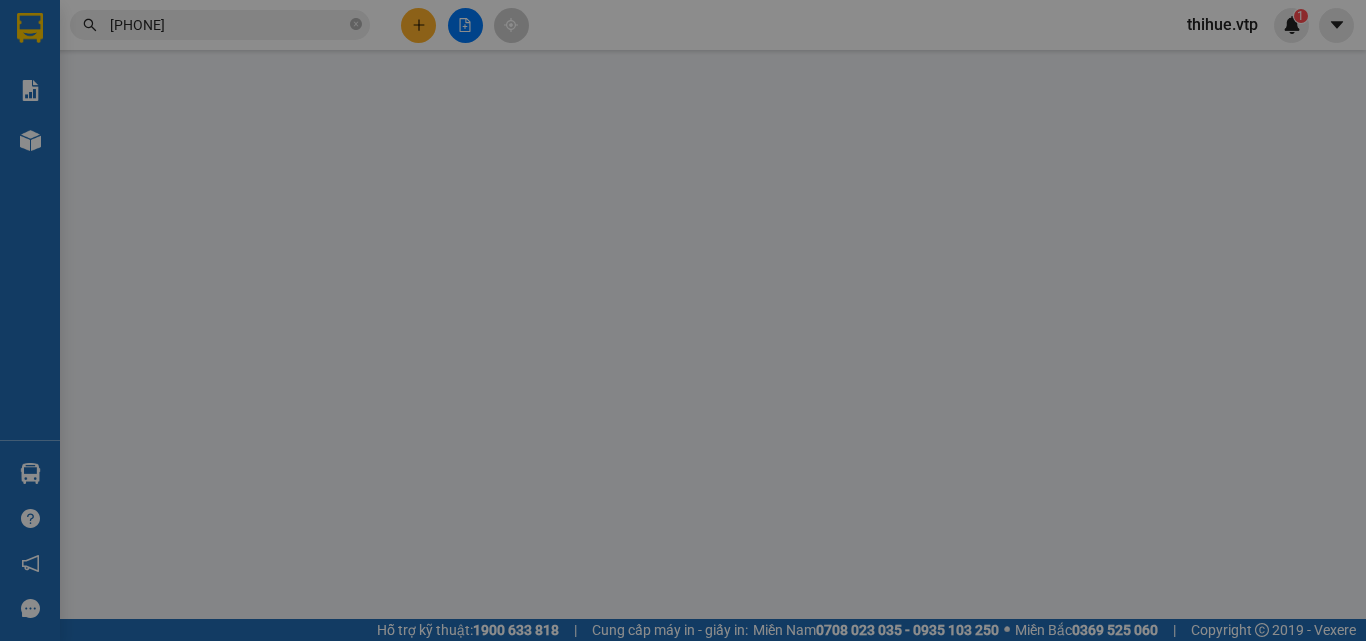 type on "[PHONE]" 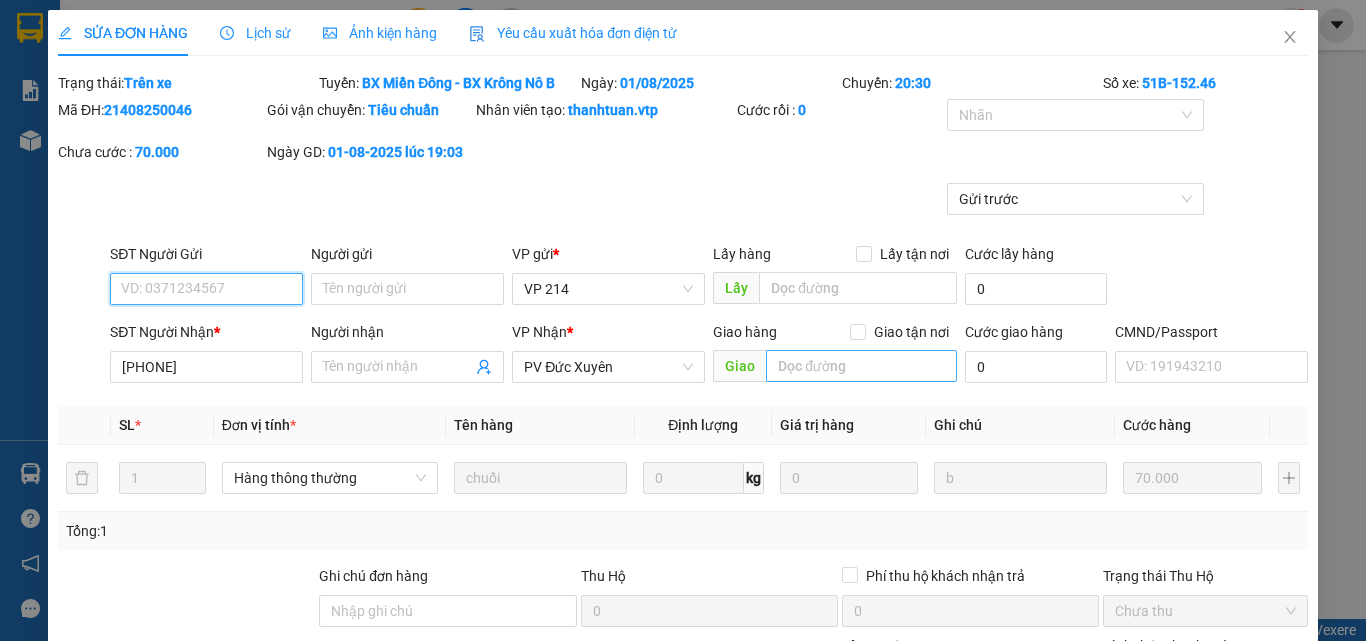type on "3.500" 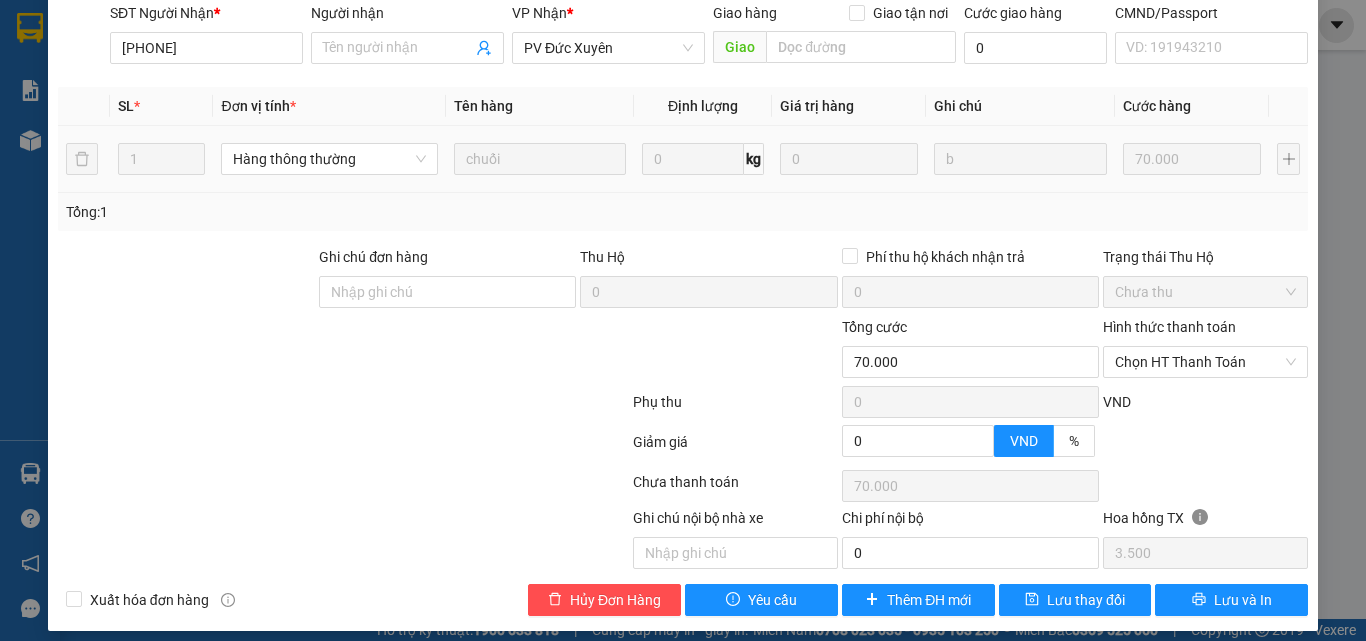 scroll, scrollTop: 333, scrollLeft: 0, axis: vertical 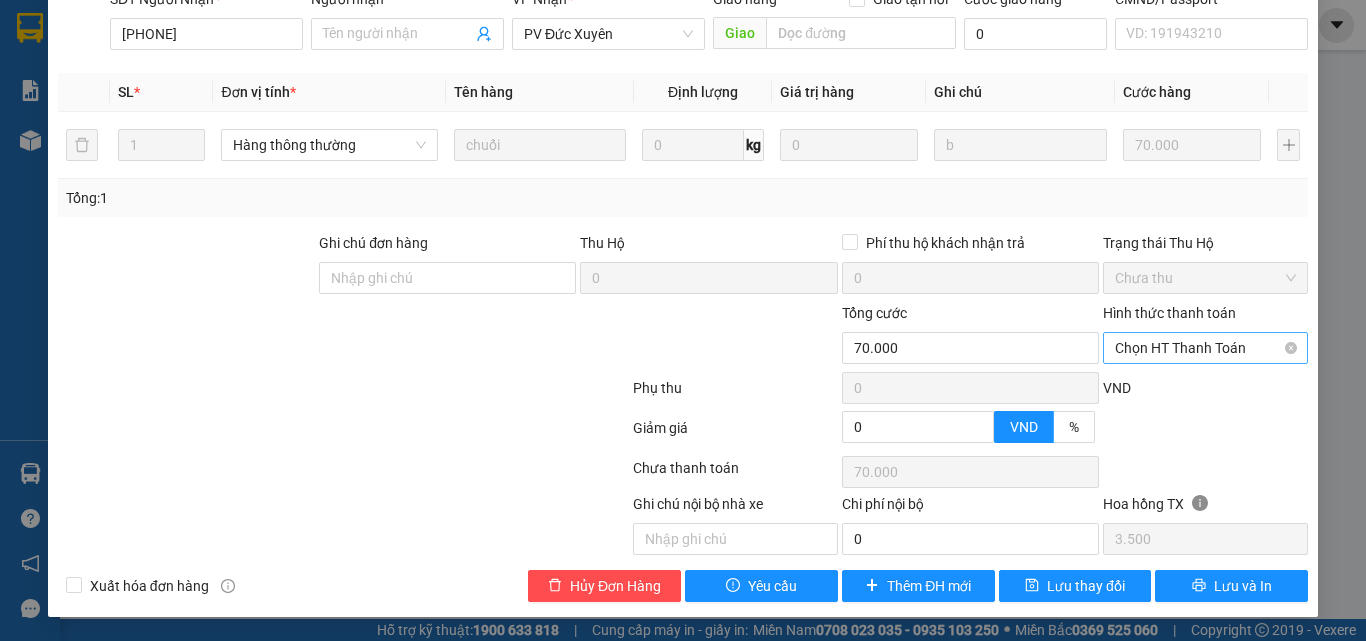 click on "Chọn HT Thanh Toán" at bounding box center (1205, 348) 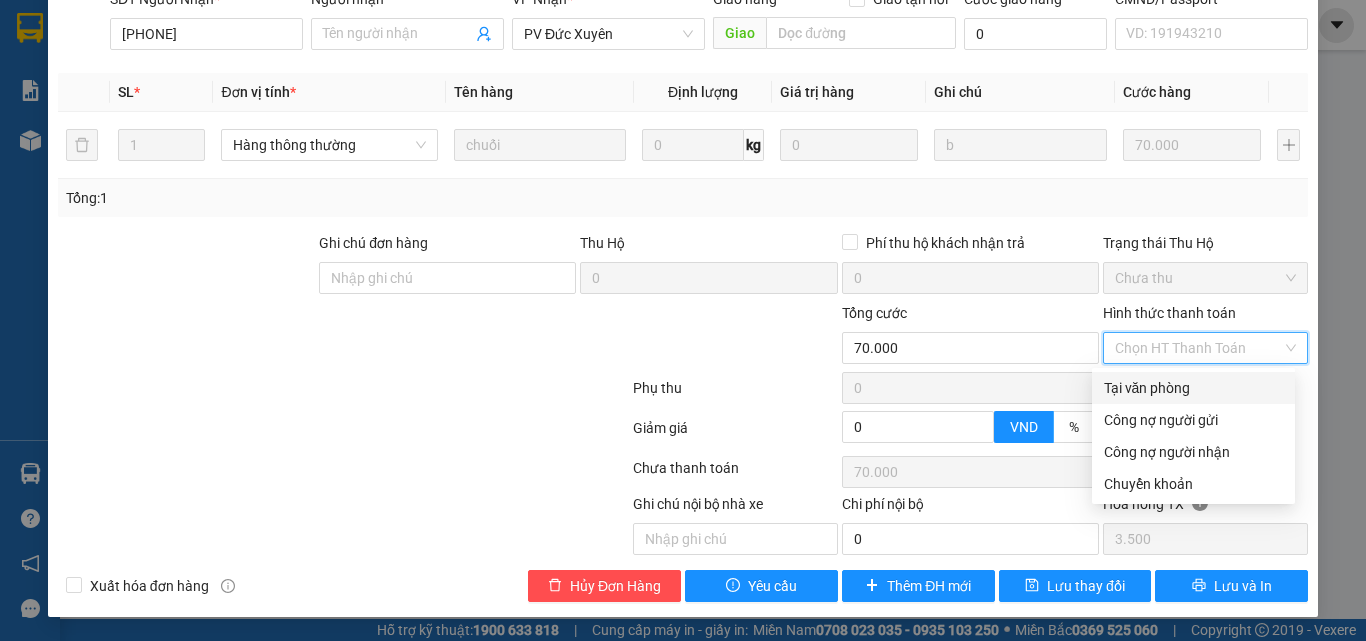 click on "Tại văn phòng" at bounding box center [1193, 388] 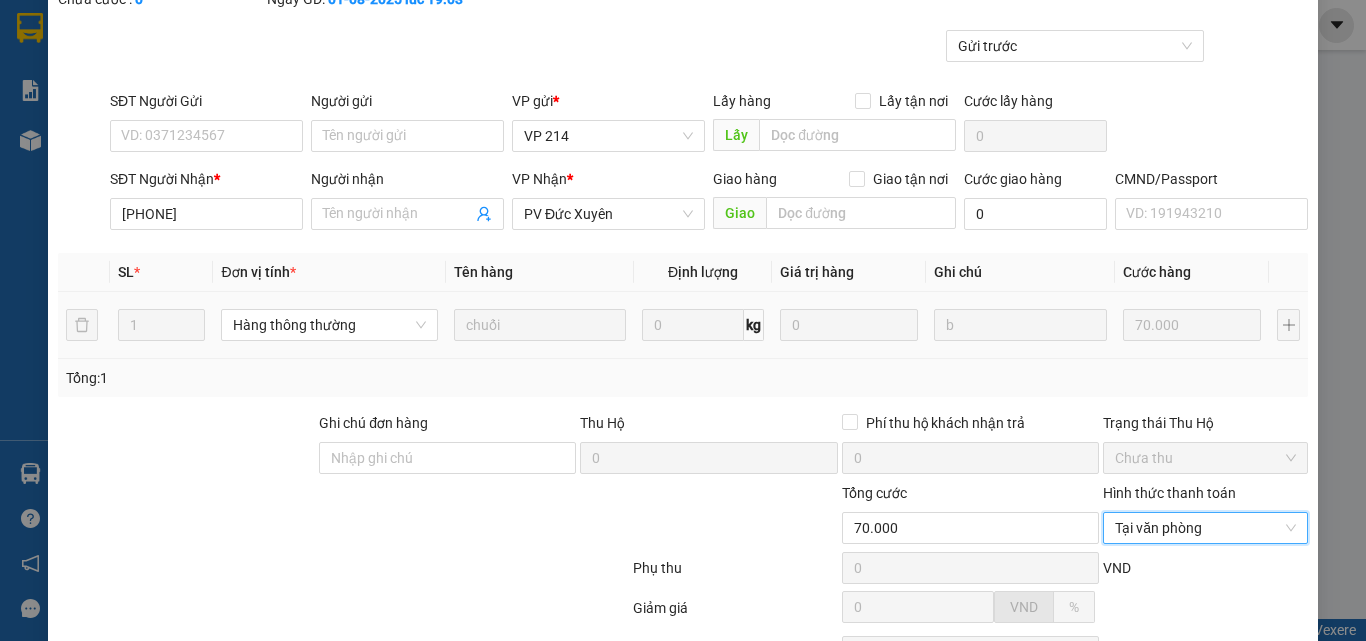scroll, scrollTop: 200, scrollLeft: 0, axis: vertical 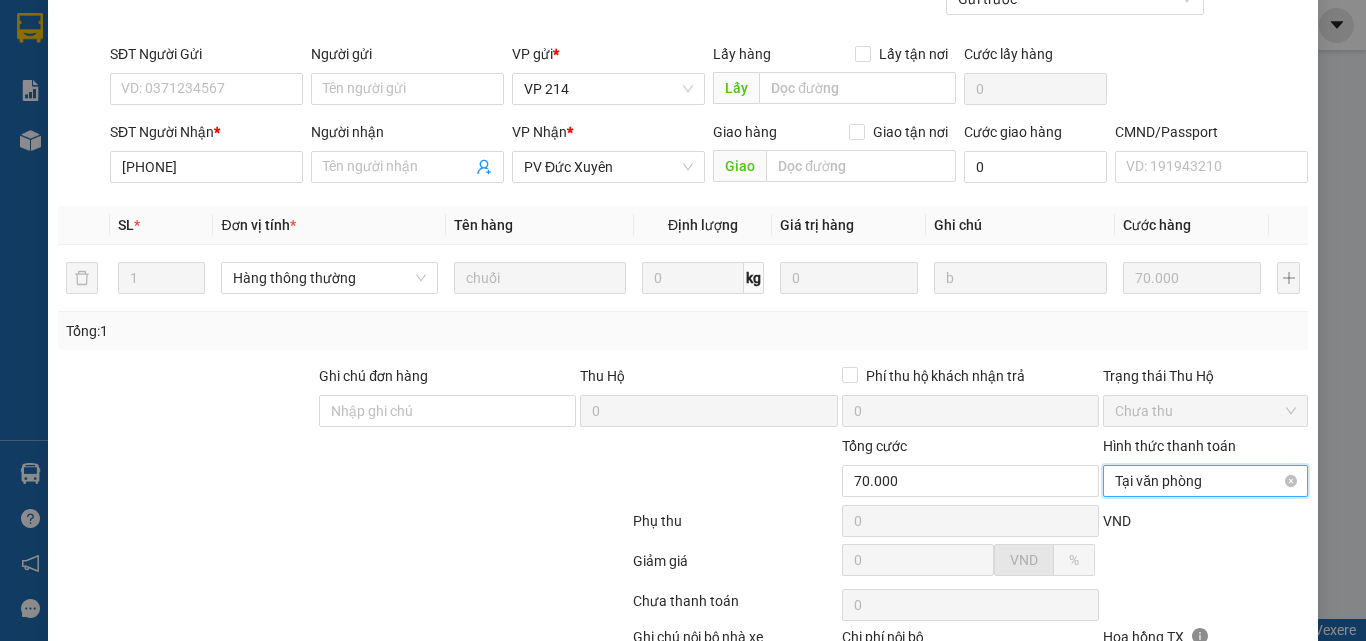 click on "Tại văn phòng" at bounding box center [1205, 481] 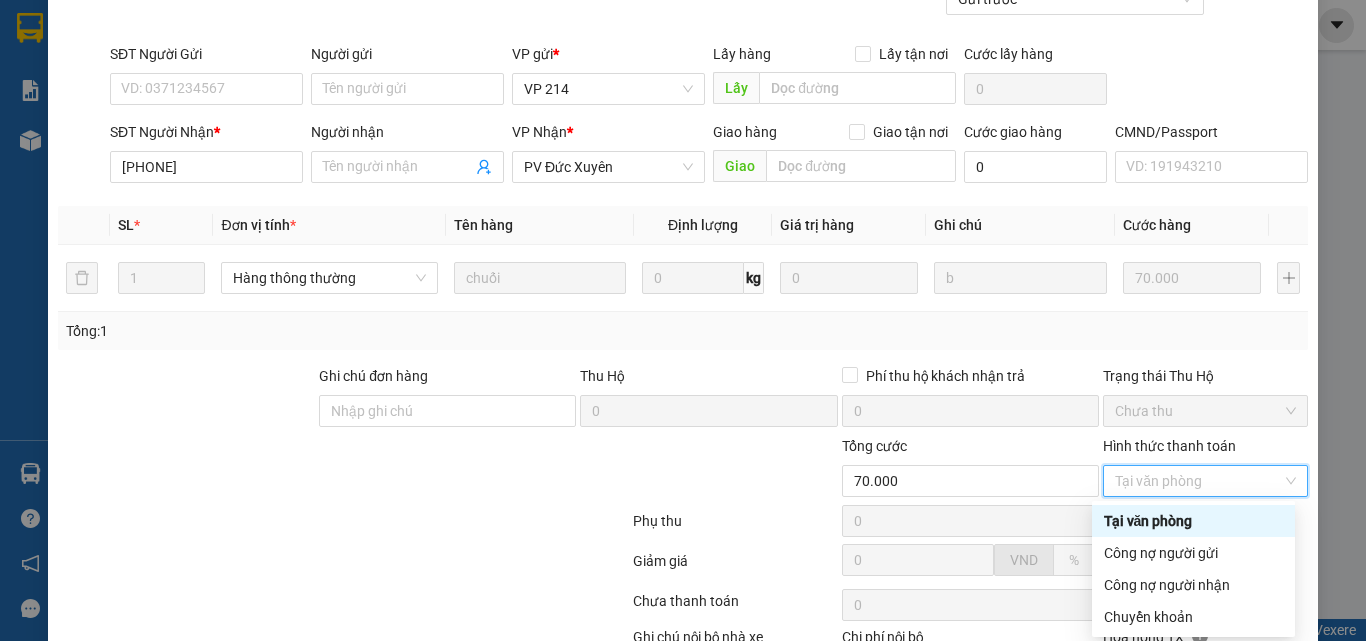 click on "Tại văn phòng" at bounding box center [1193, 521] 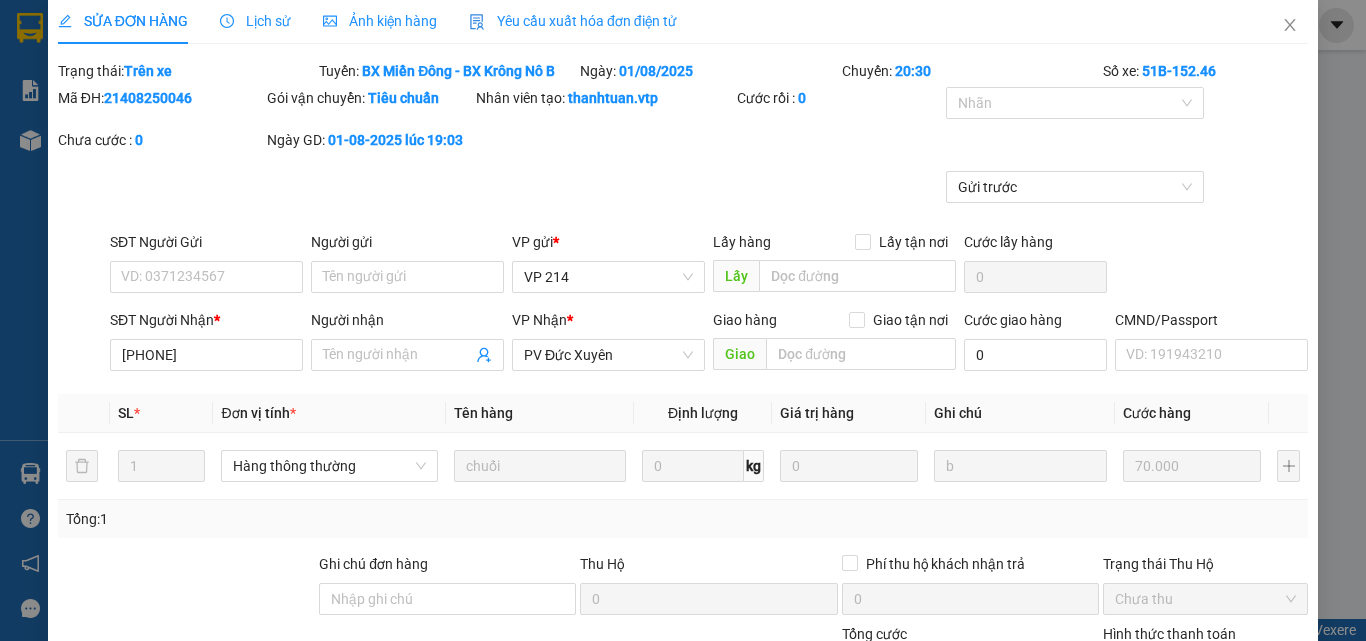 scroll, scrollTop: 0, scrollLeft: 0, axis: both 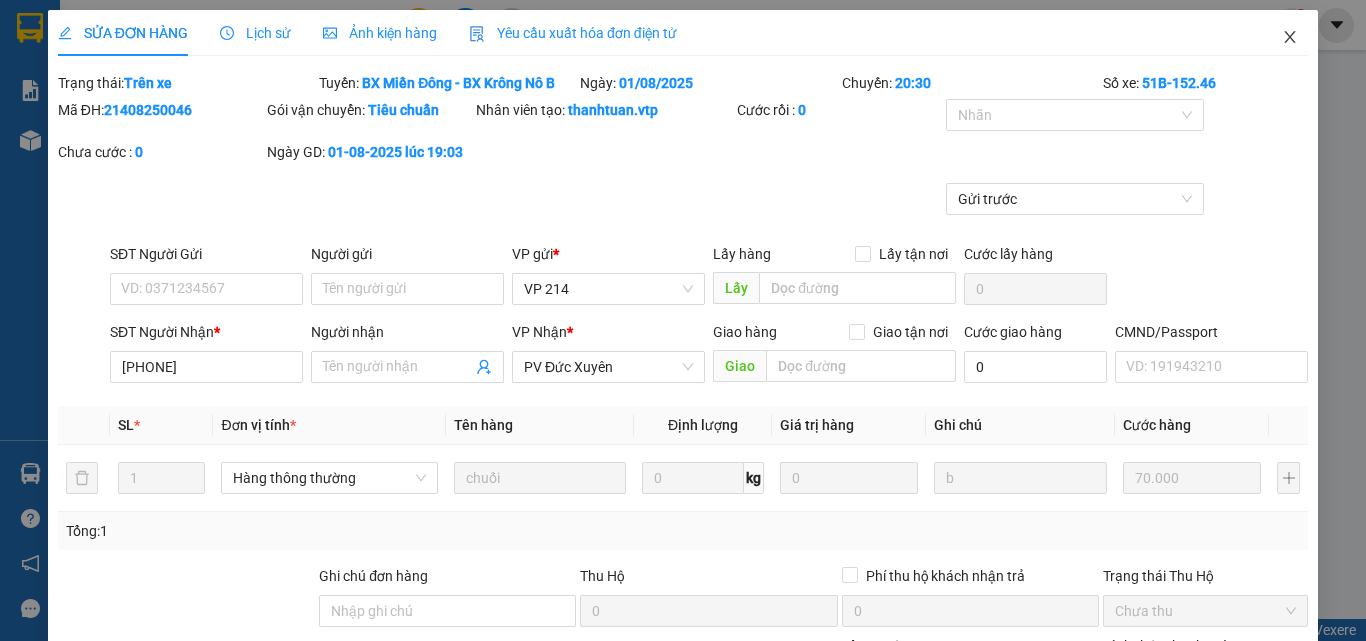 click 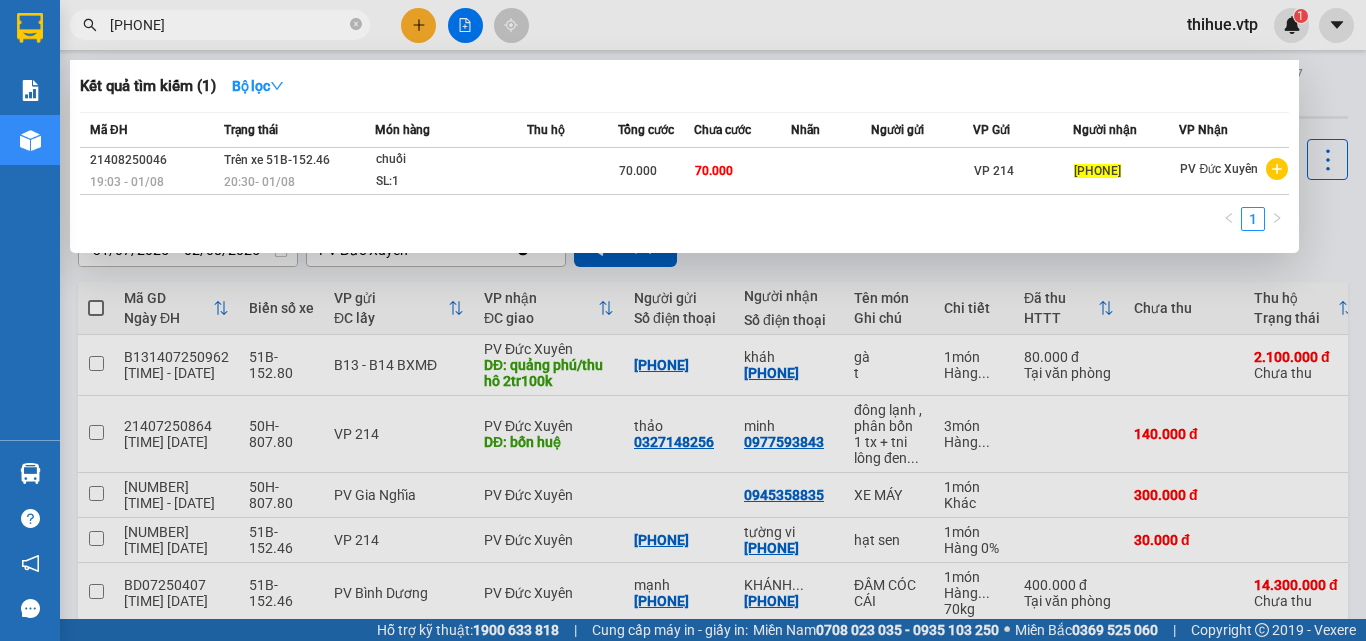click on "[PHONE]" at bounding box center [228, 25] 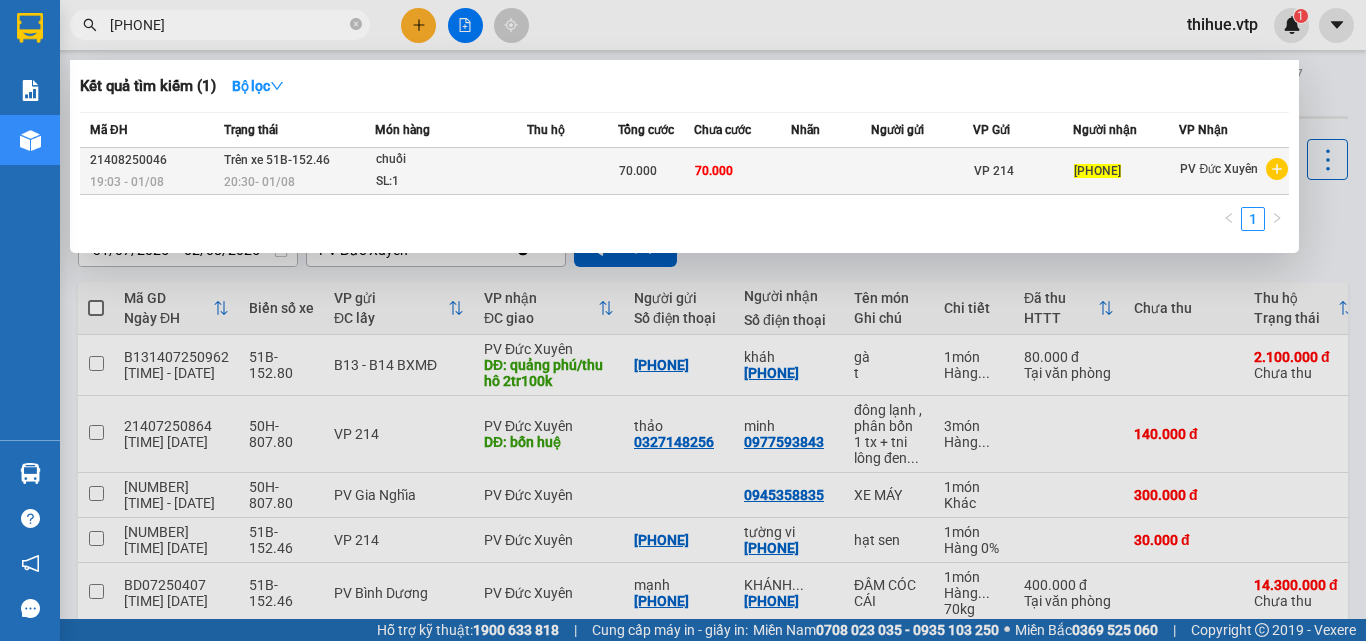 click on "21408250046" at bounding box center (154, 160) 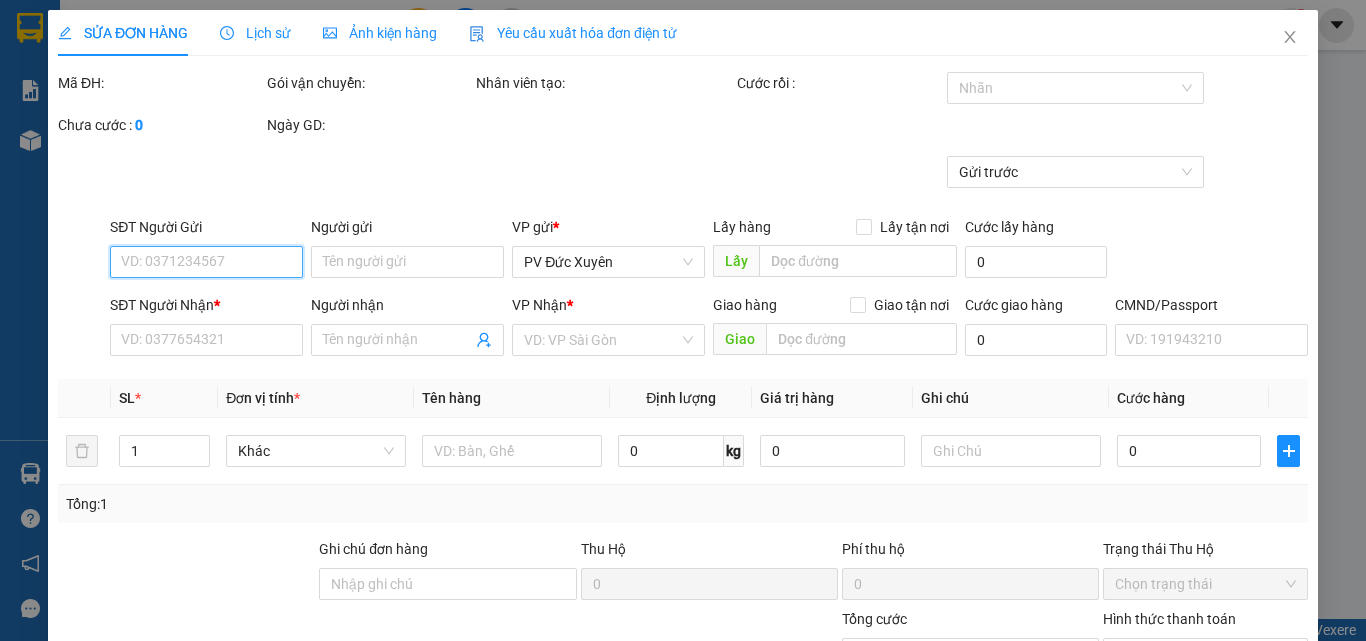 type on "[PHONE]" 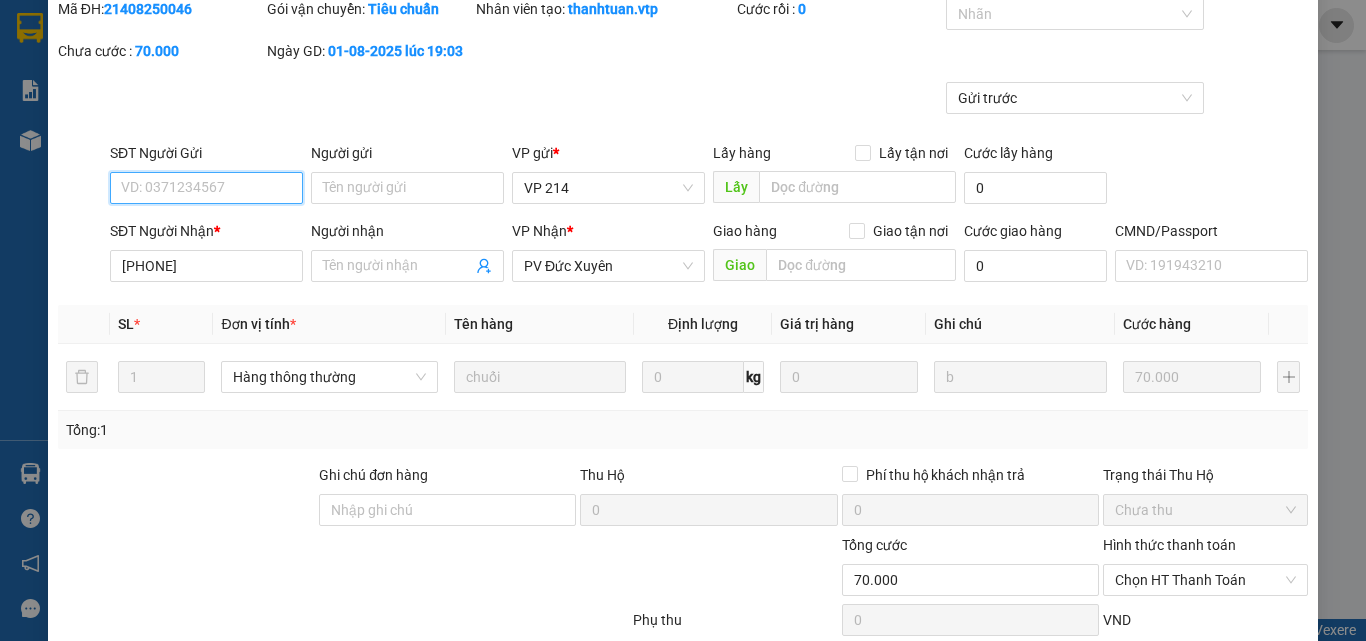 scroll, scrollTop: 333, scrollLeft: 0, axis: vertical 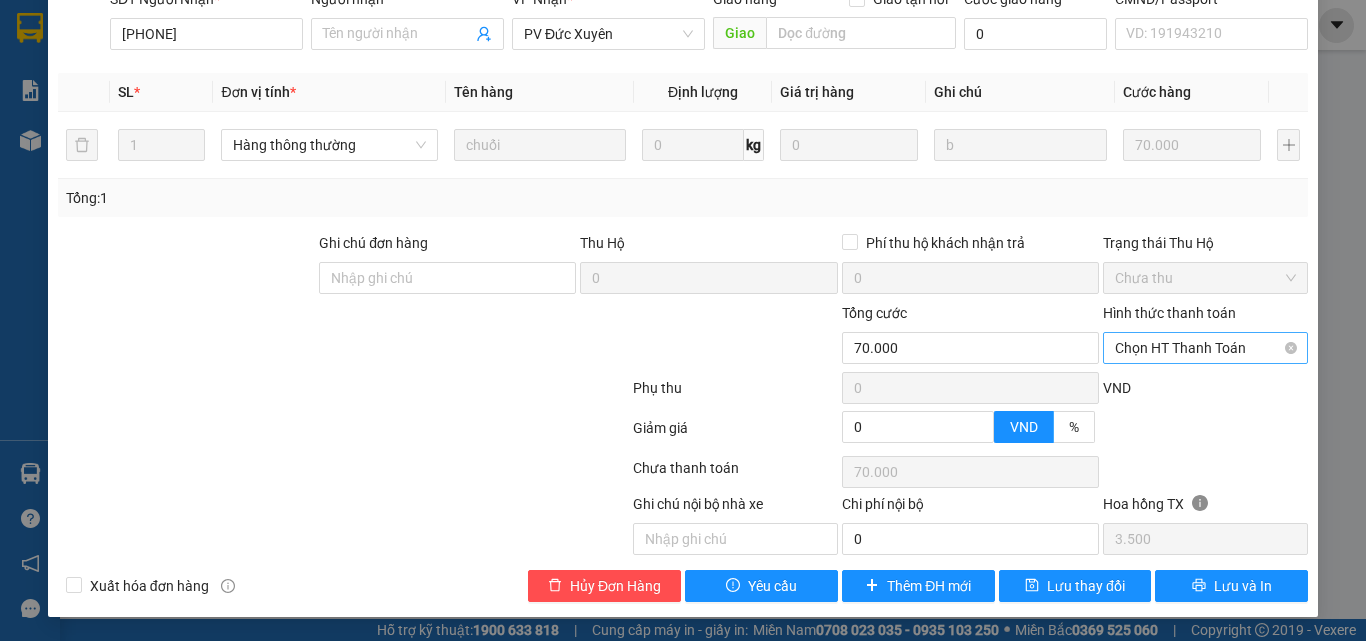 click on "Chọn HT Thanh Toán" at bounding box center [1205, 348] 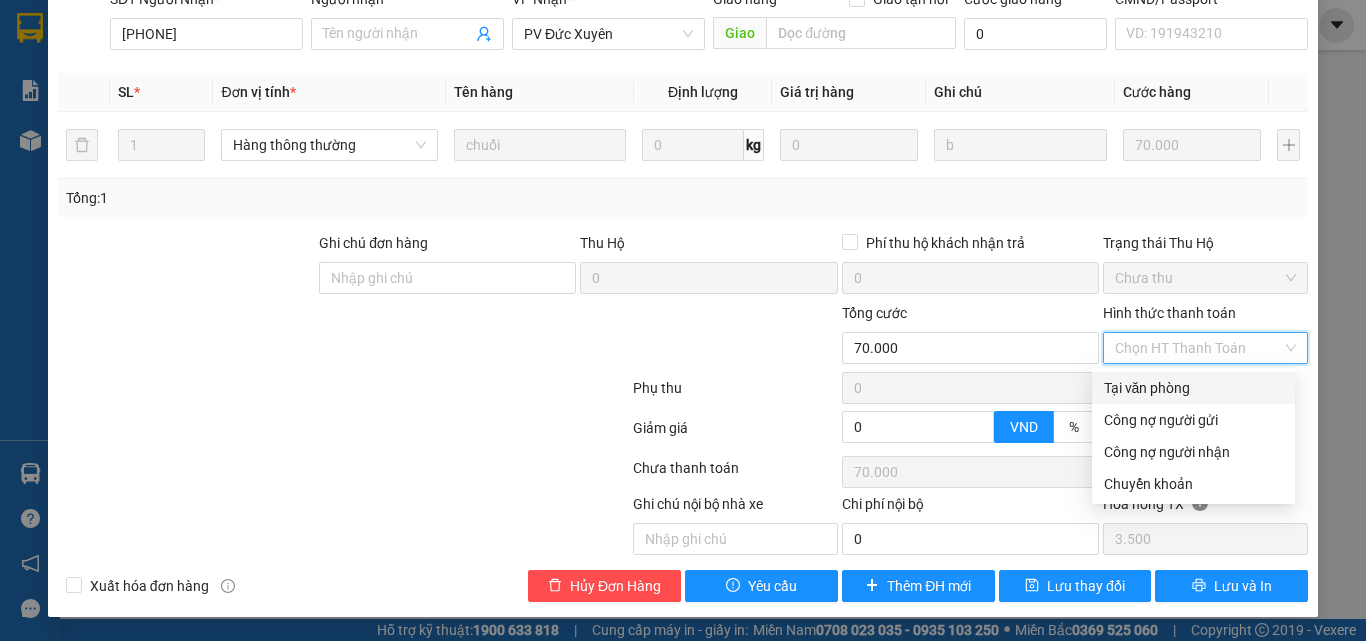 click on "Tại văn phòng" at bounding box center (1193, 388) 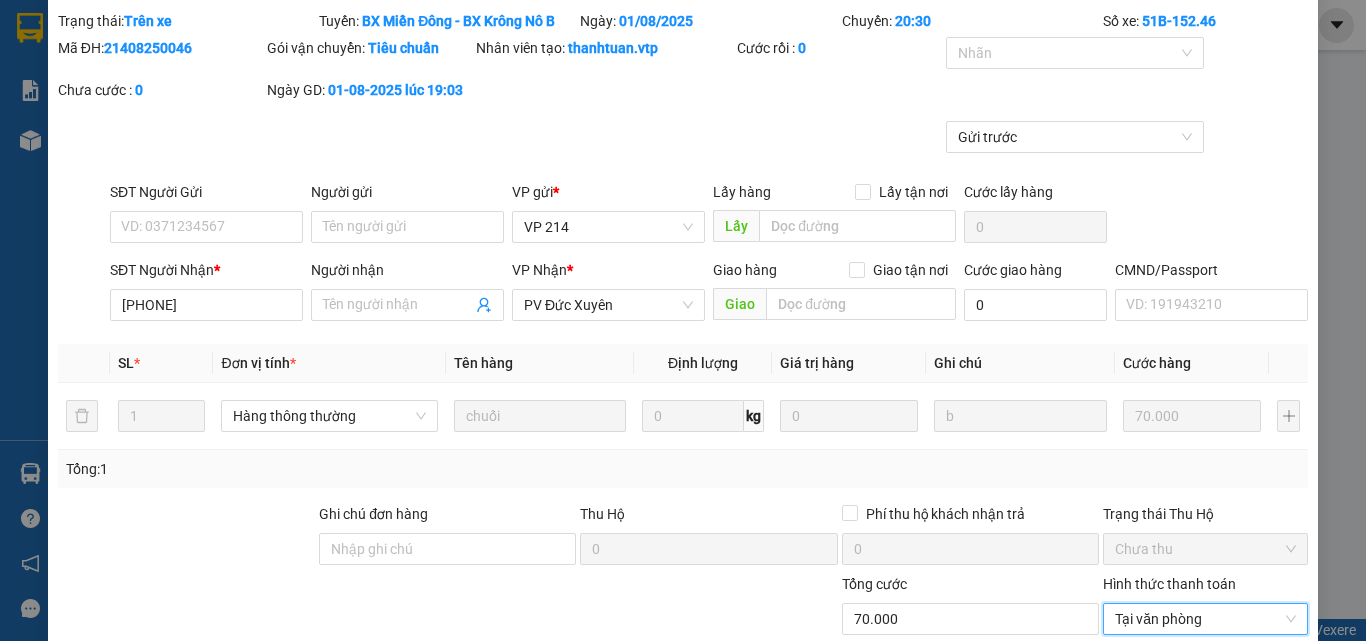 scroll, scrollTop: 33, scrollLeft: 0, axis: vertical 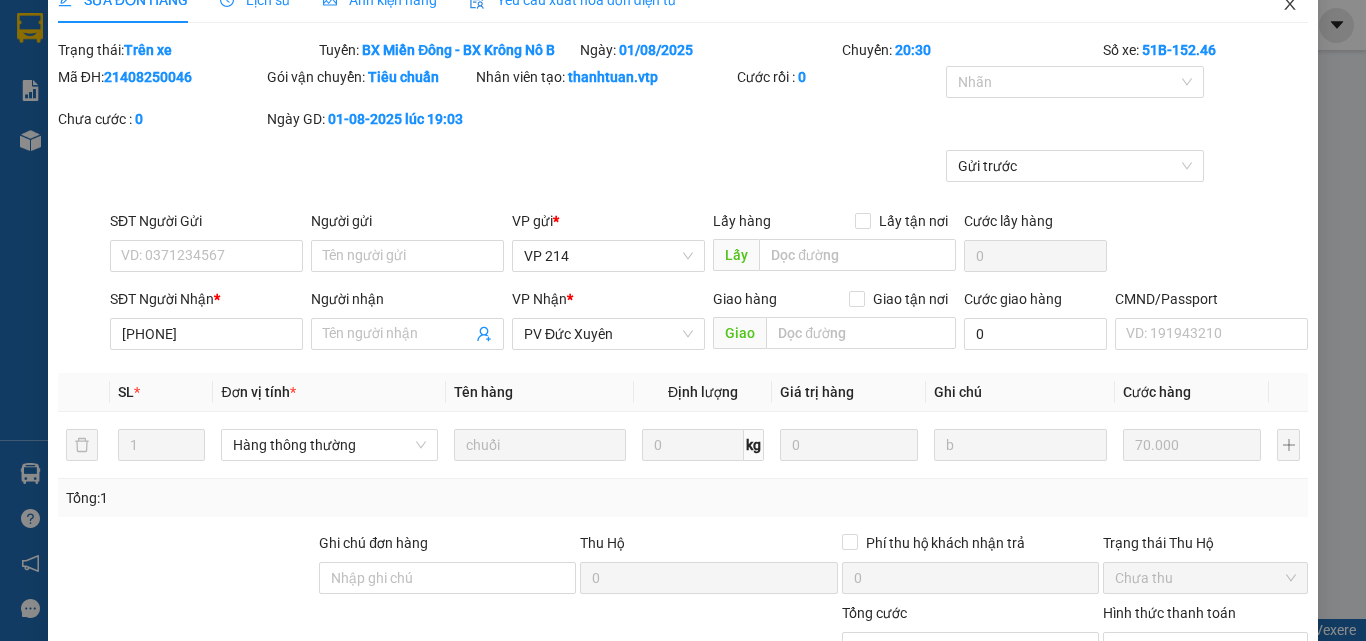 click 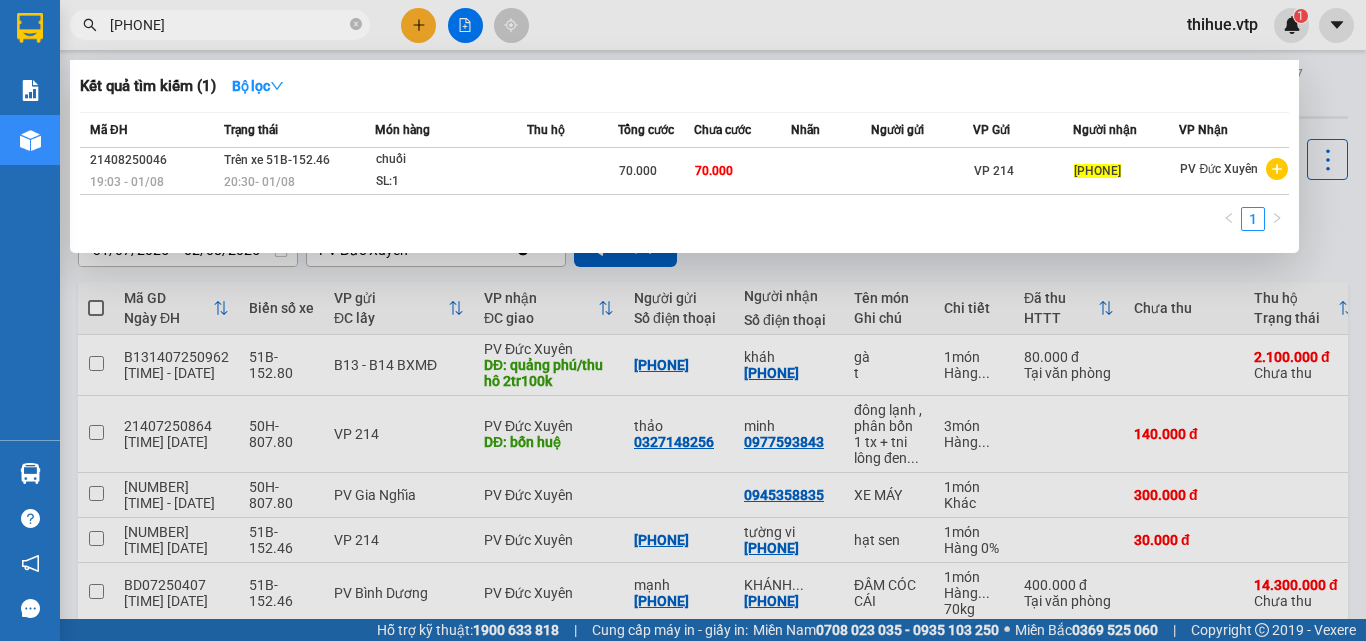 click on "[PHONE]" at bounding box center [228, 25] 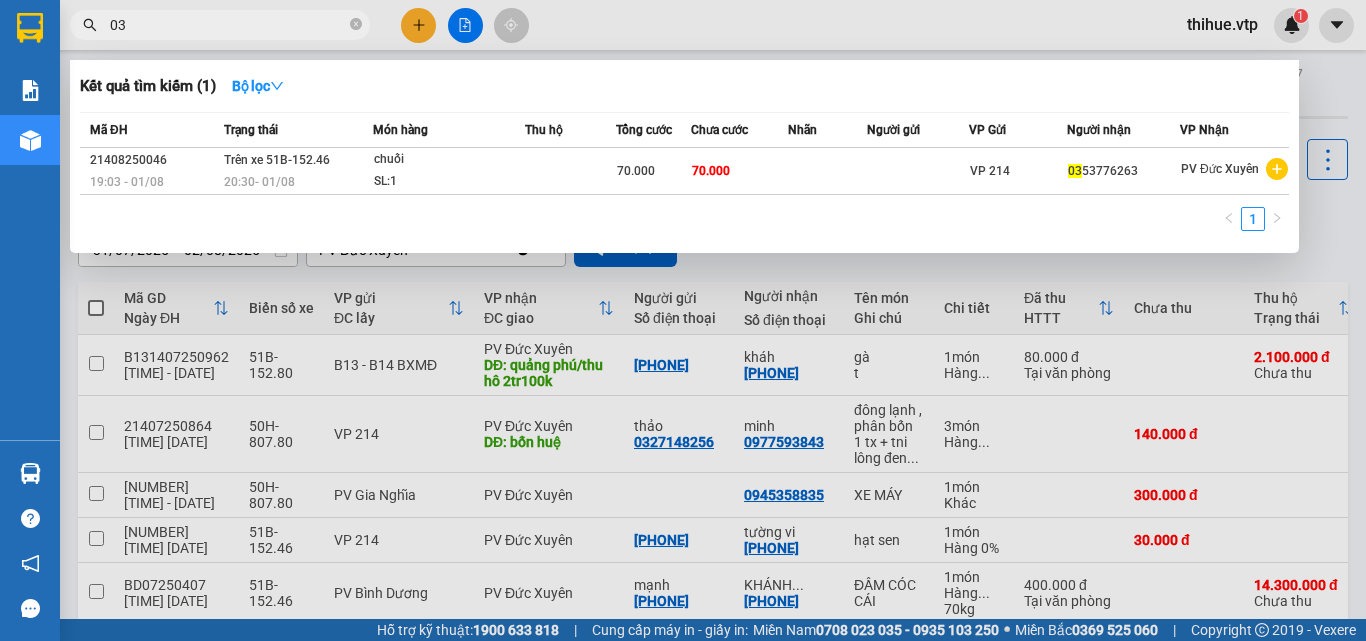 type on "0" 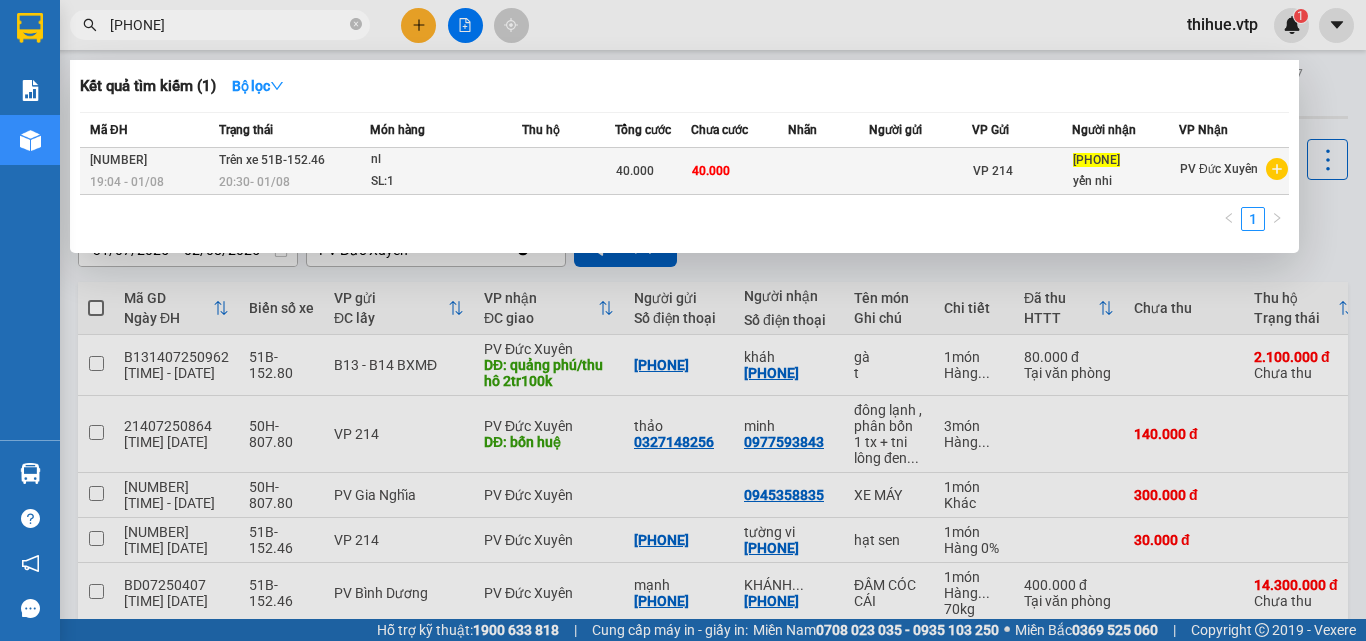type on "[PHONE]" 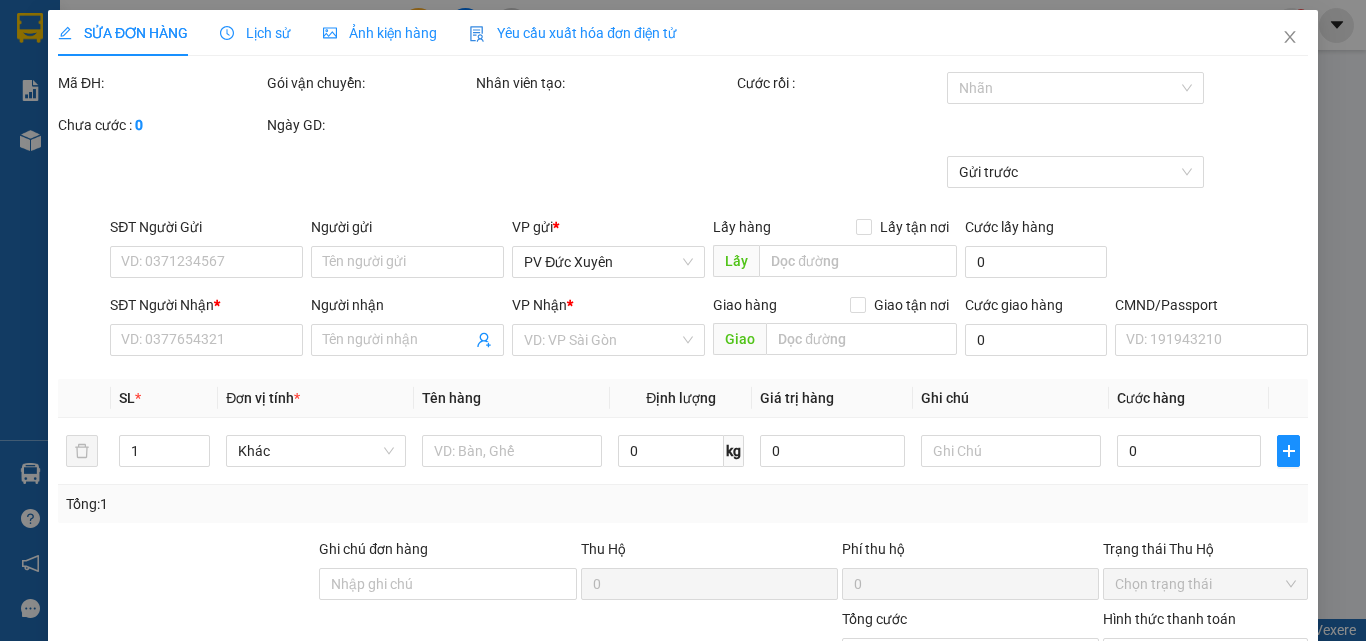type on "[PHONE]" 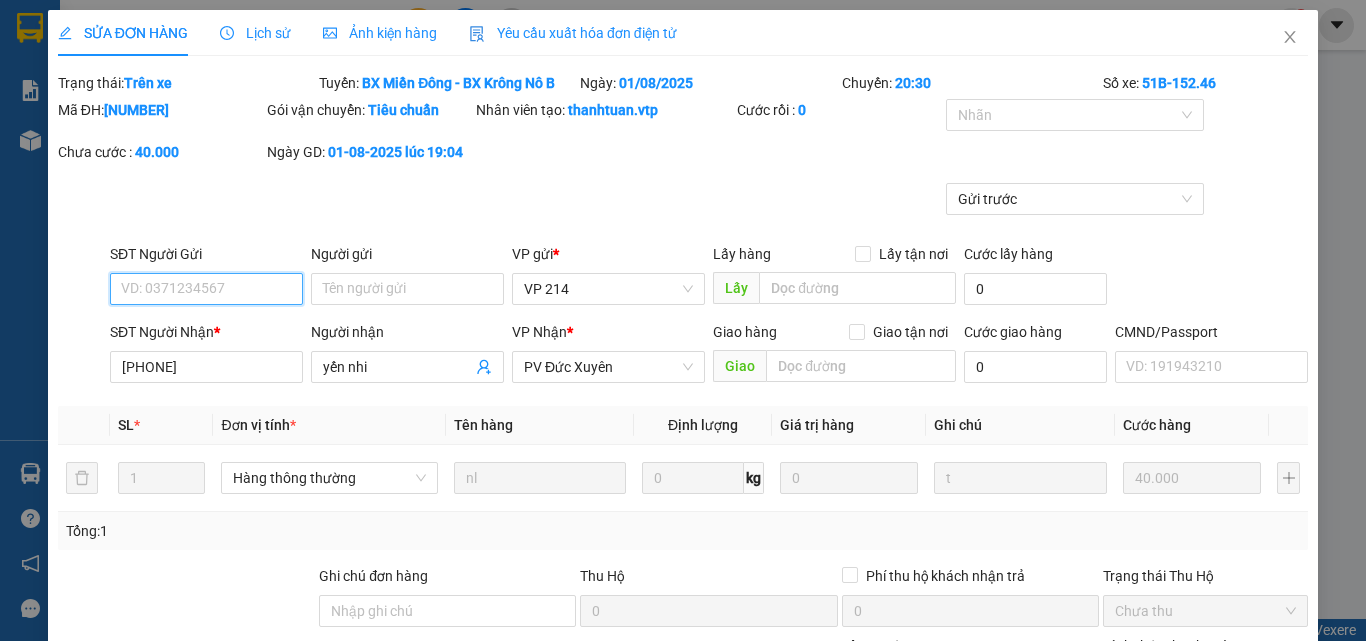 type on "2.000" 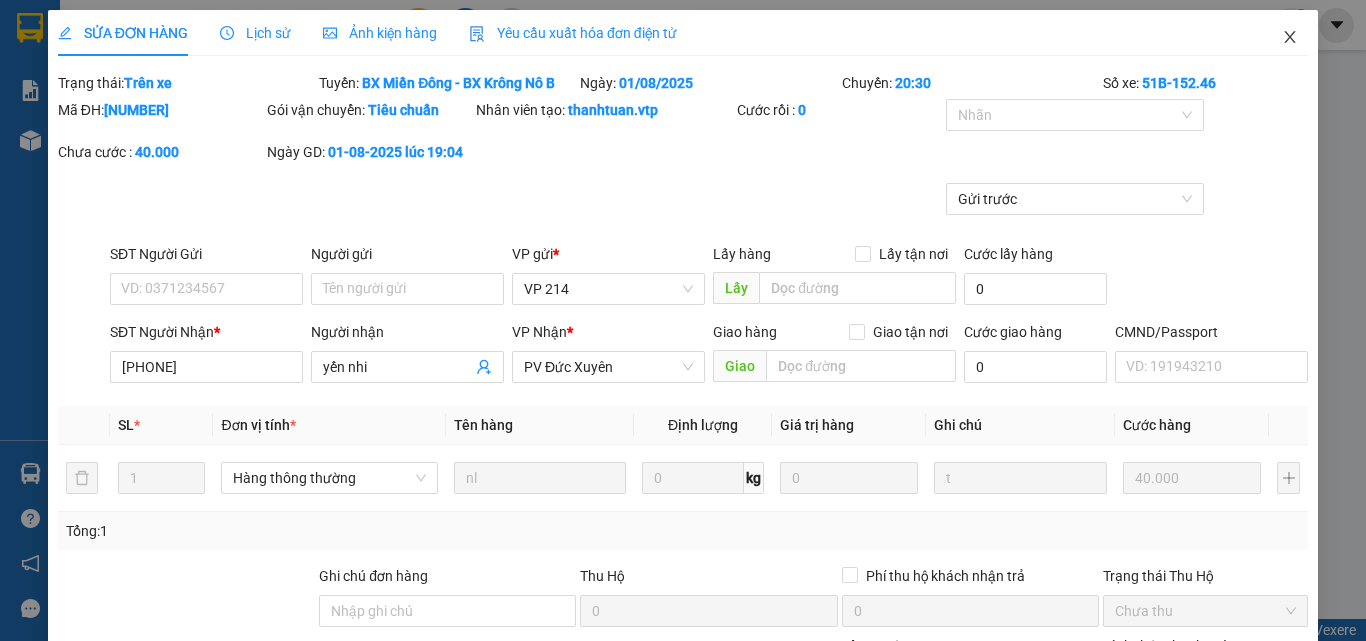 click 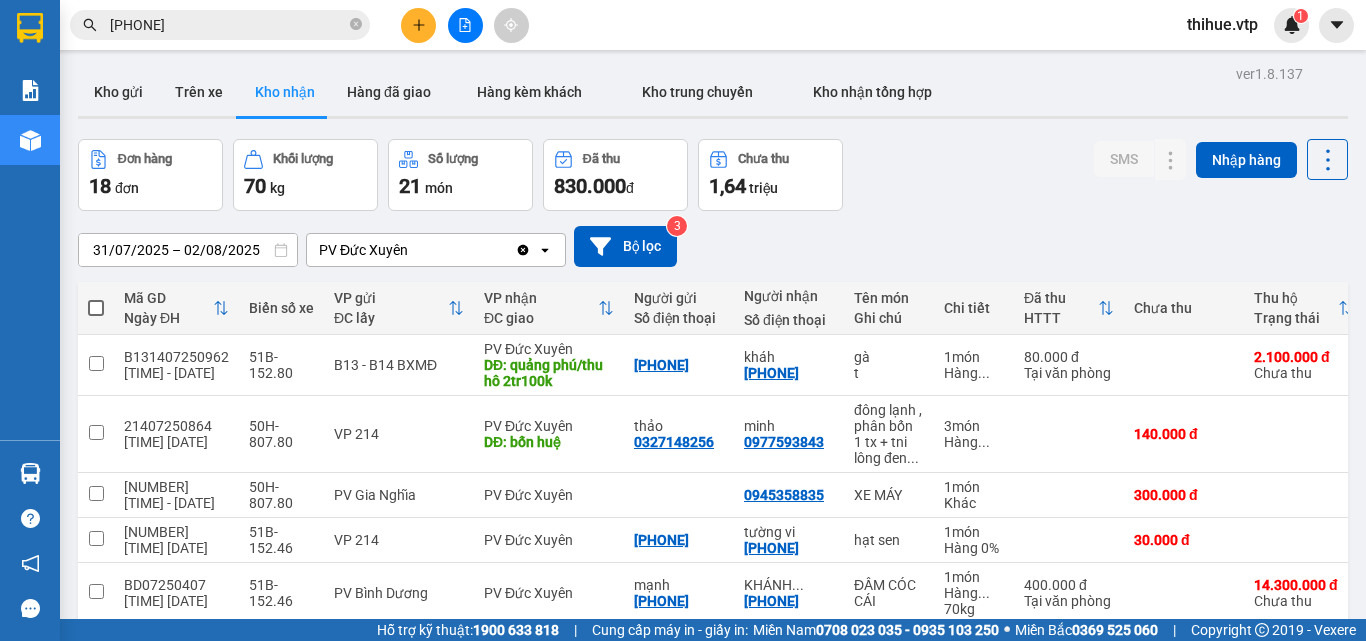 click on "[PHONE]" at bounding box center (228, 25) 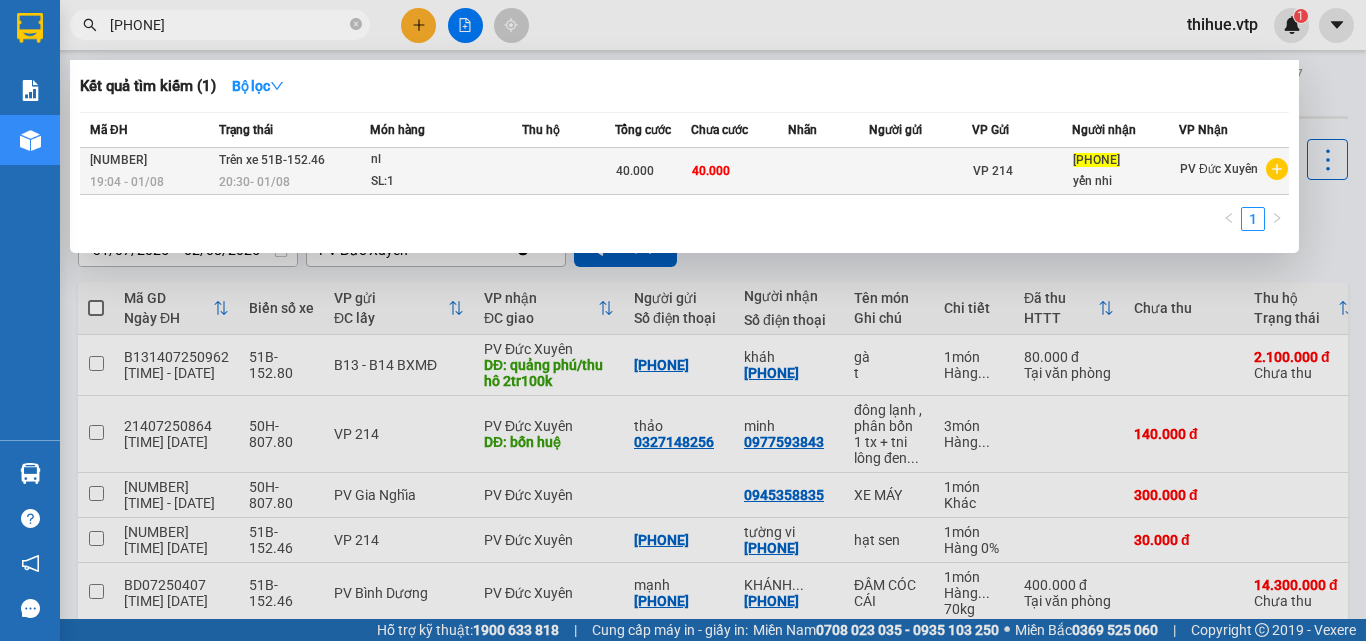 click at bounding box center (828, 171) 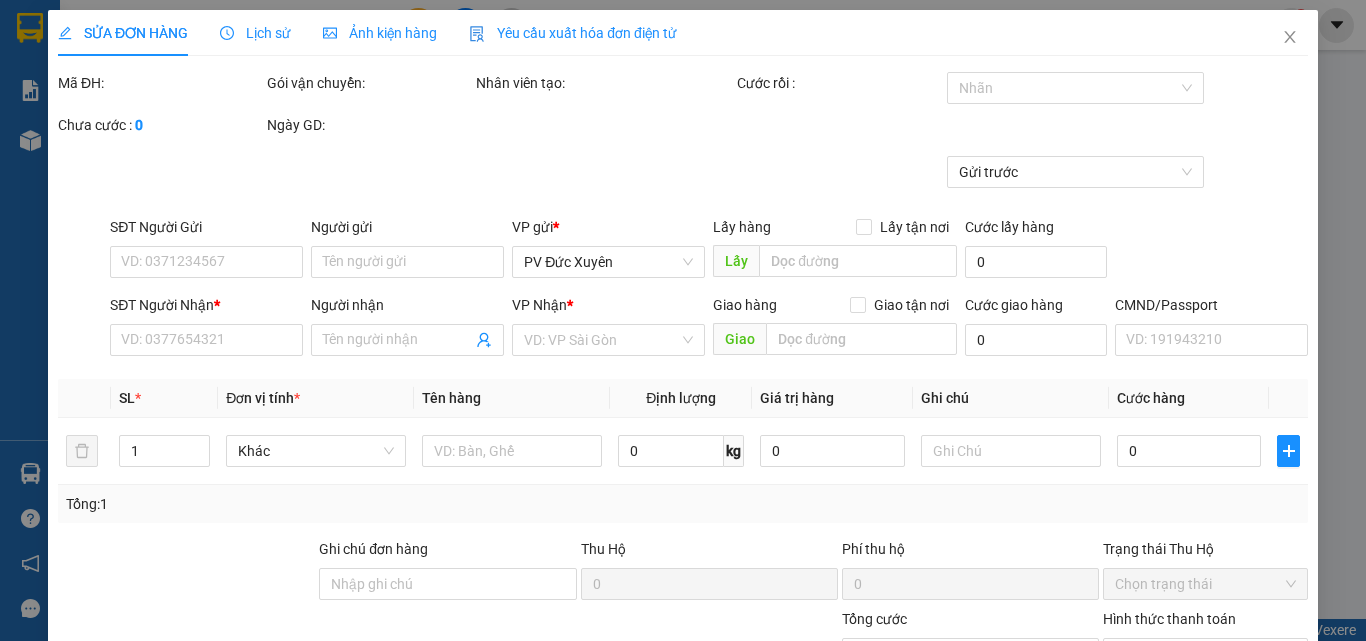 type on "2.000" 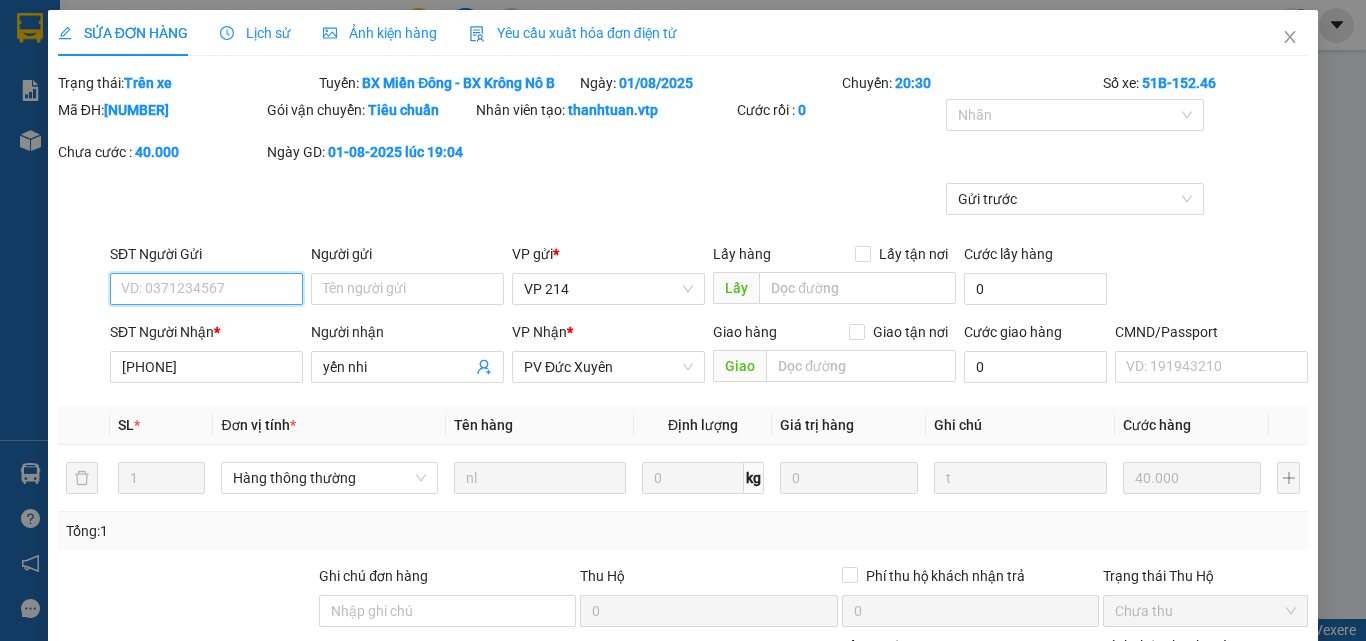 type on "[PHONE]" 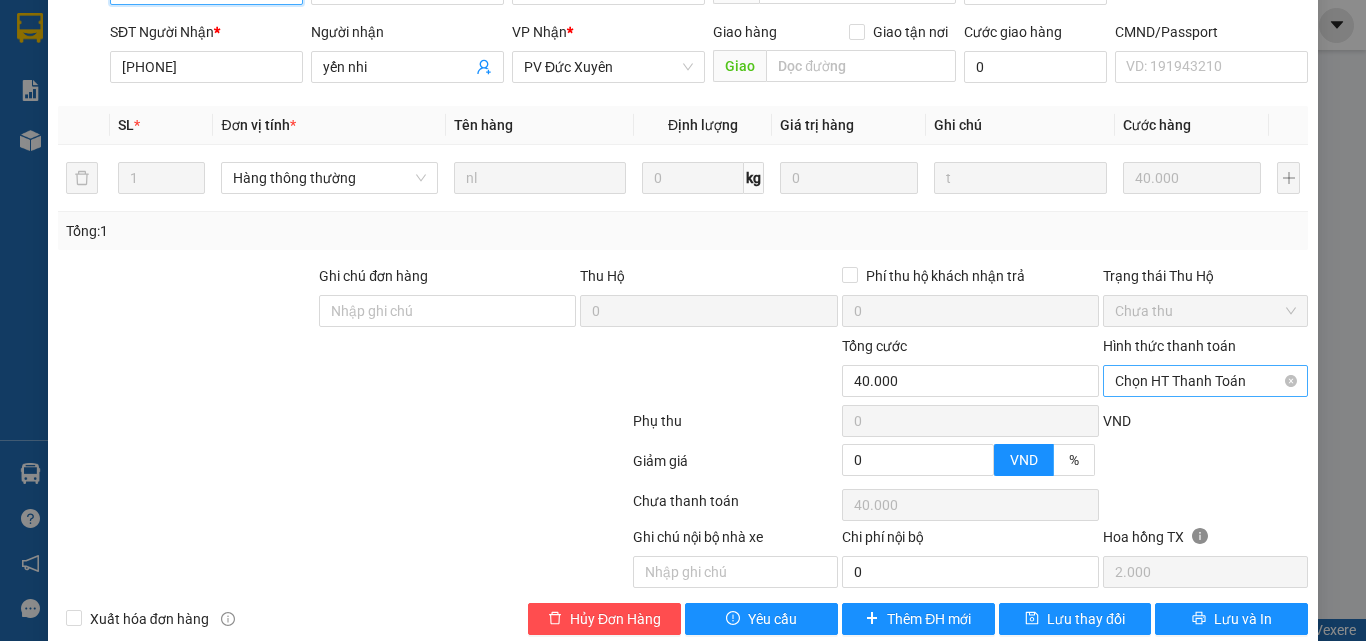 click on "Chọn HT Thanh Toán" at bounding box center [1205, 381] 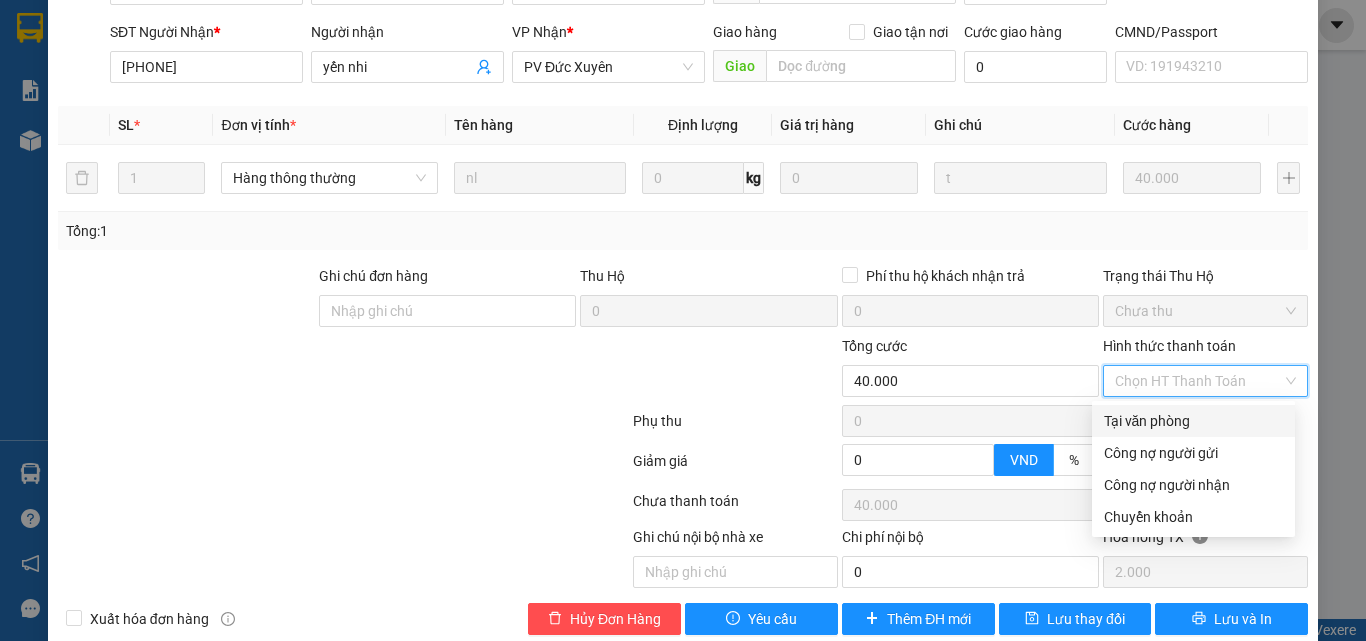 click on "Tại văn phòng" at bounding box center (1193, 421) 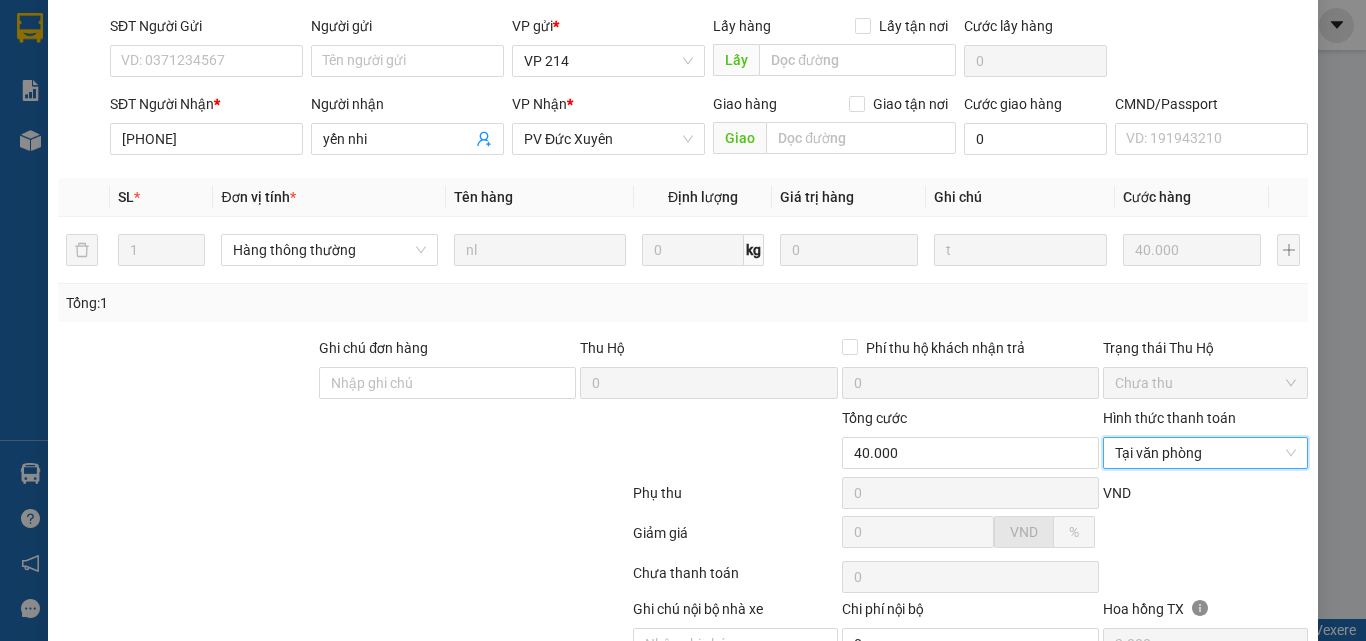 scroll, scrollTop: 0, scrollLeft: 0, axis: both 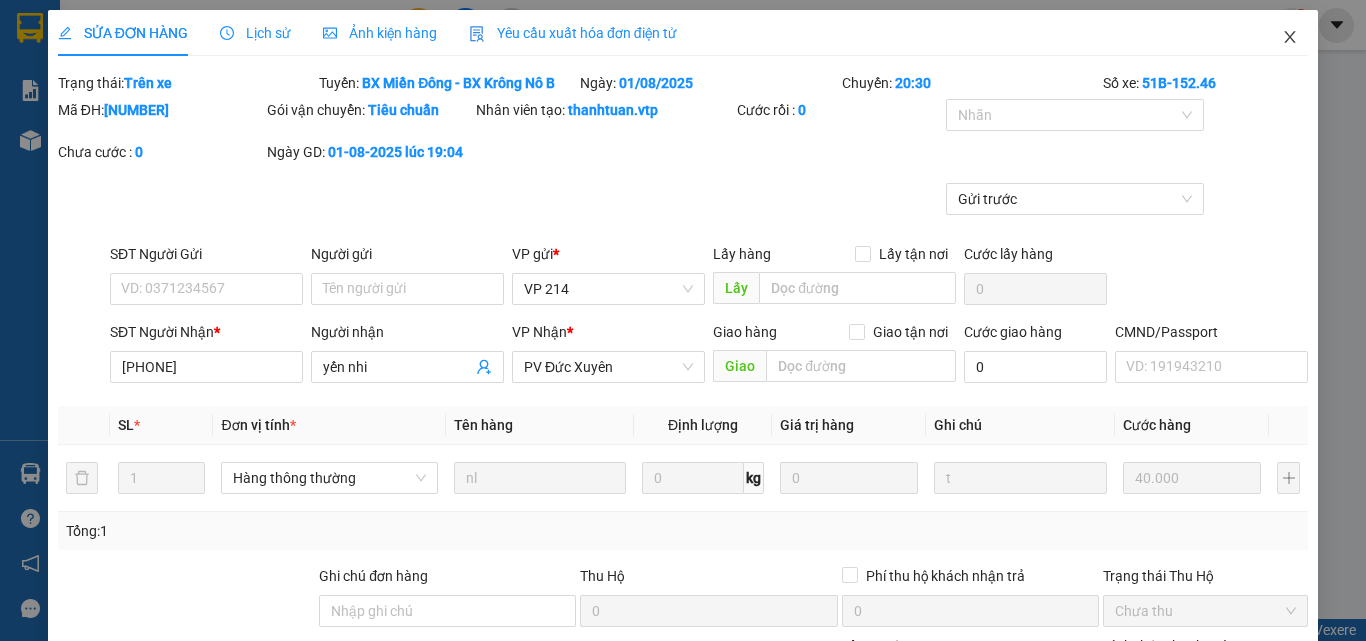 click 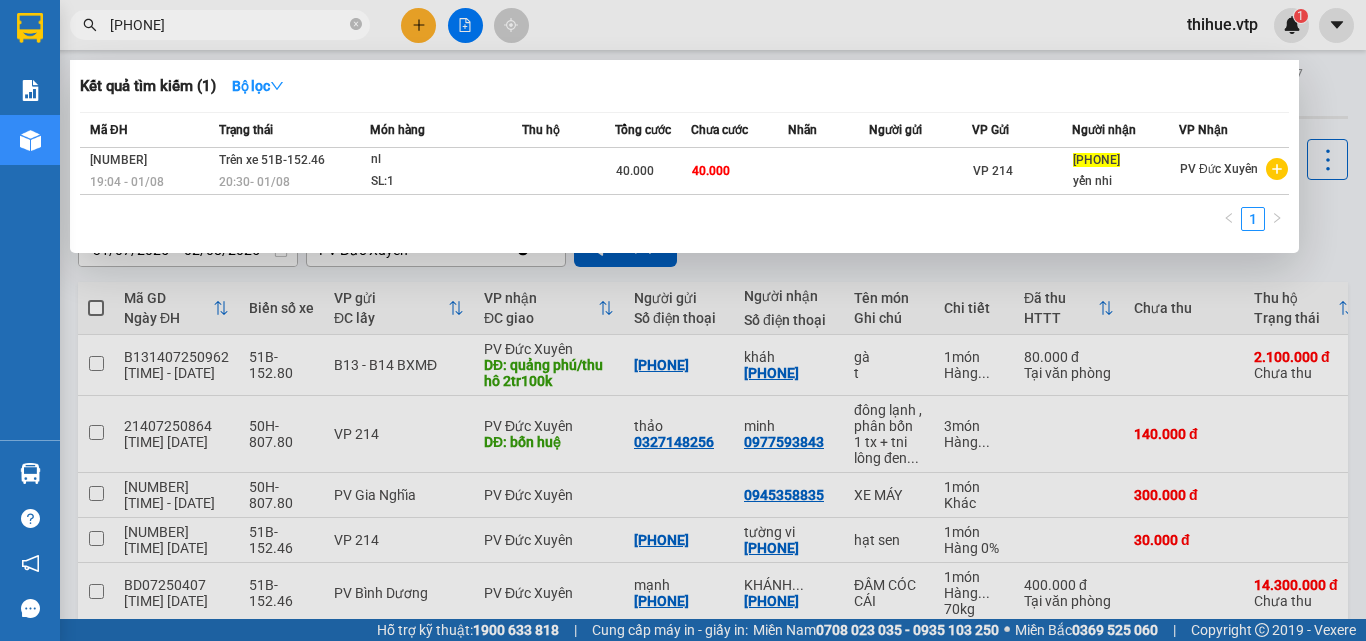 click on "[PHONE]" at bounding box center [228, 25] 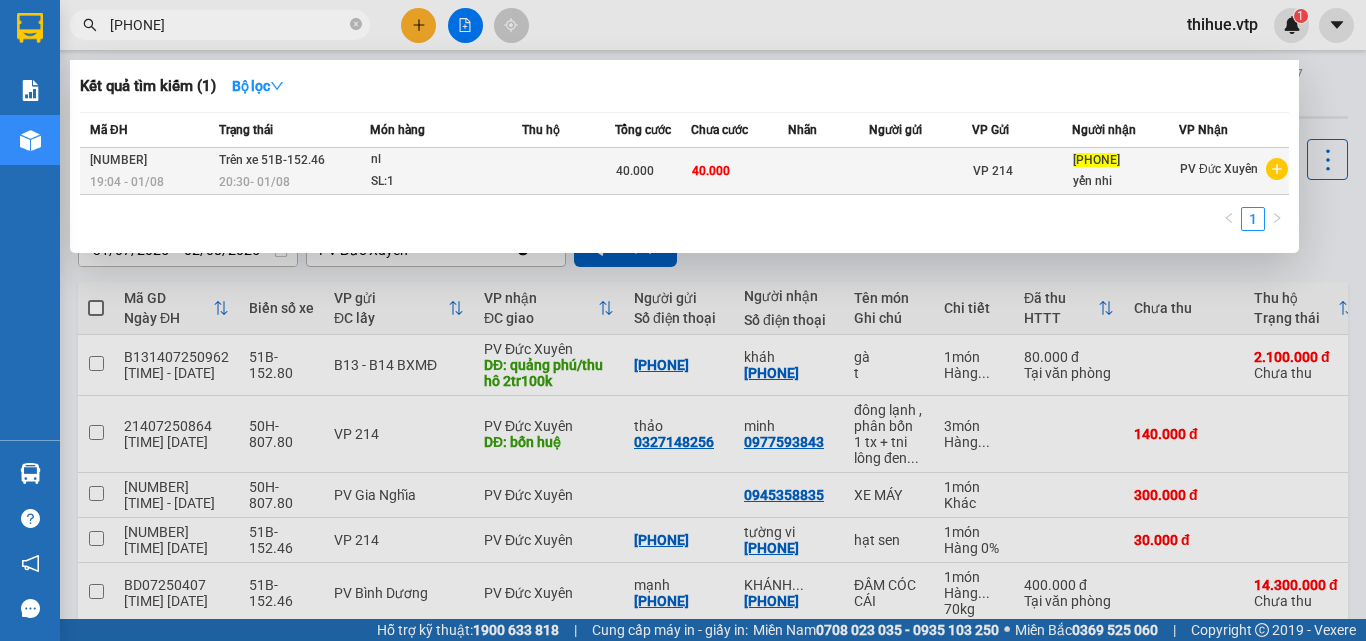click 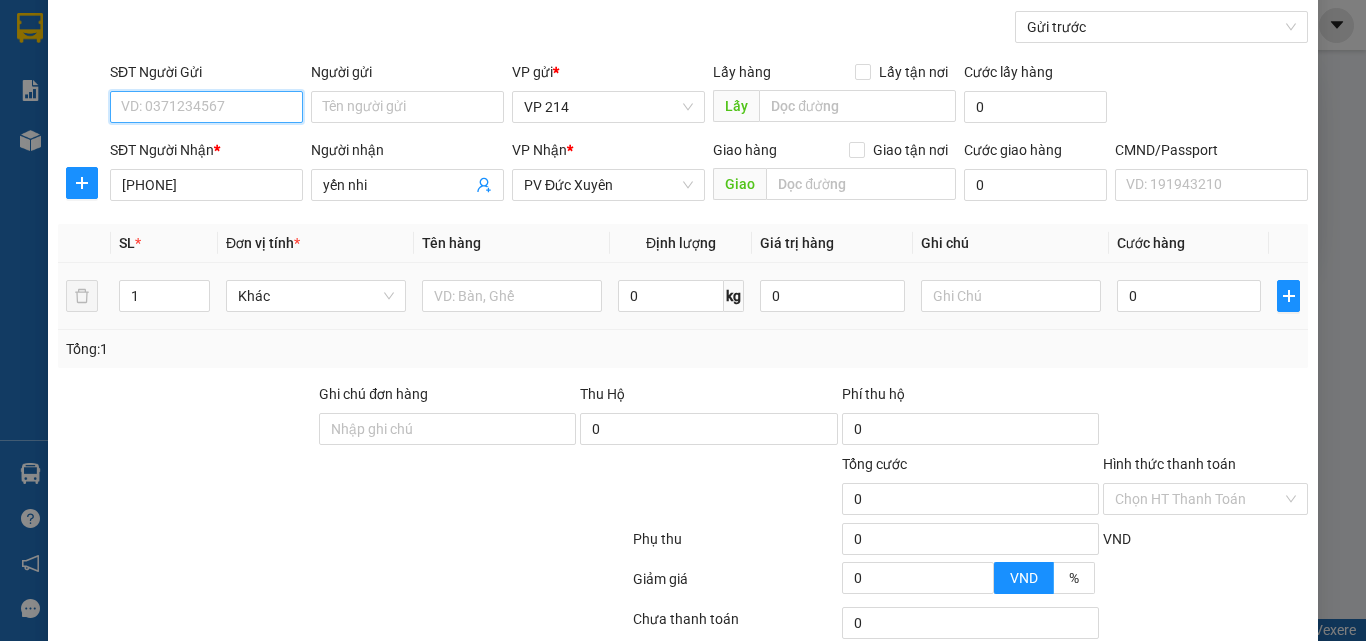 scroll, scrollTop: 200, scrollLeft: 0, axis: vertical 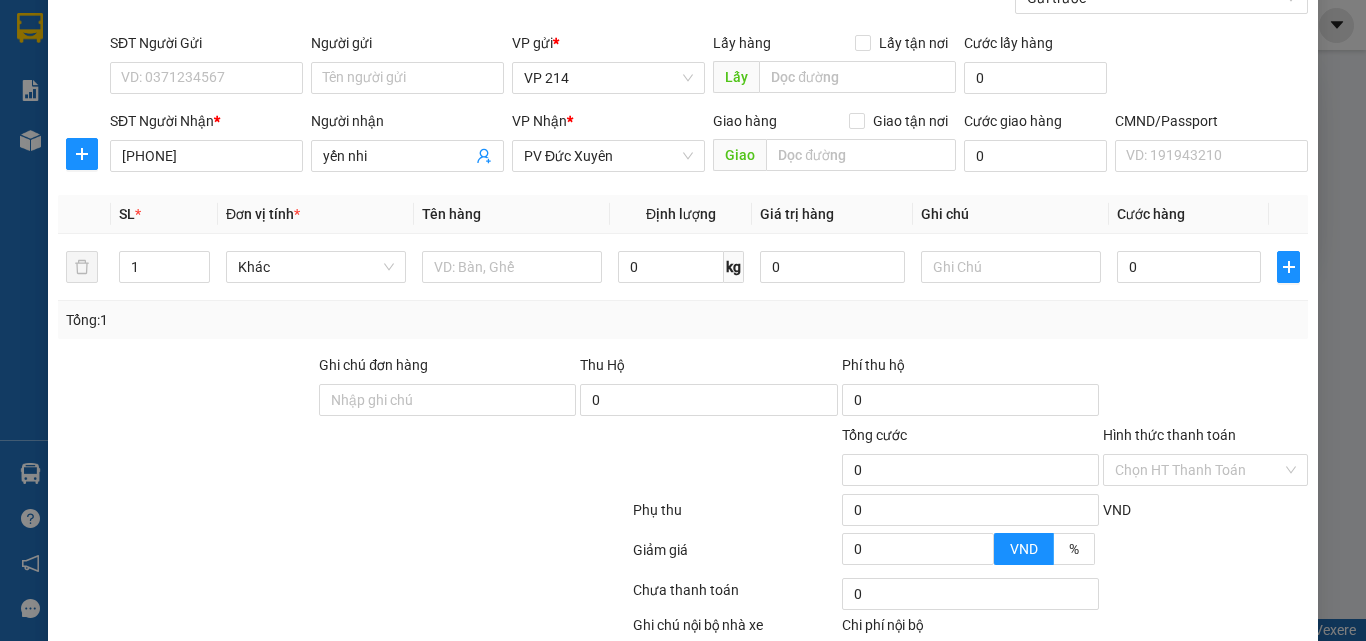click on "Hình thức thanh toán" at bounding box center (1169, 435) 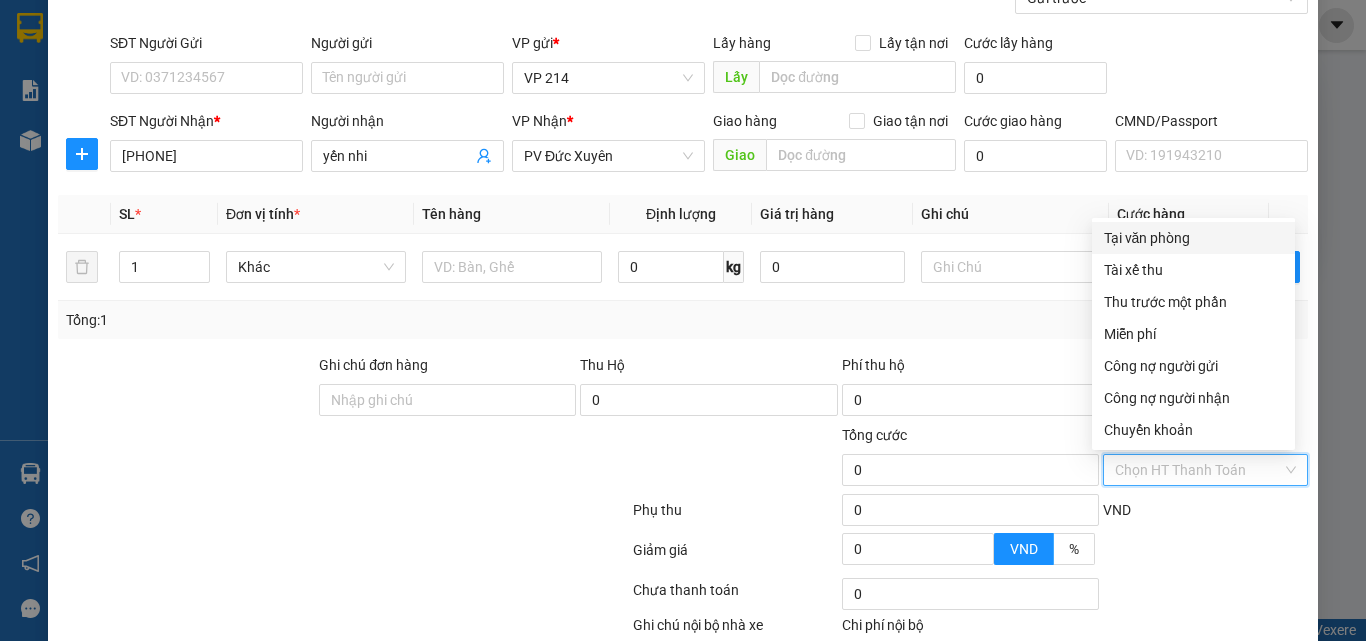 click on "Tại văn phòng" at bounding box center [1193, 238] 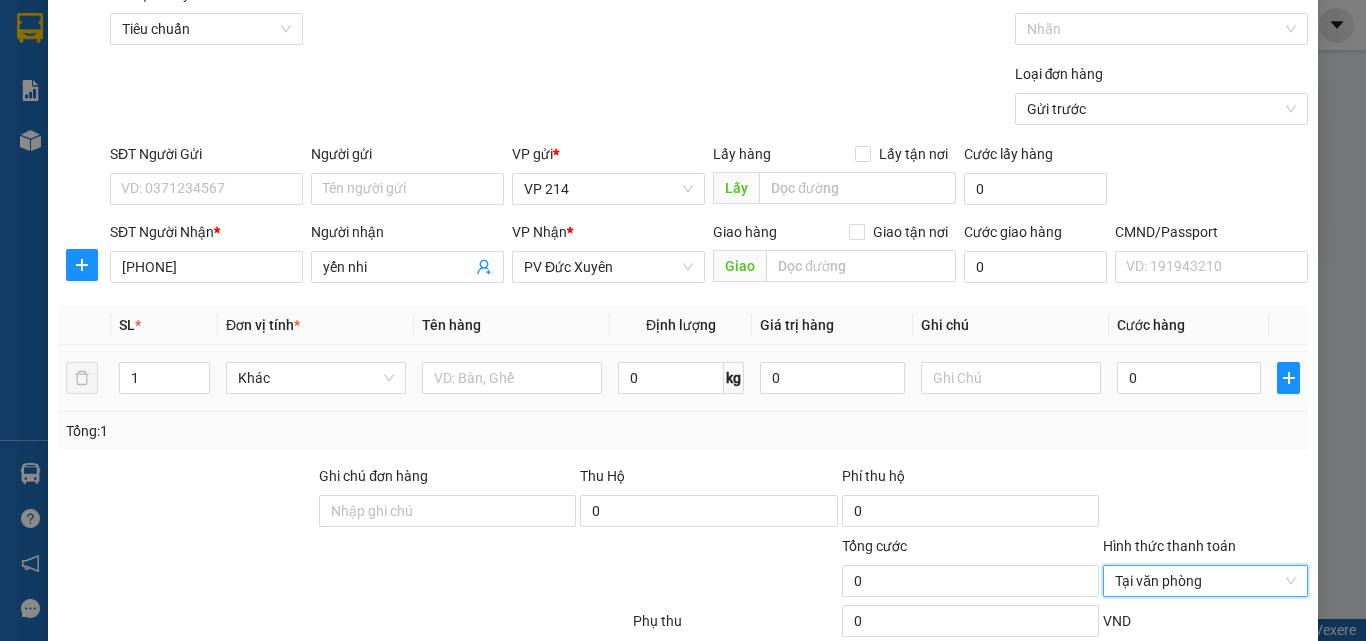 scroll, scrollTop: 21, scrollLeft: 0, axis: vertical 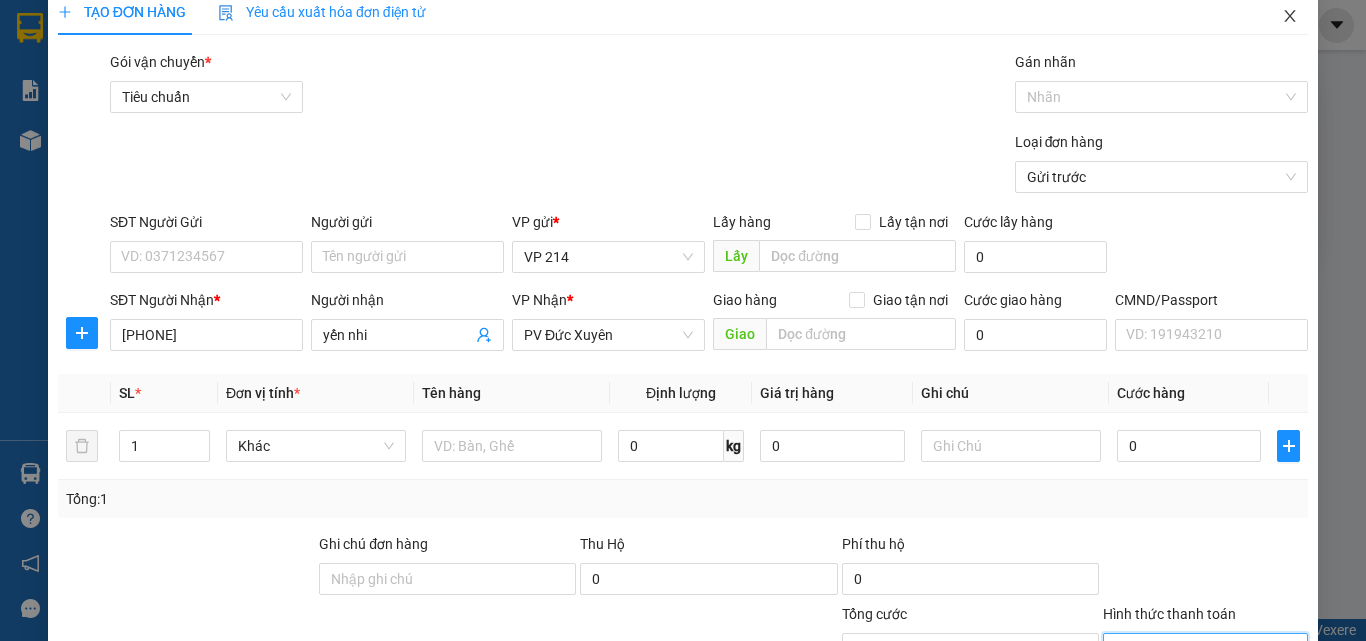 click 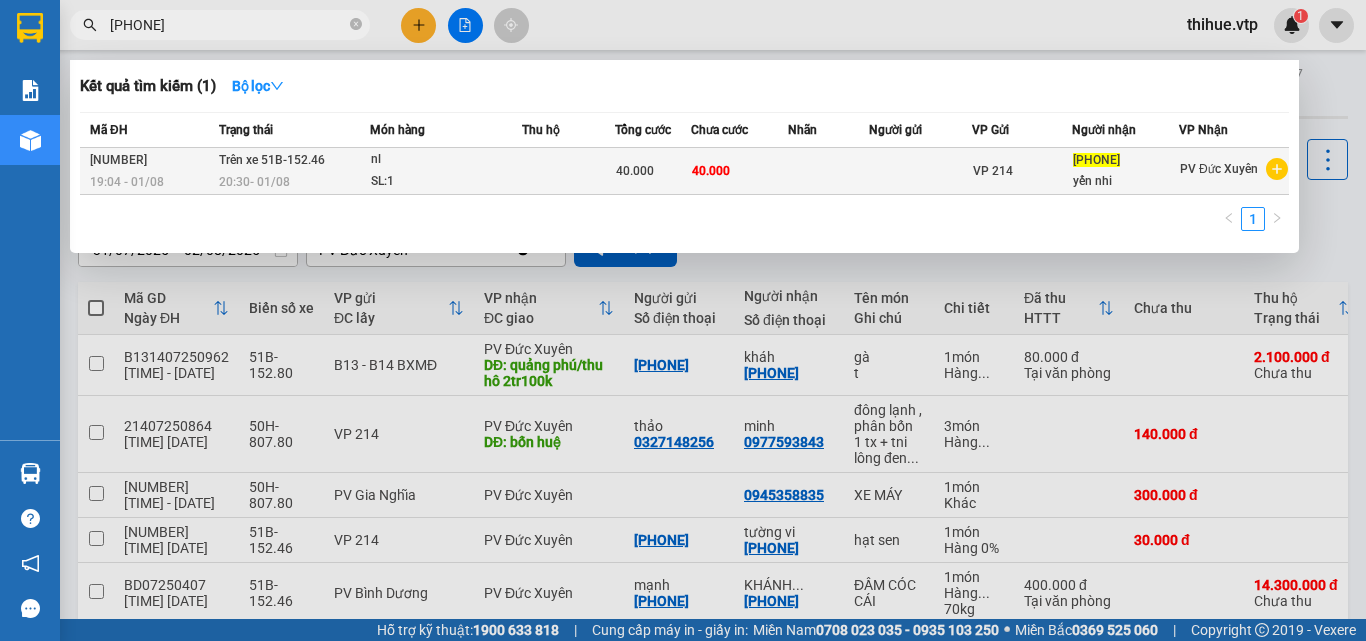 click on "[PHONE]" 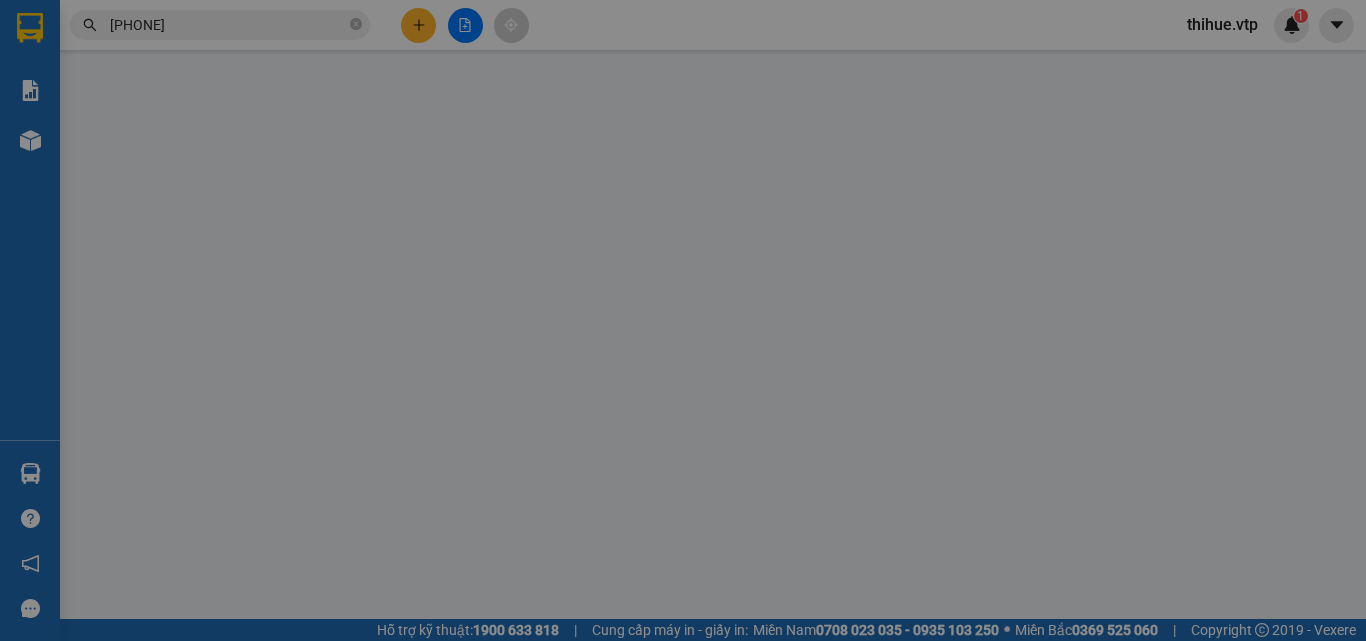type on "[PHONE]" 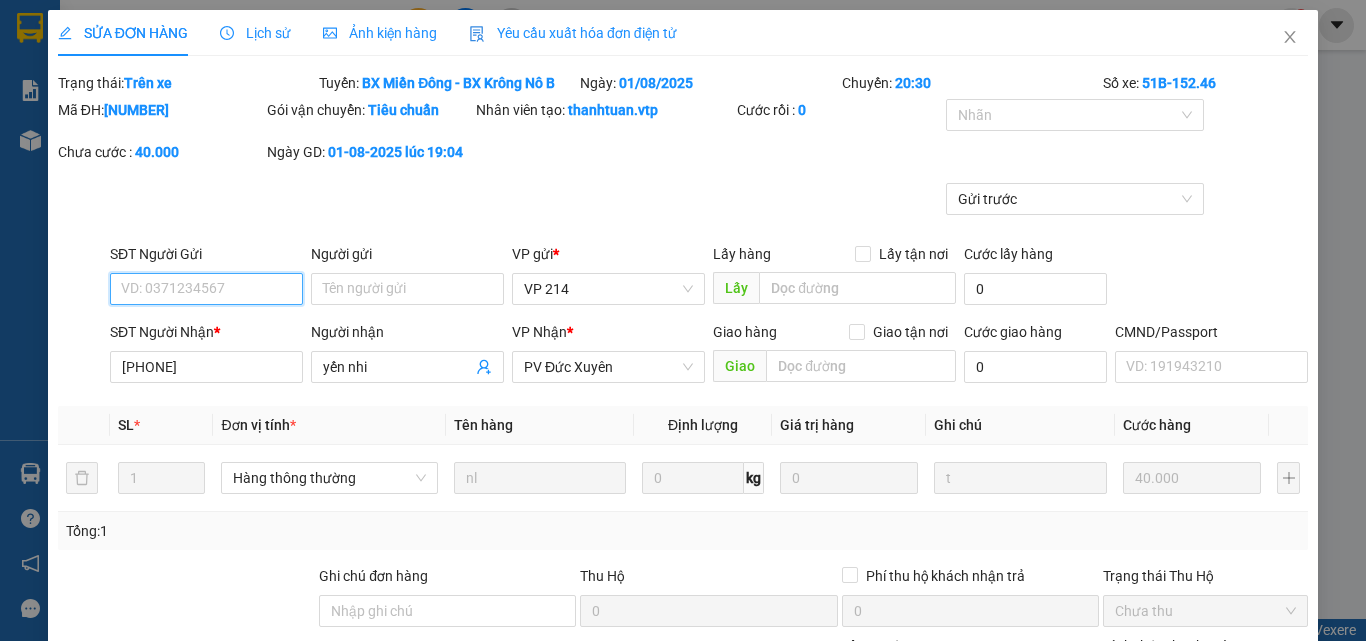 type on "2.000" 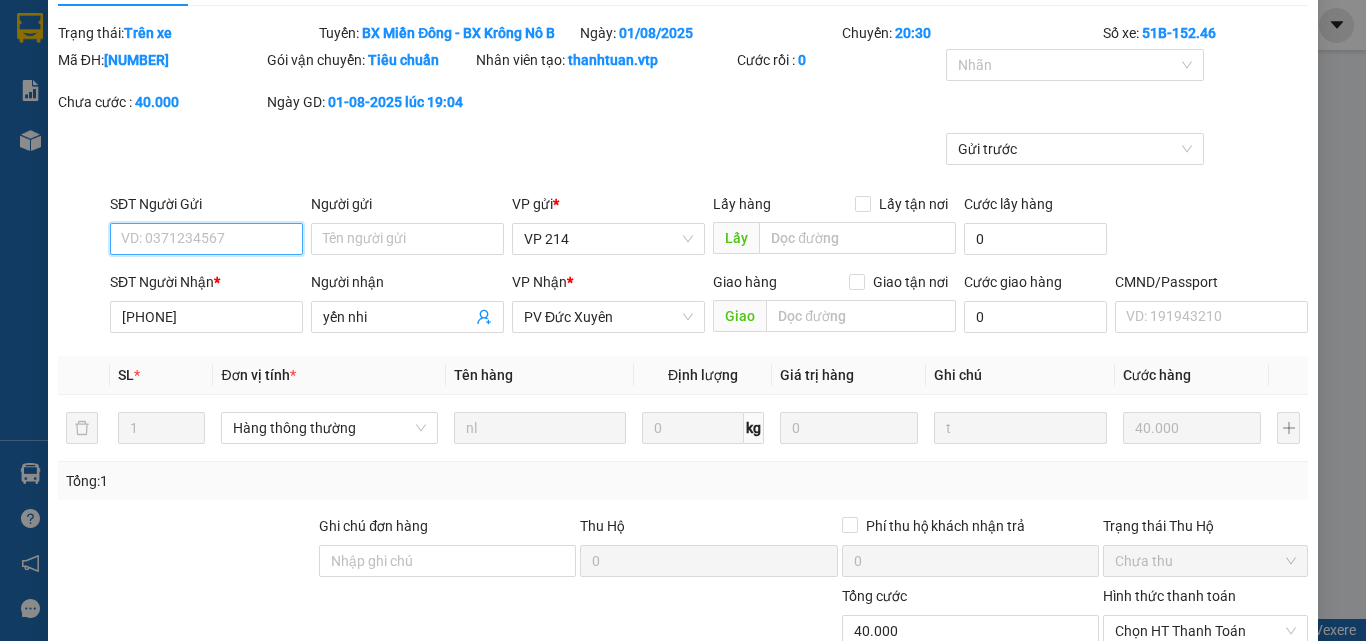 scroll, scrollTop: 100, scrollLeft: 0, axis: vertical 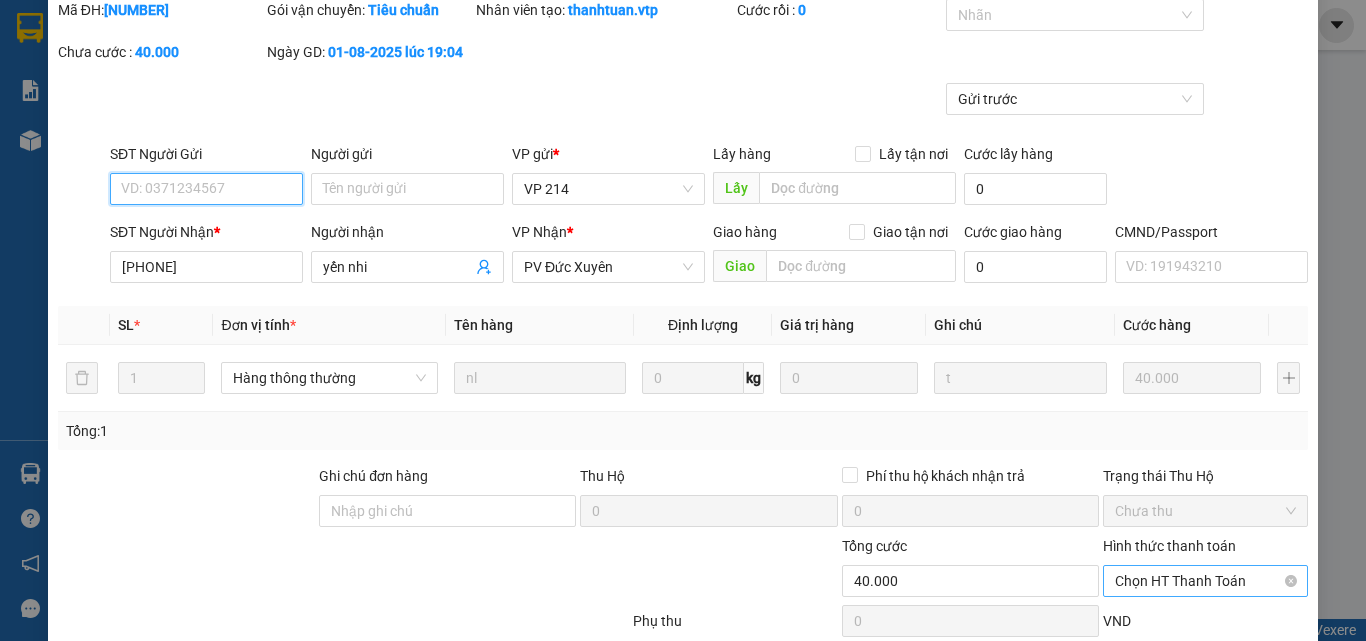 click on "Chọn HT Thanh Toán" at bounding box center [1205, 581] 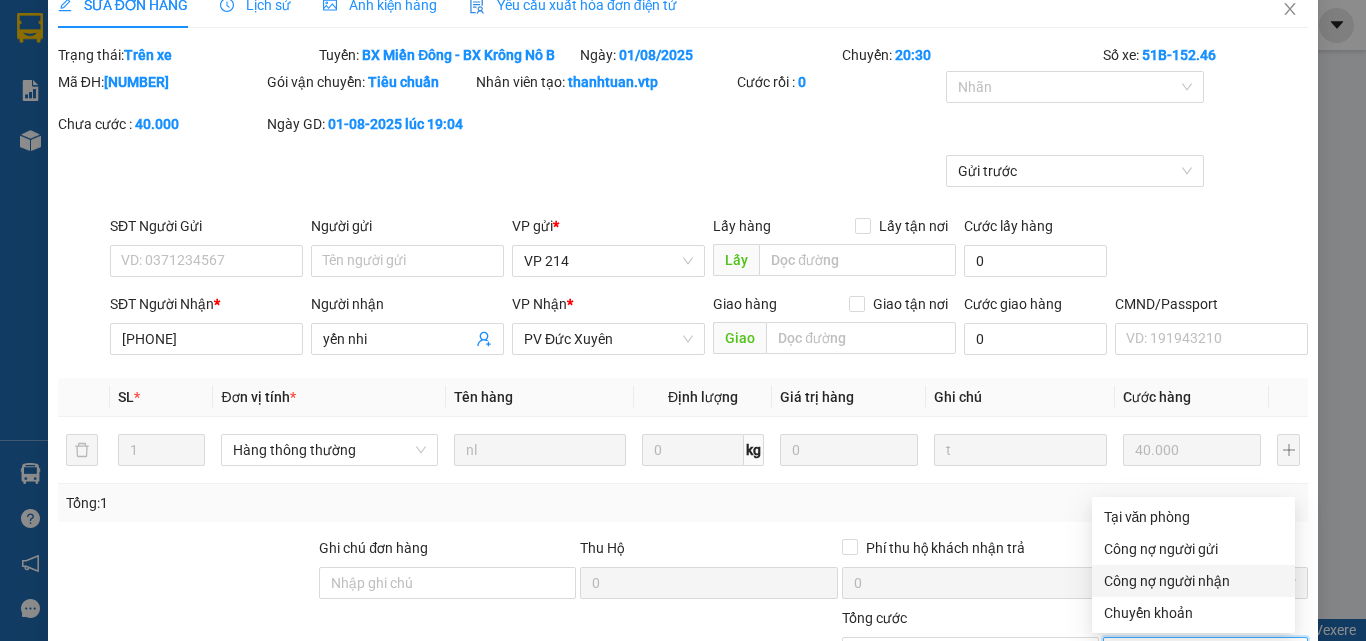 scroll, scrollTop: 0, scrollLeft: 0, axis: both 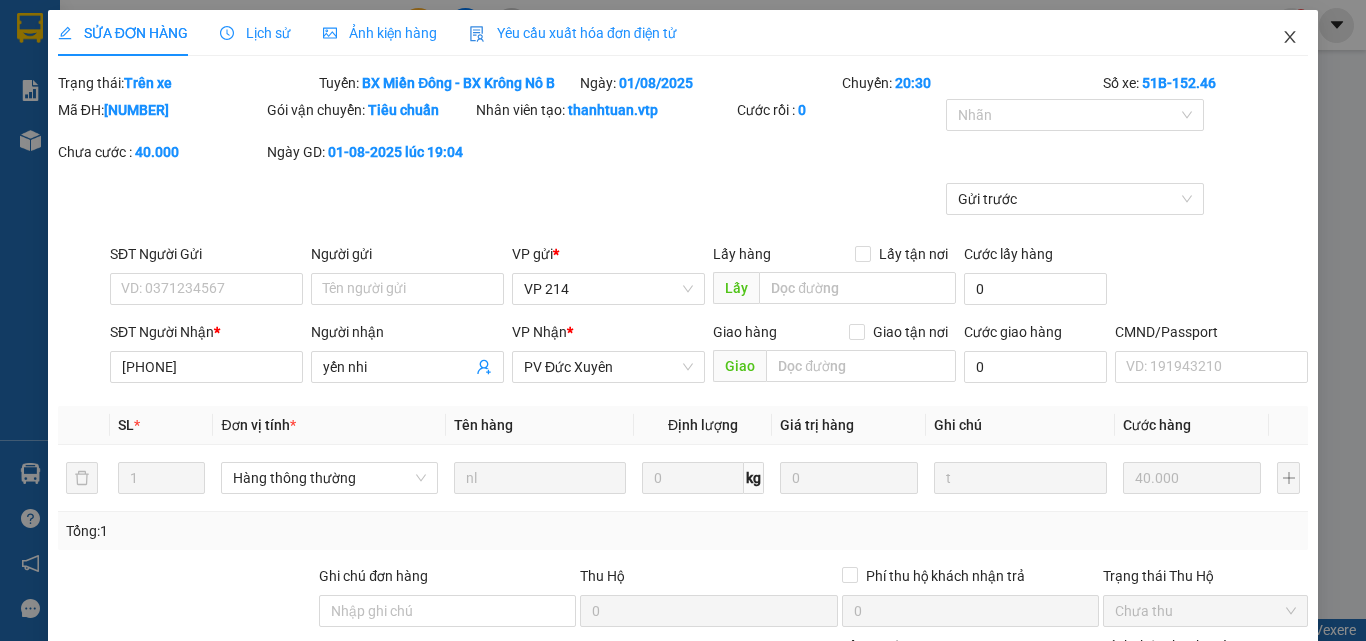 click 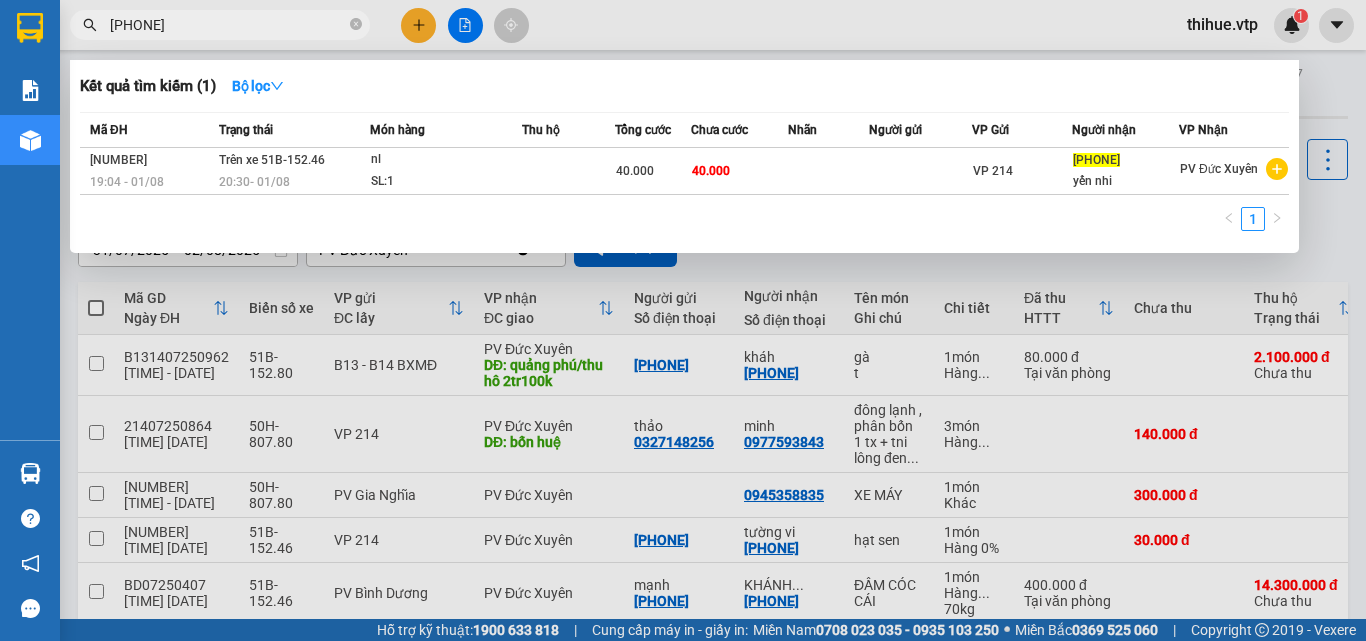 click on "[PHONE]" at bounding box center (228, 25) 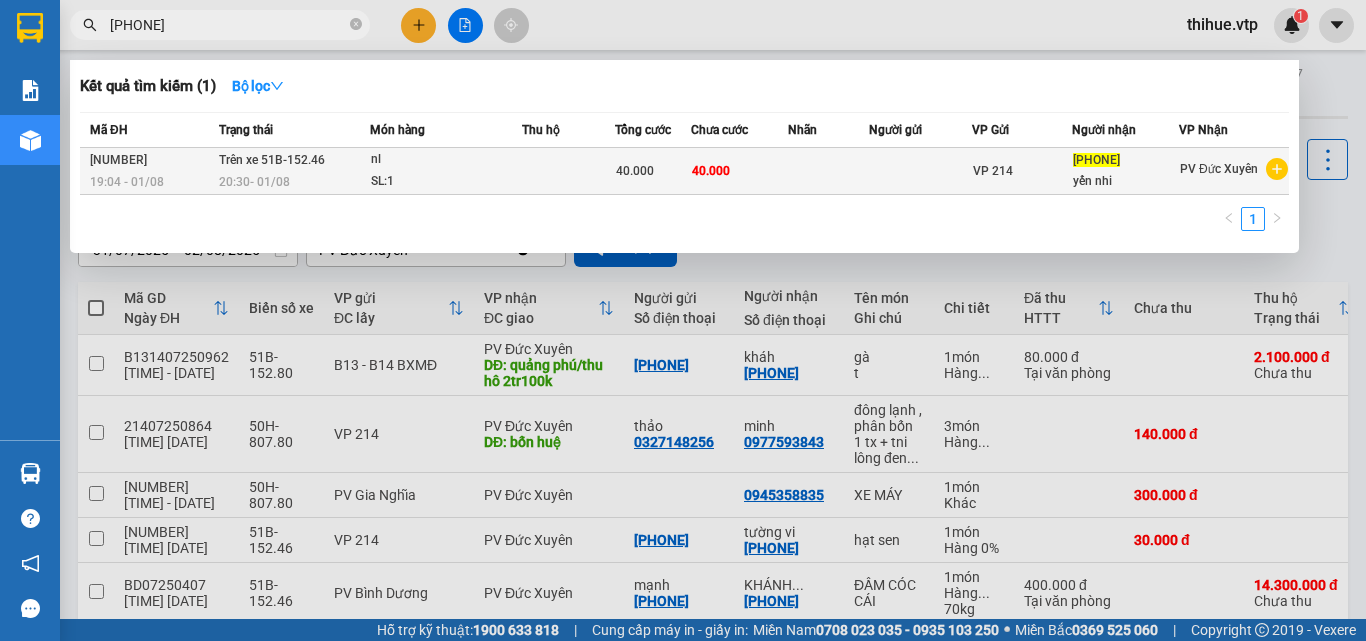 click on "nl" at bounding box center [446, 160] 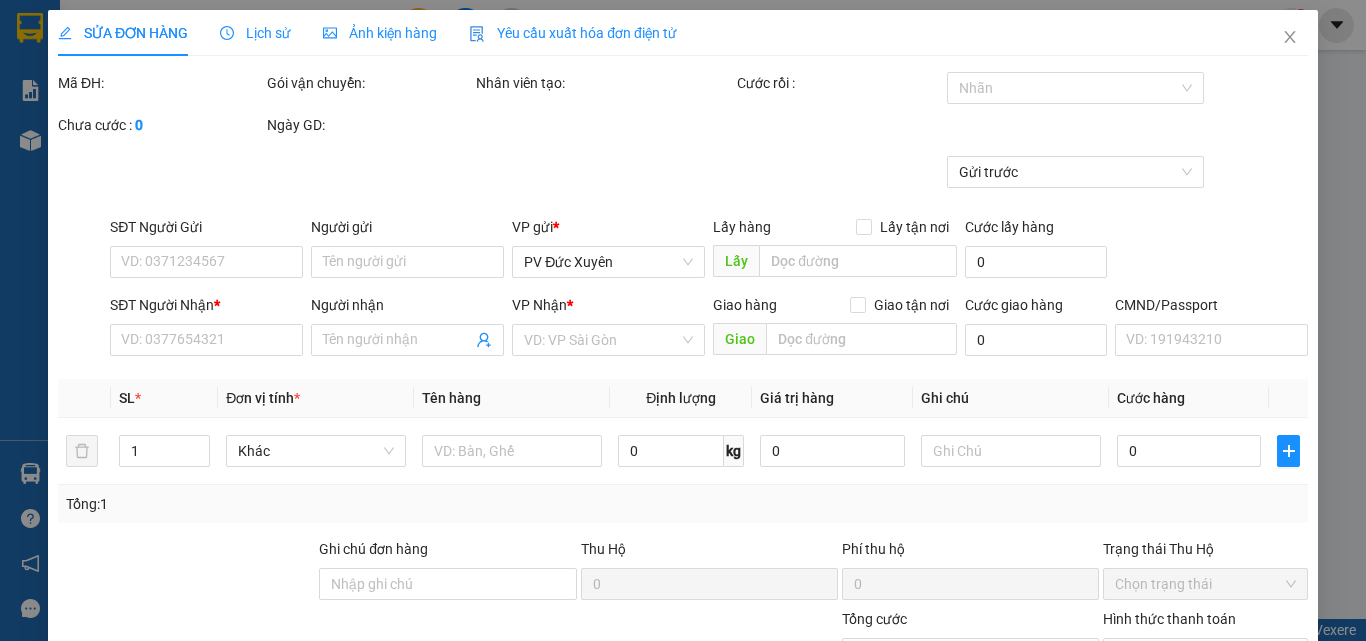 type on "[PHONE]" 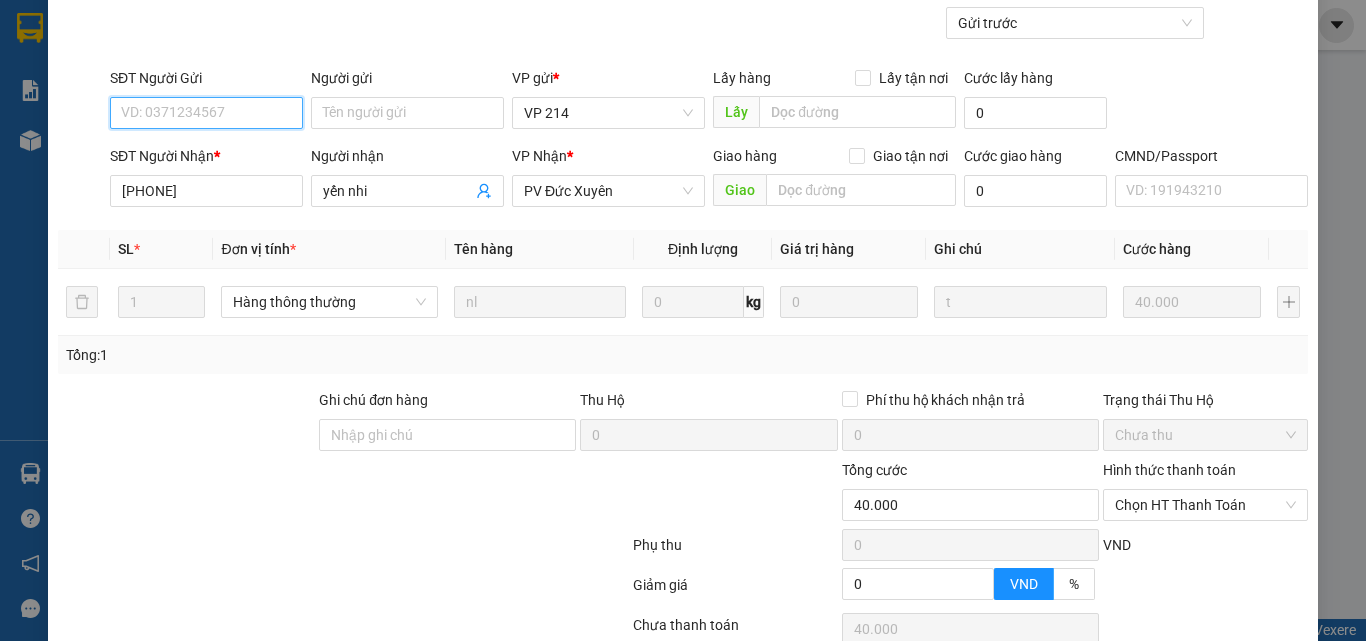 scroll, scrollTop: 333, scrollLeft: 0, axis: vertical 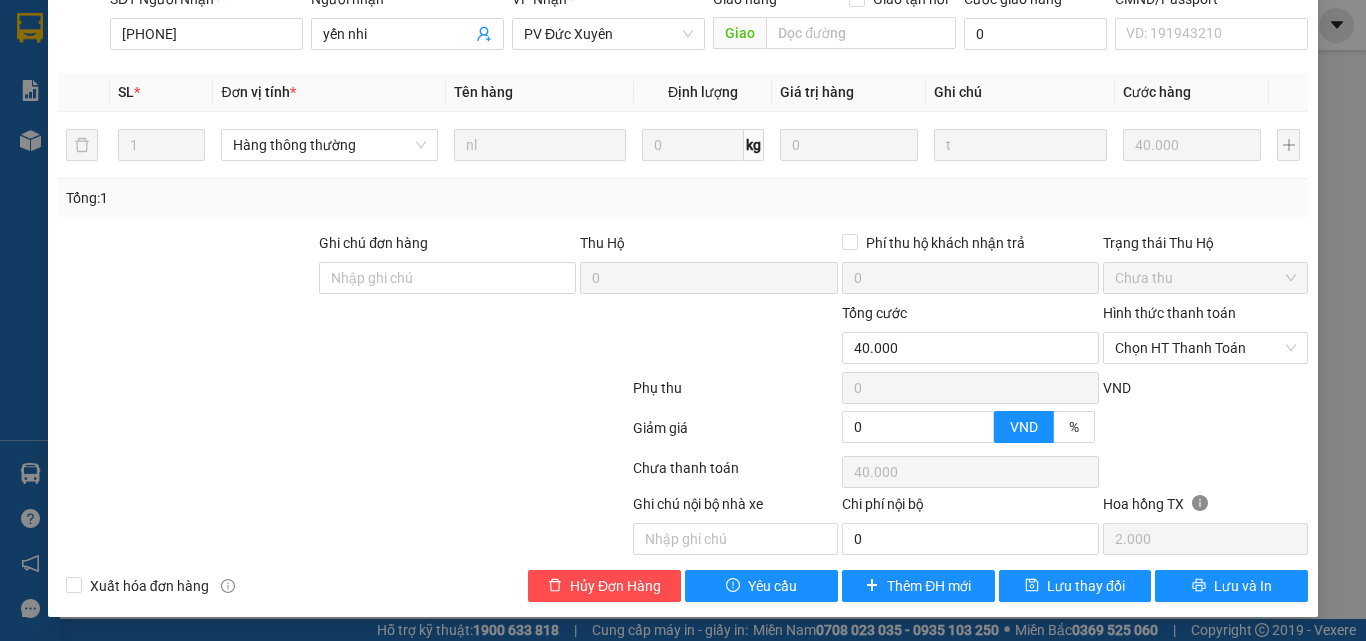 click on "Hình thức thanh toán" at bounding box center (1169, 313) 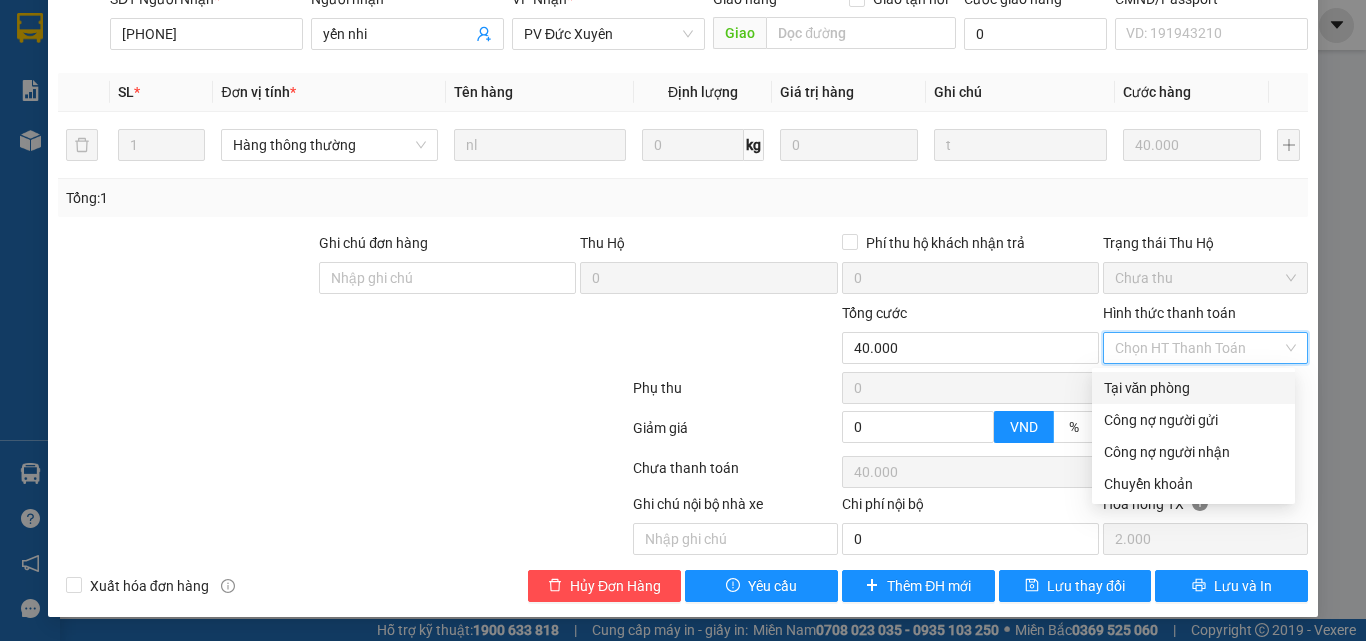 click on "Tại văn phòng" at bounding box center [1193, 388] 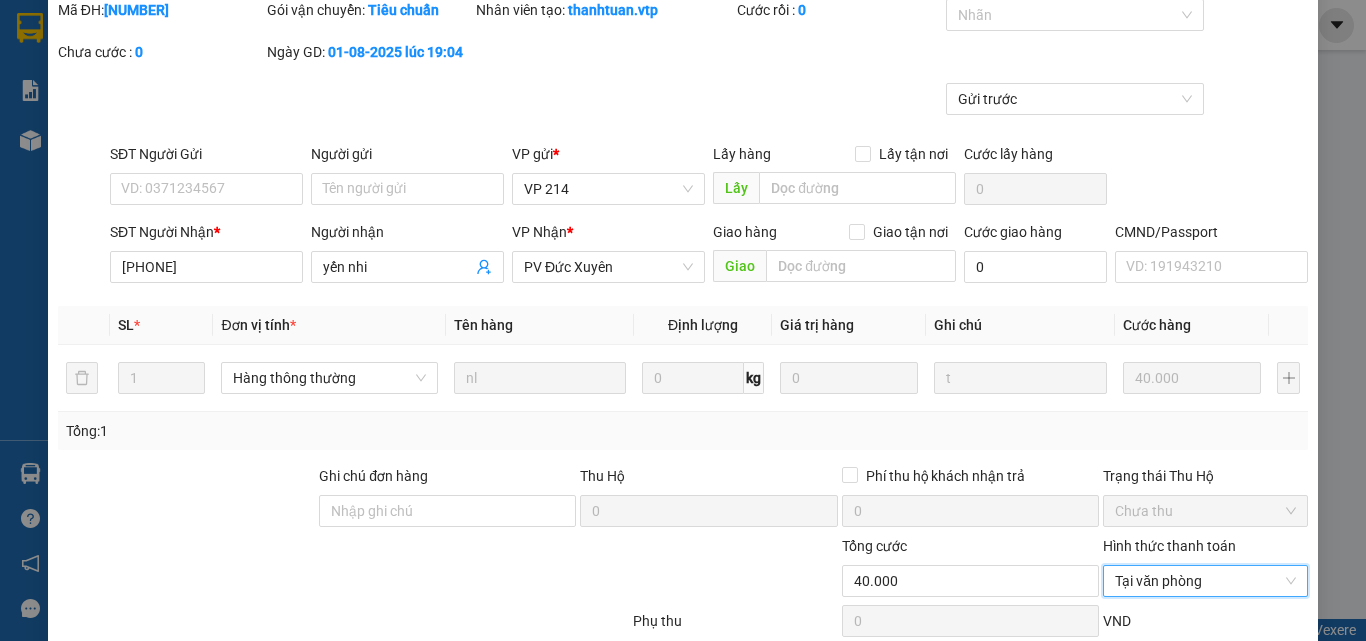 scroll, scrollTop: 200, scrollLeft: 0, axis: vertical 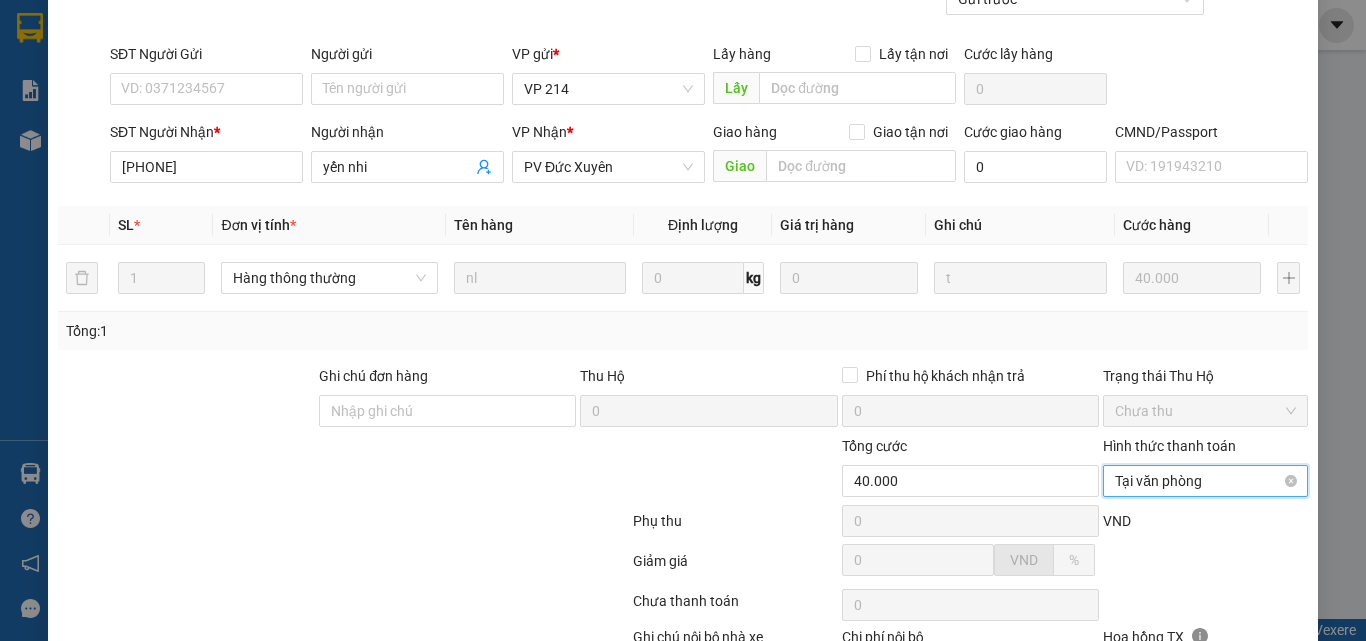 click on "Tại văn phòng" at bounding box center (1205, 481) 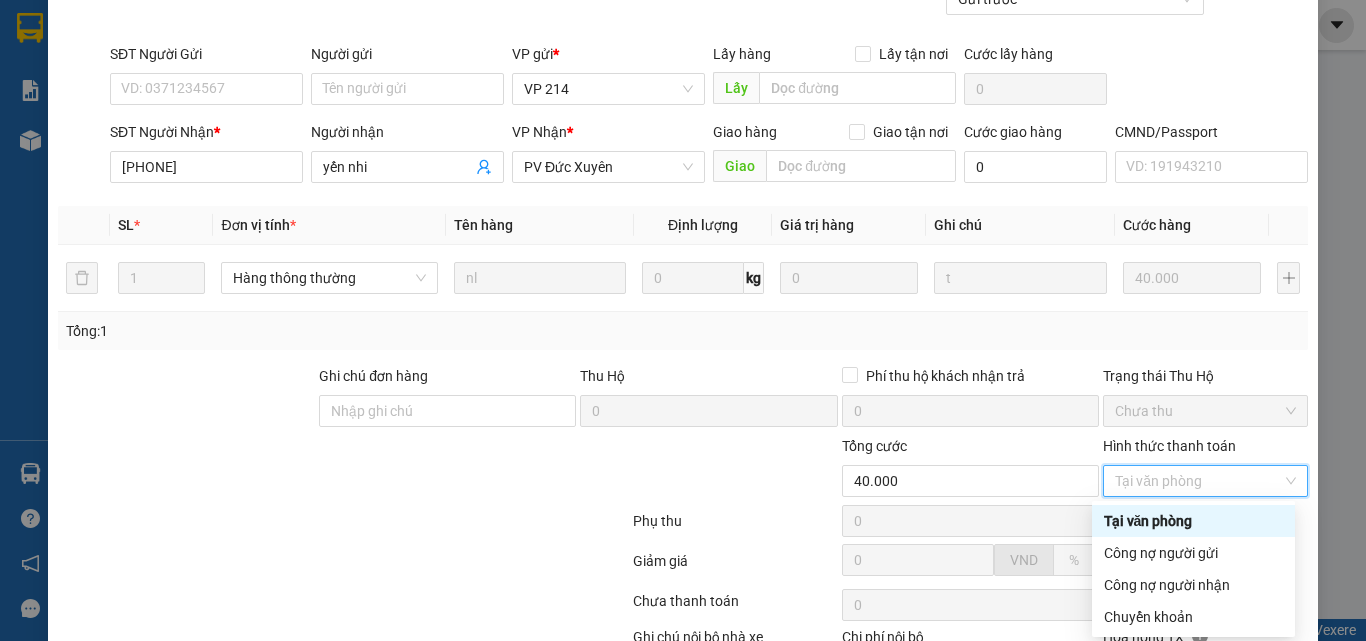click on "Tại văn phòng" at bounding box center [1193, 521] 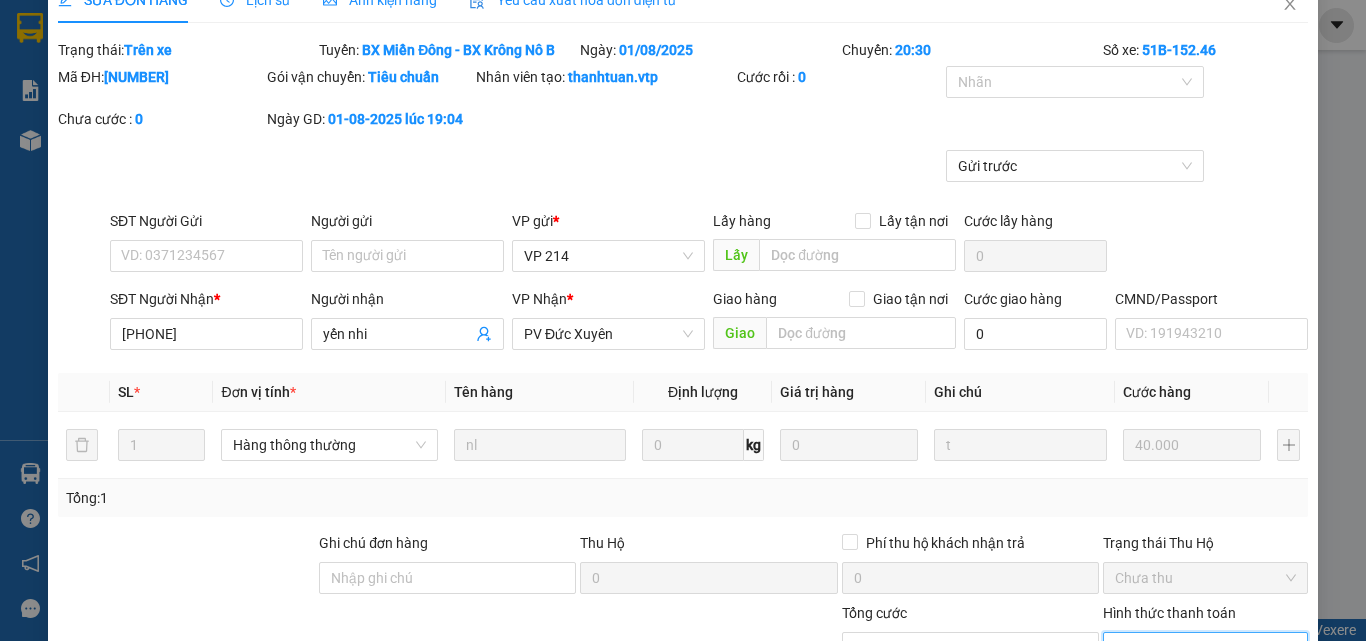 scroll, scrollTop: 0, scrollLeft: 0, axis: both 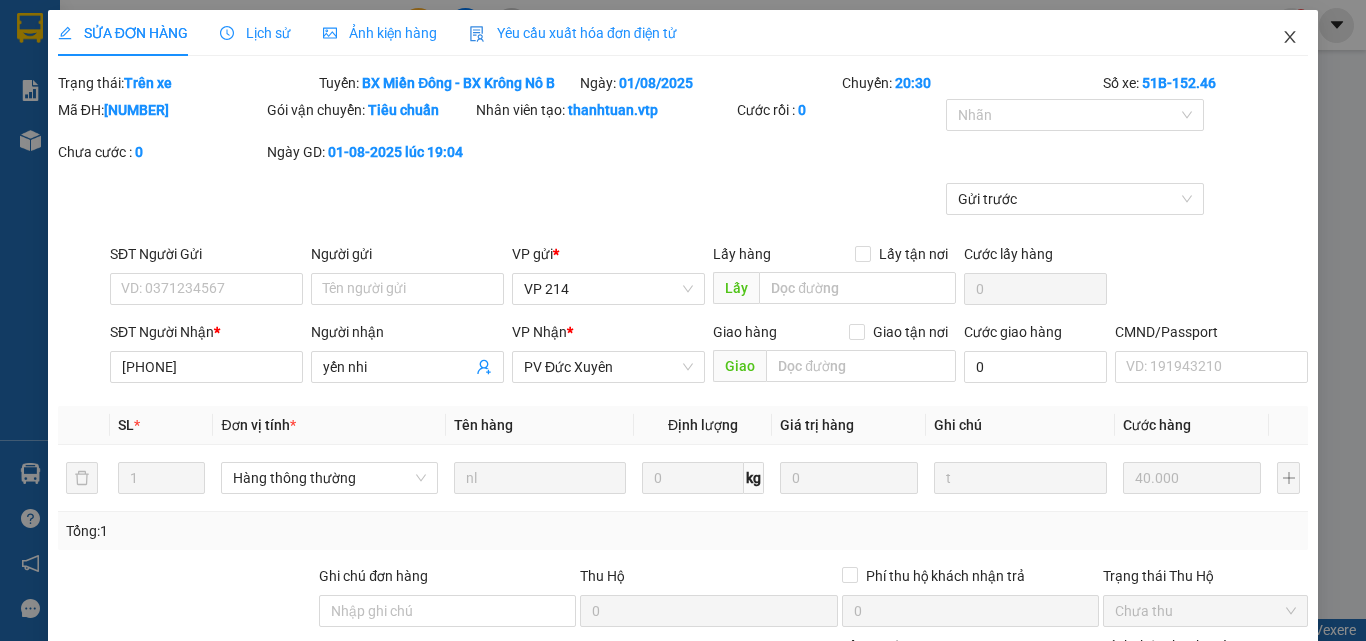 click 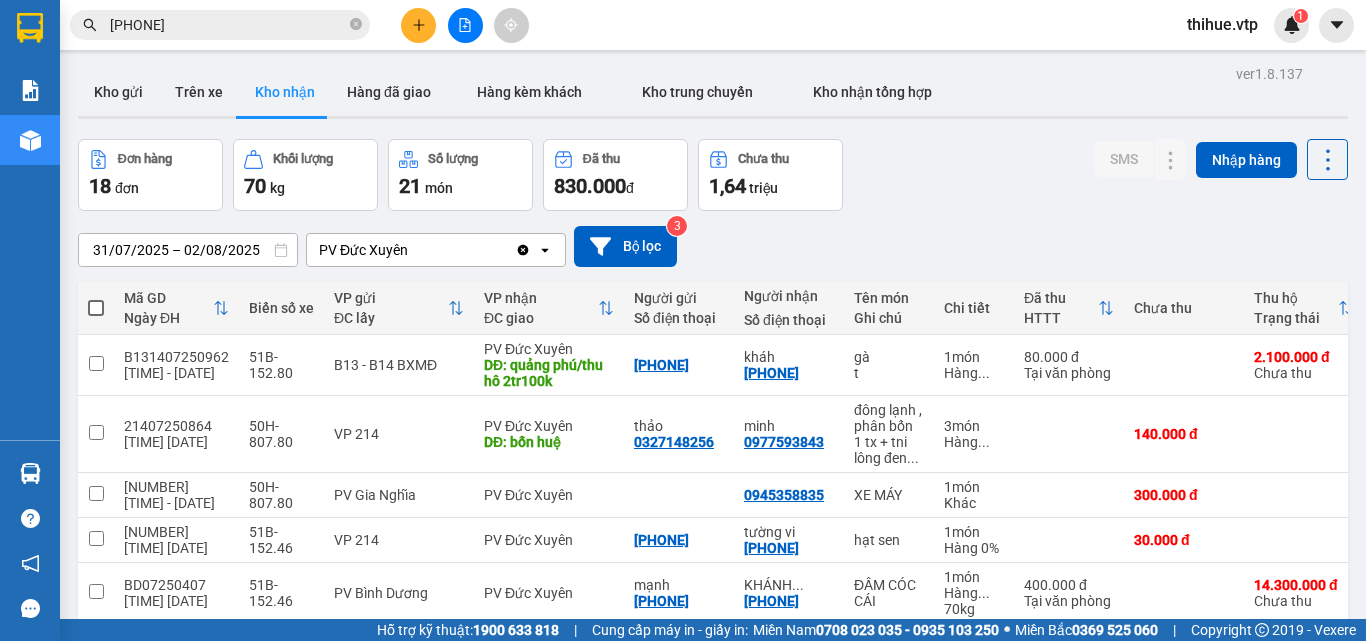 click on "[PHONE]" at bounding box center (228, 25) 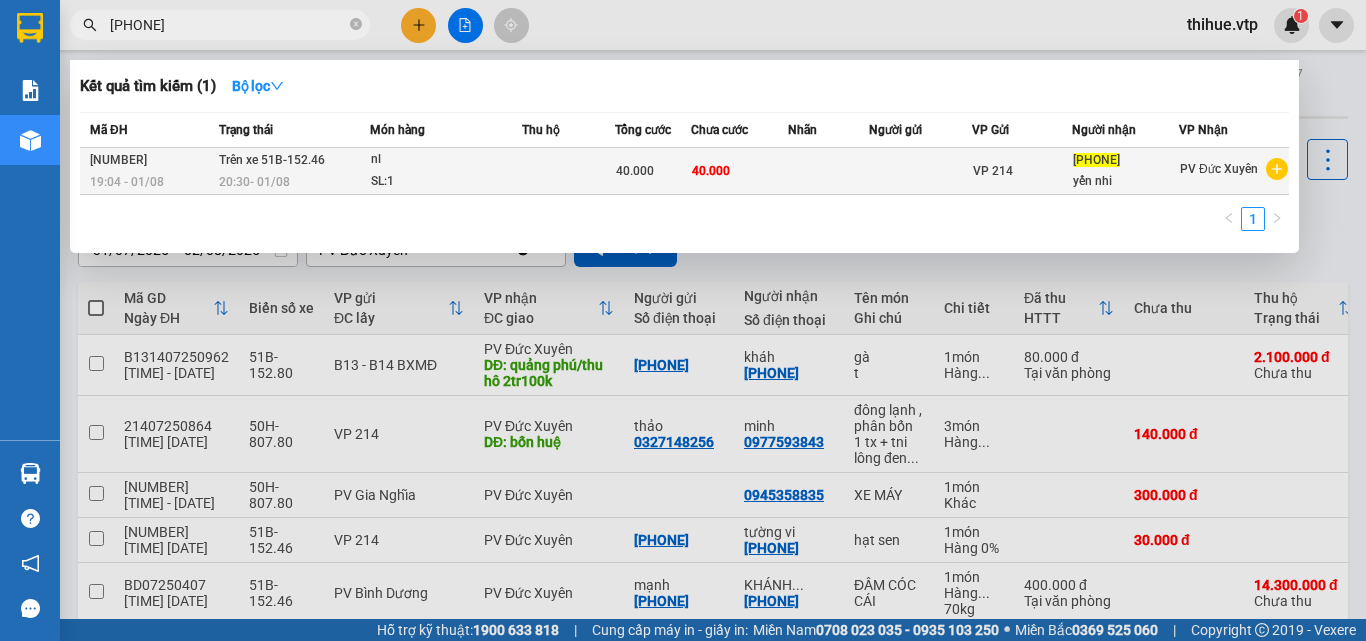 click on "[PHONE]" 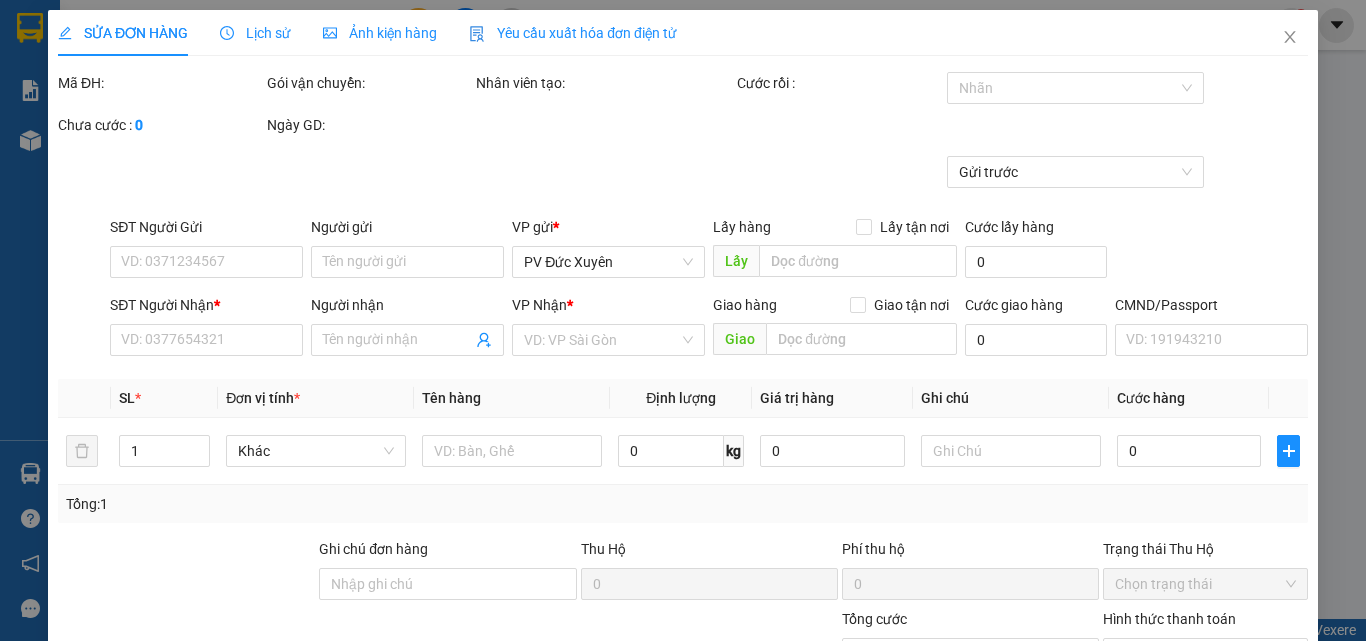 type on "[PHONE]" 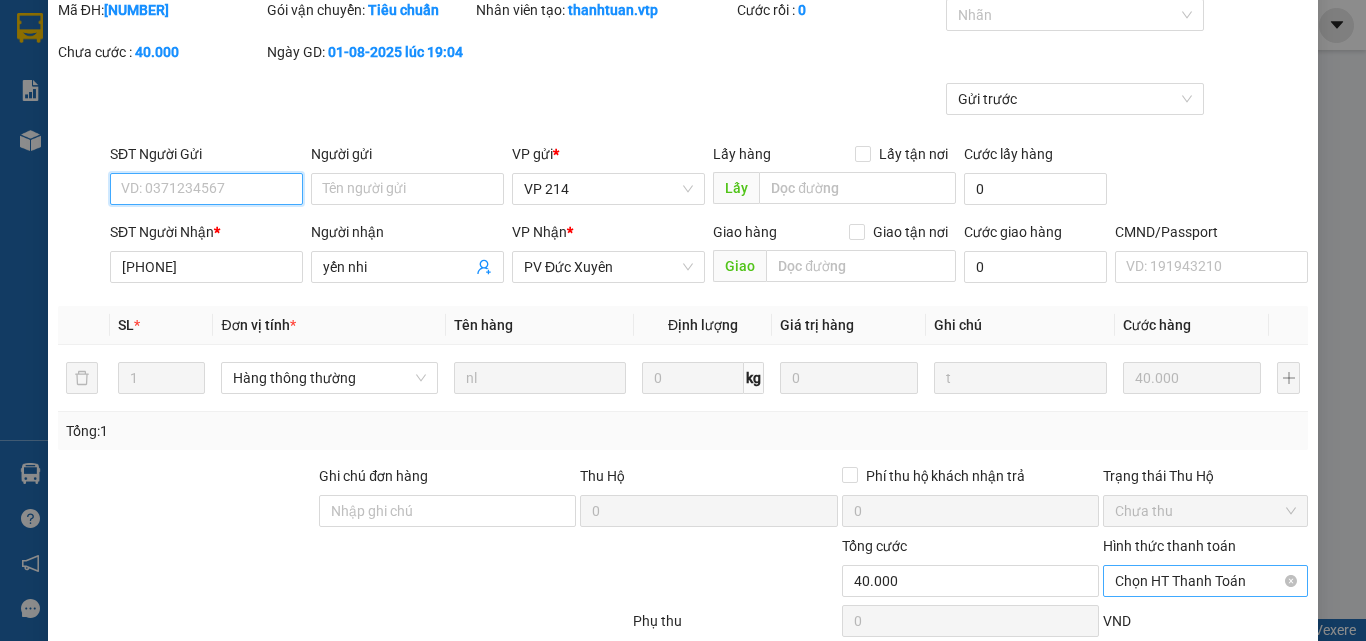 scroll, scrollTop: 200, scrollLeft: 0, axis: vertical 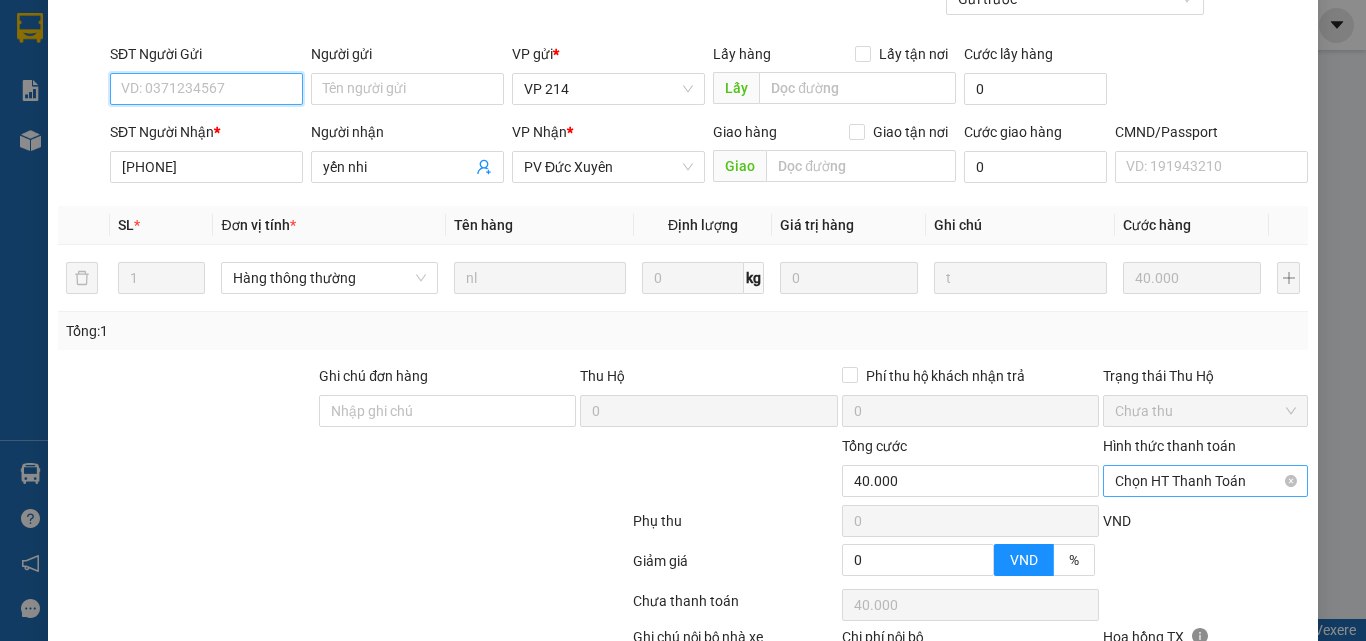click on "Chọn HT Thanh Toán" at bounding box center [1205, 481] 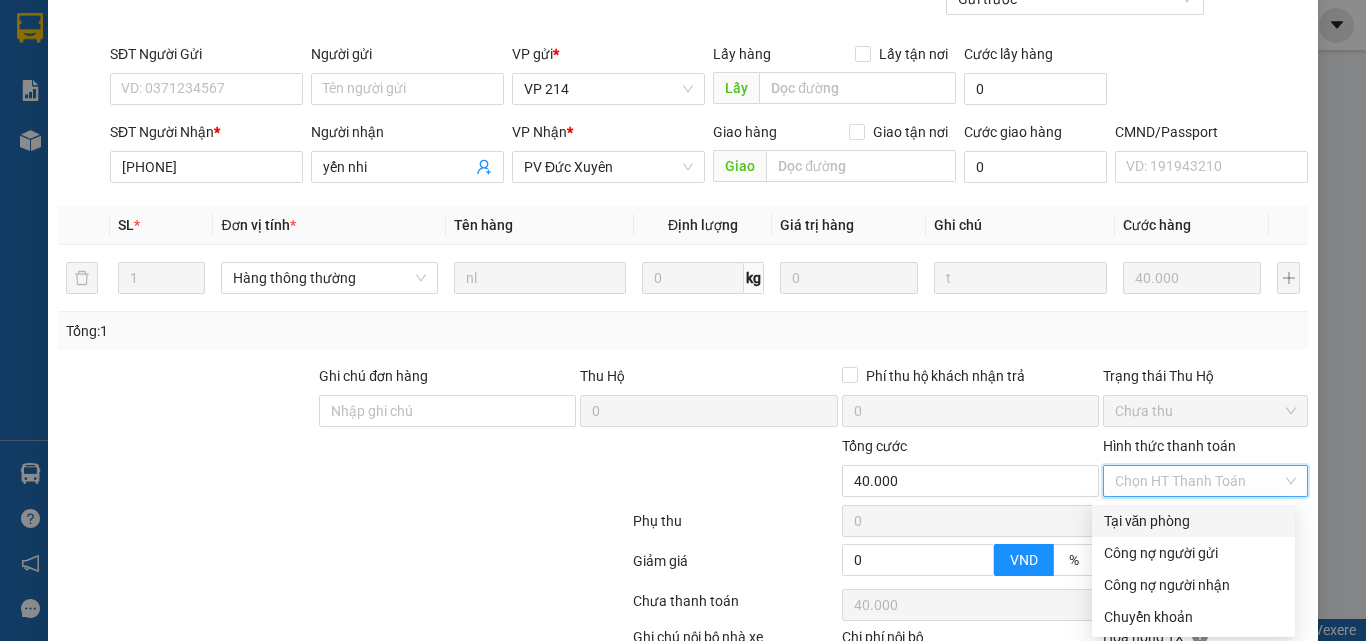 click on "Tại văn phòng" at bounding box center (1193, 521) 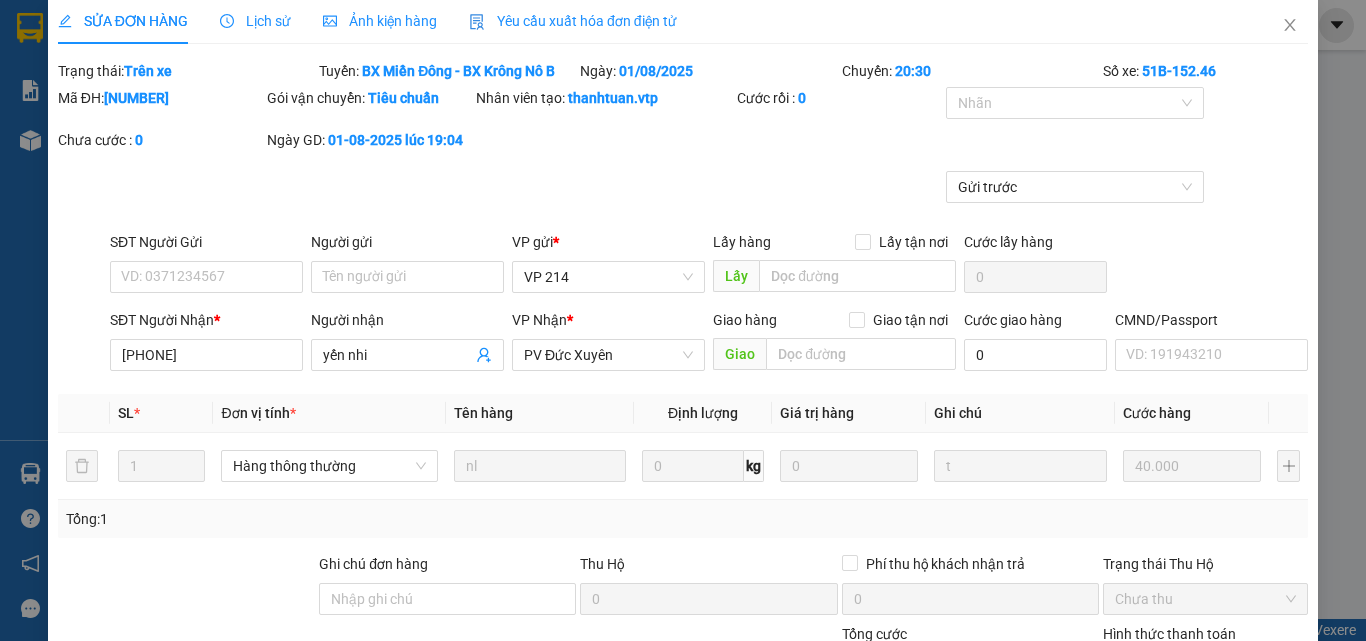 scroll, scrollTop: 0, scrollLeft: 0, axis: both 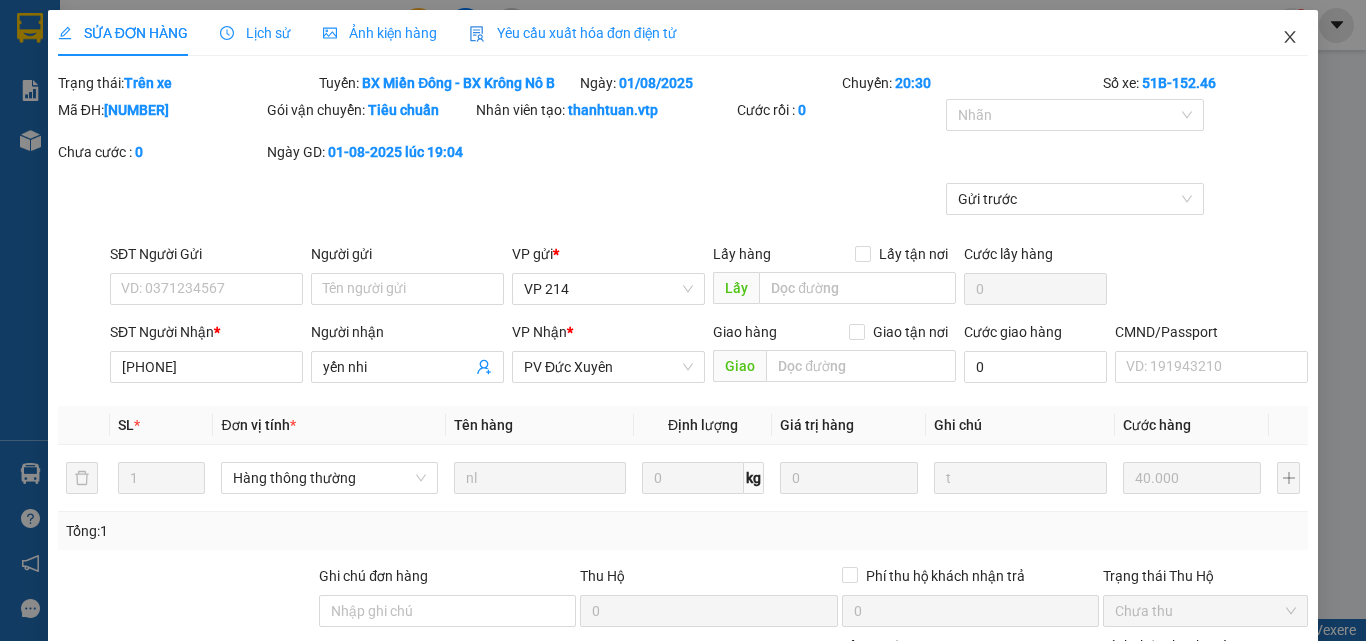 click 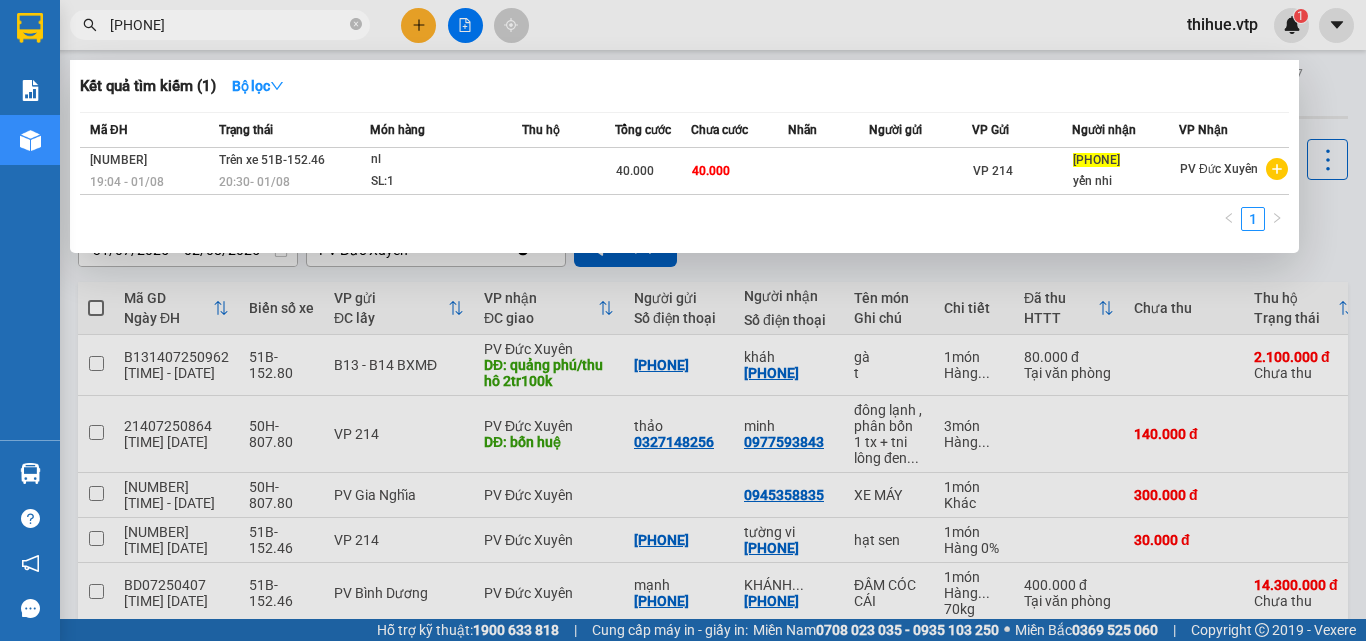 click on "[PHONE]" at bounding box center [228, 25] 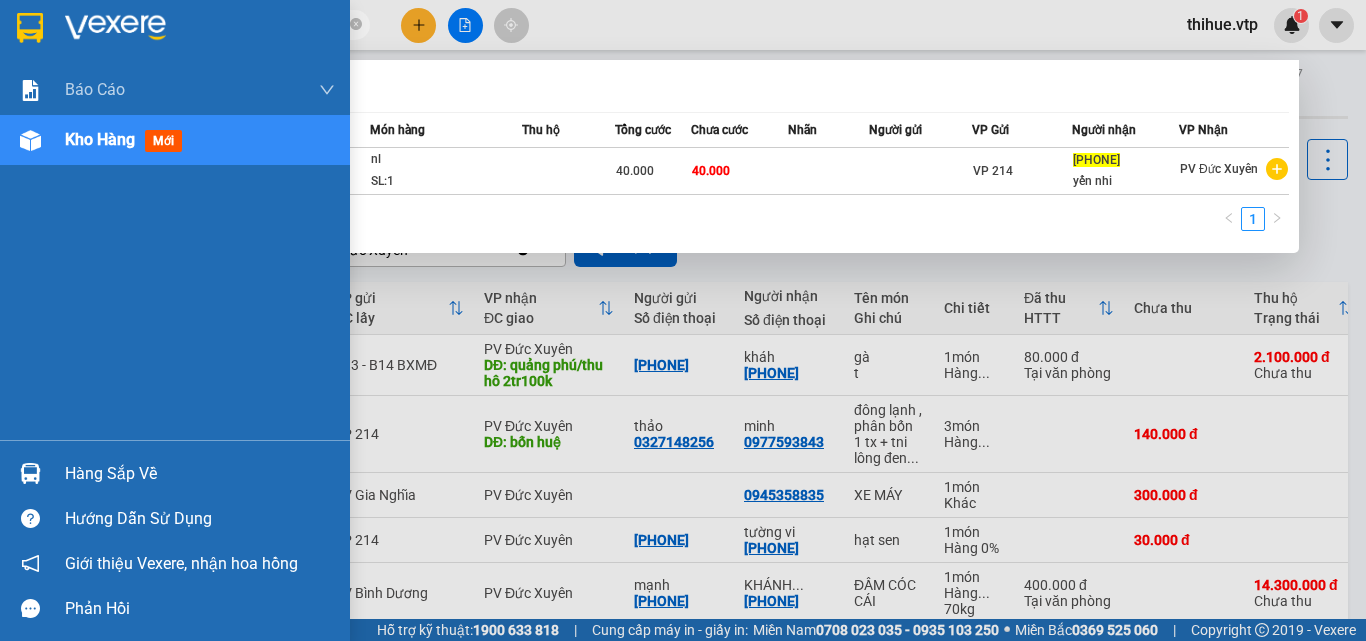 click at bounding box center [30, 473] 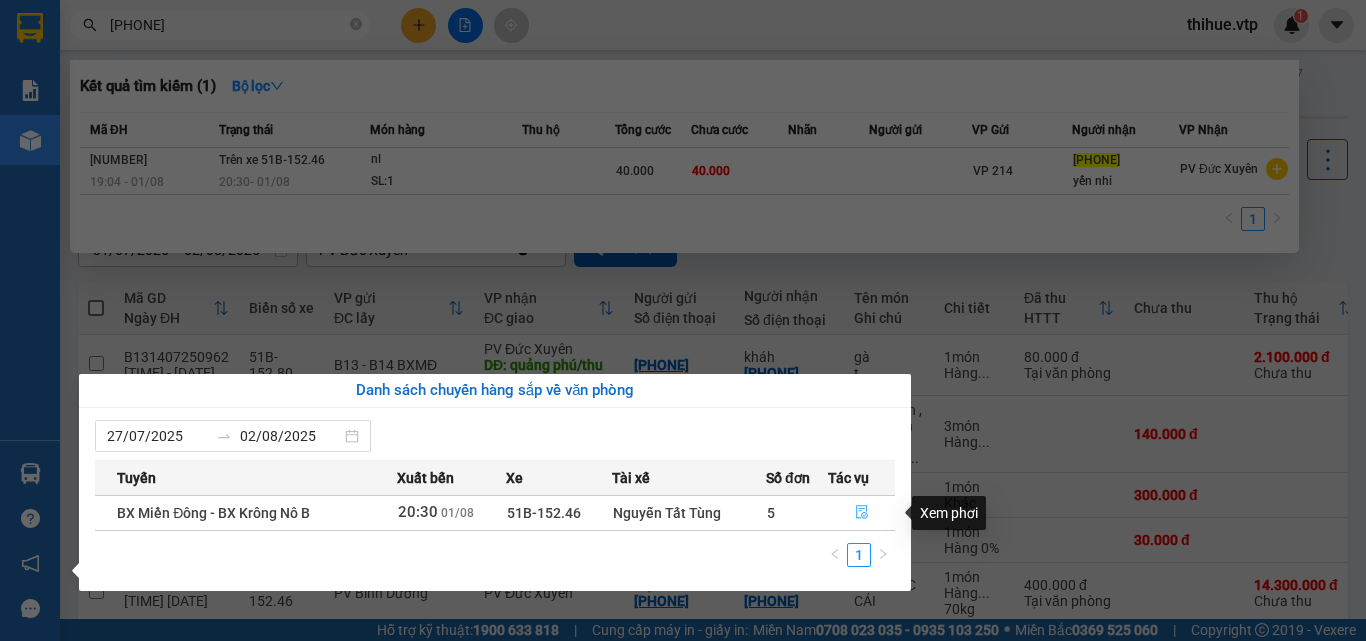 click 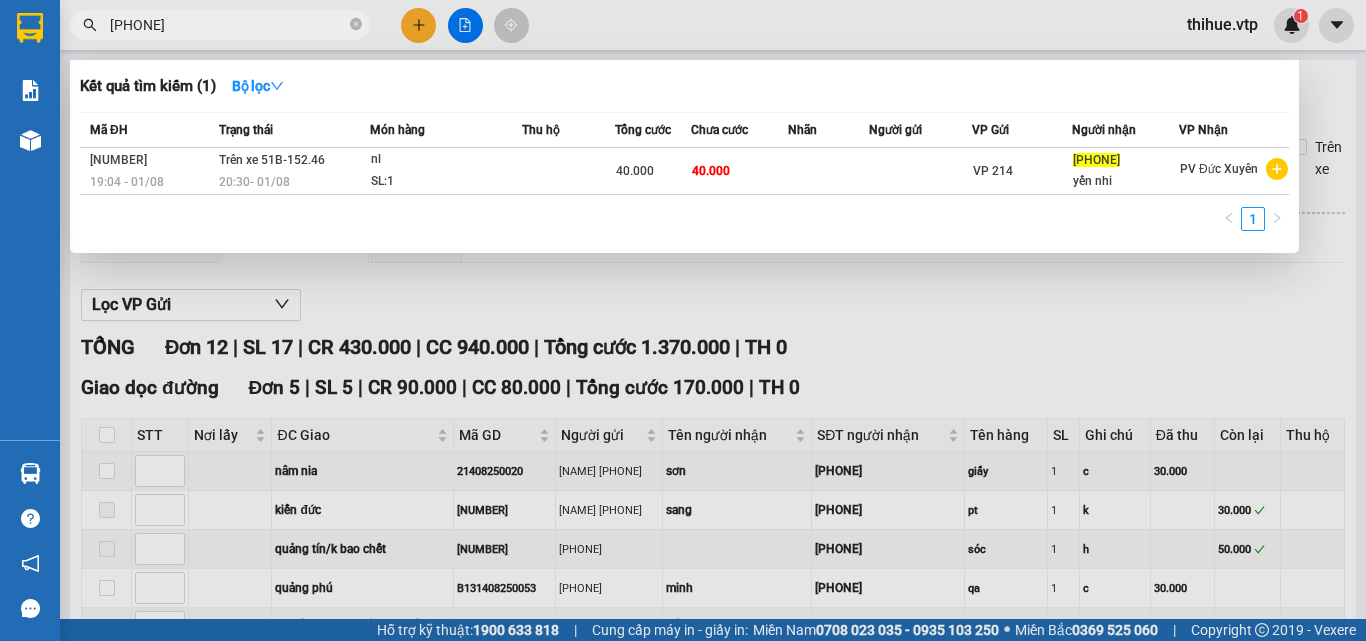 type on "01/08/2025" 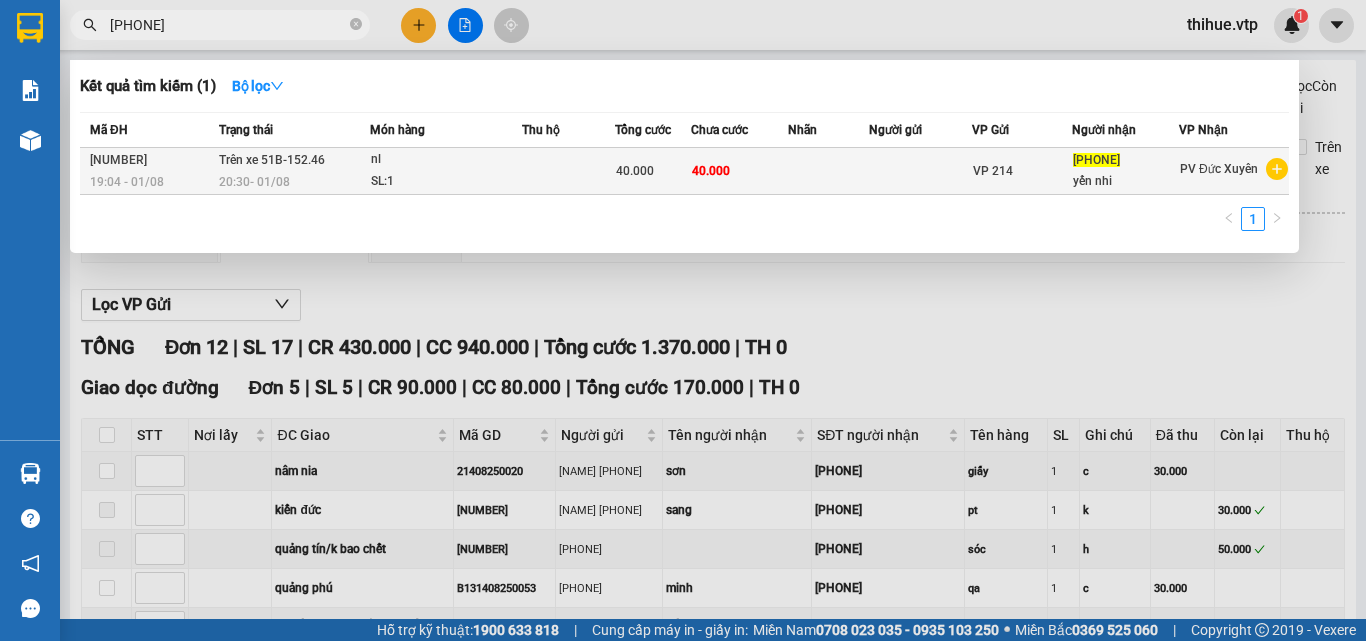 click on "VP 214" at bounding box center [1022, 171] 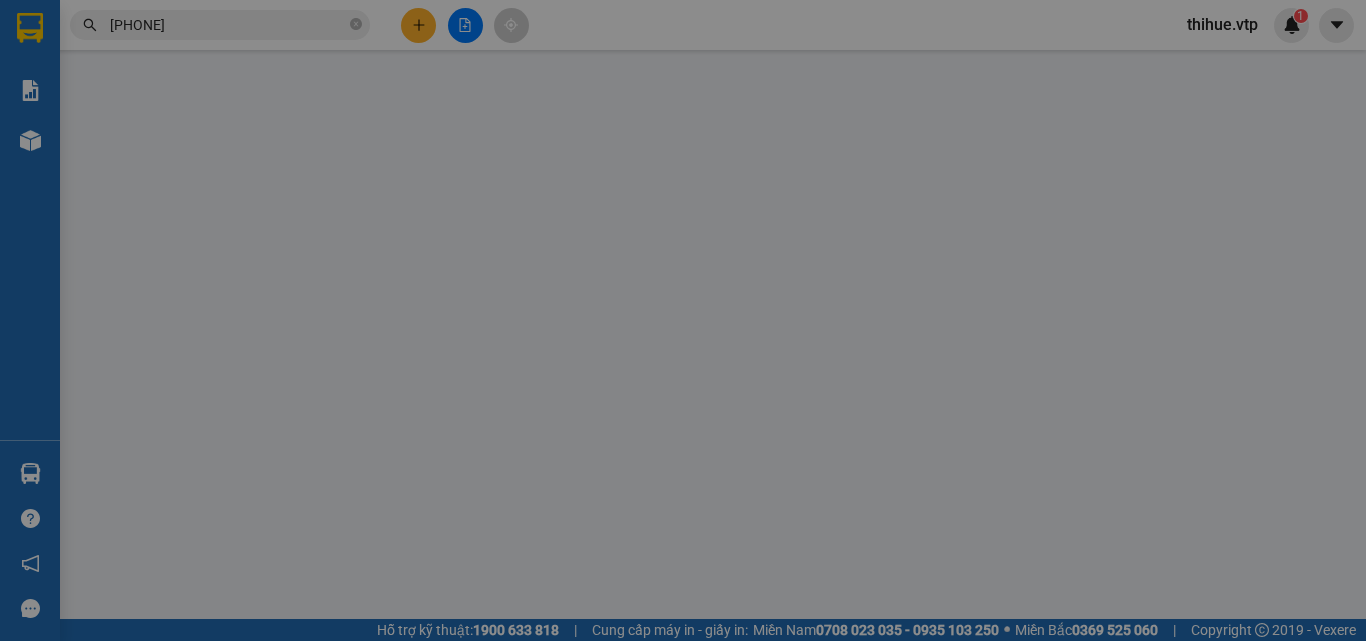 type on "[PHONE]" 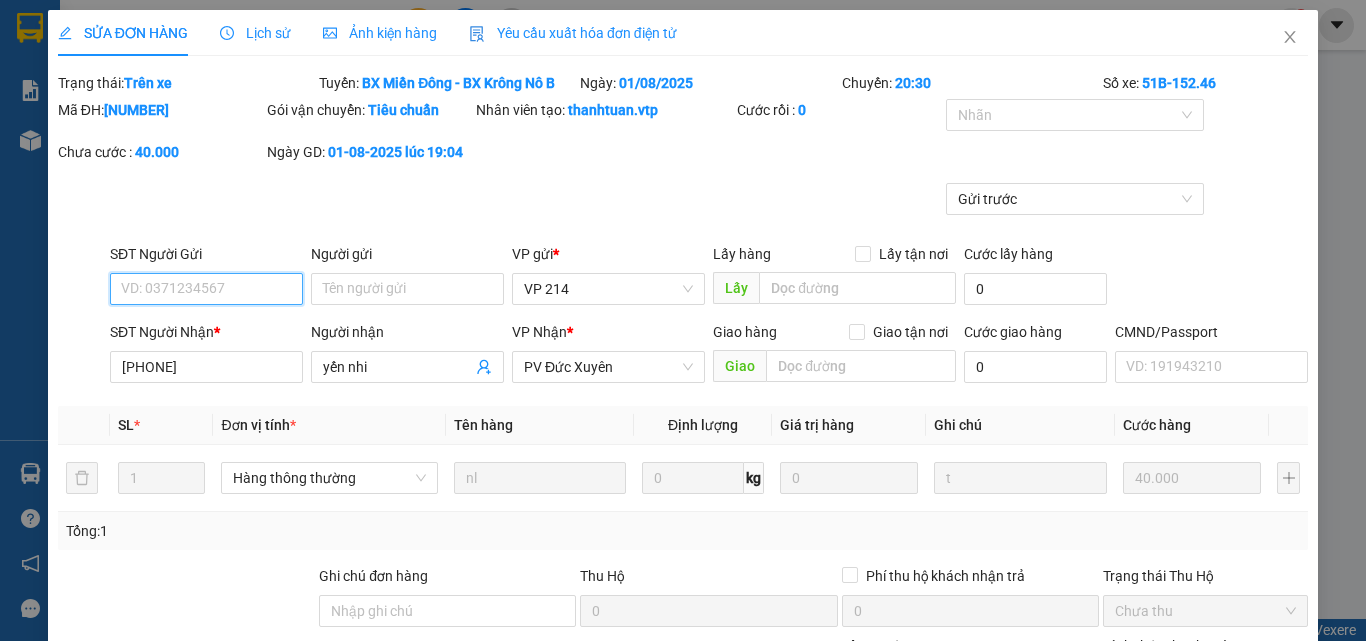 type on "2.000" 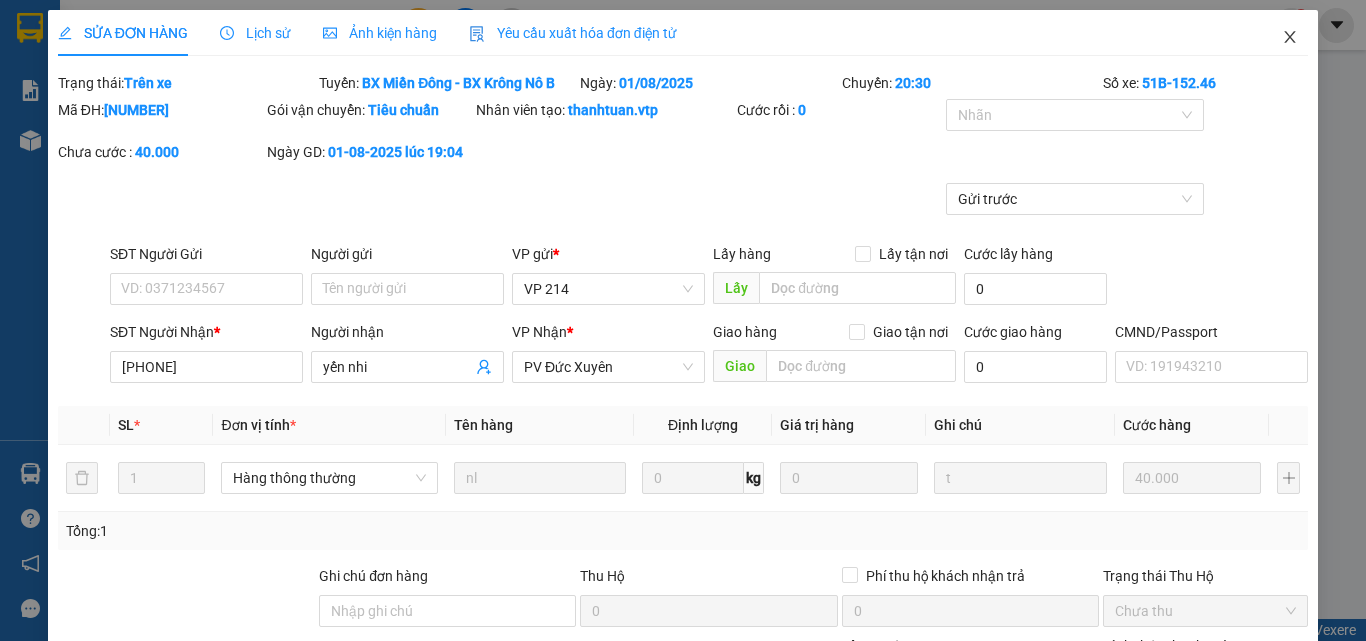 click 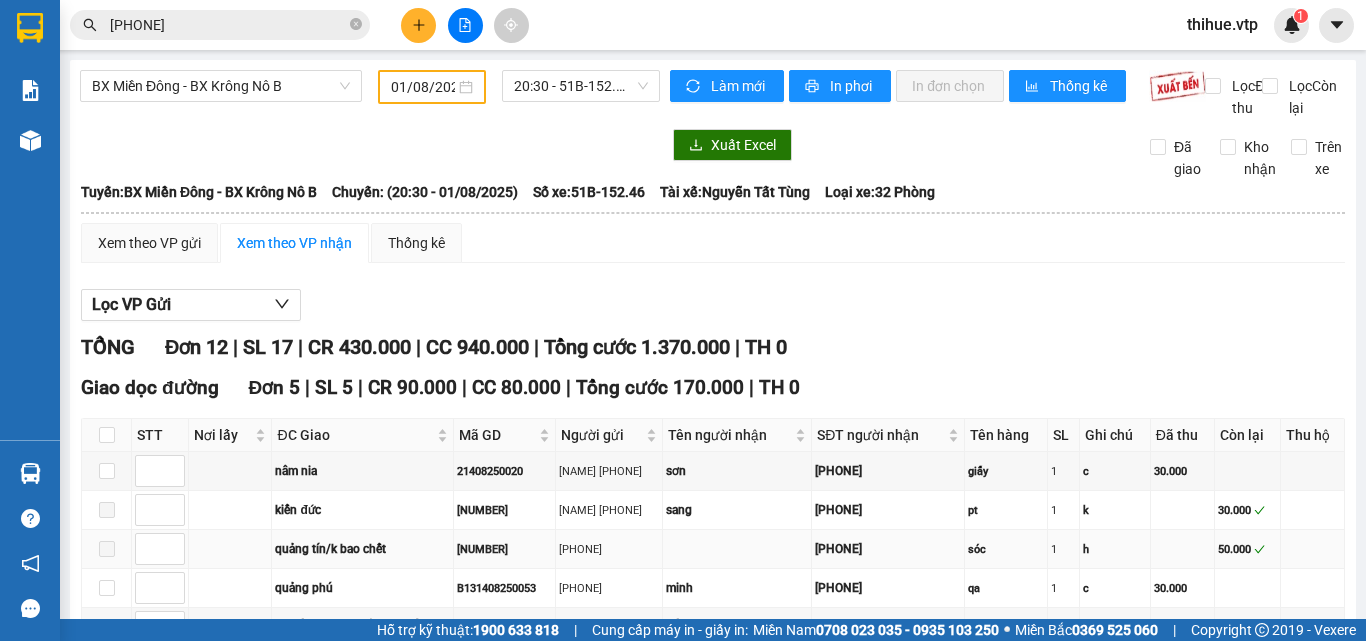 click on "[NUMBER]" at bounding box center [505, 549] 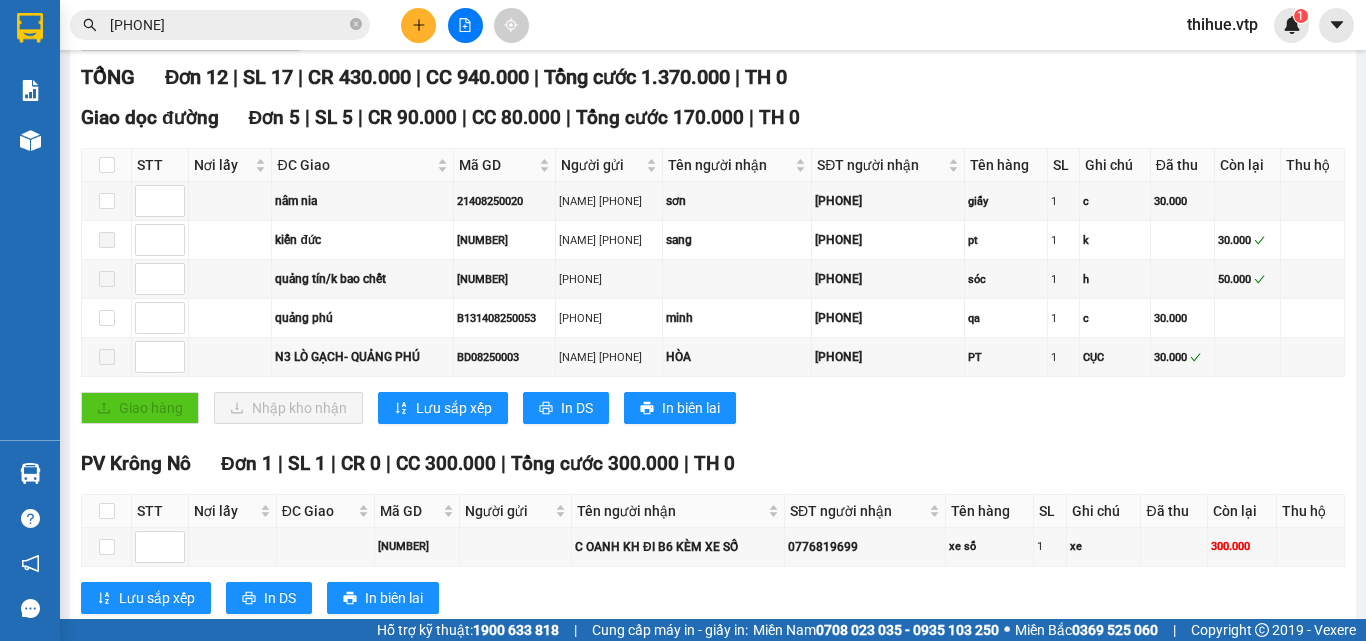 scroll, scrollTop: 300, scrollLeft: 0, axis: vertical 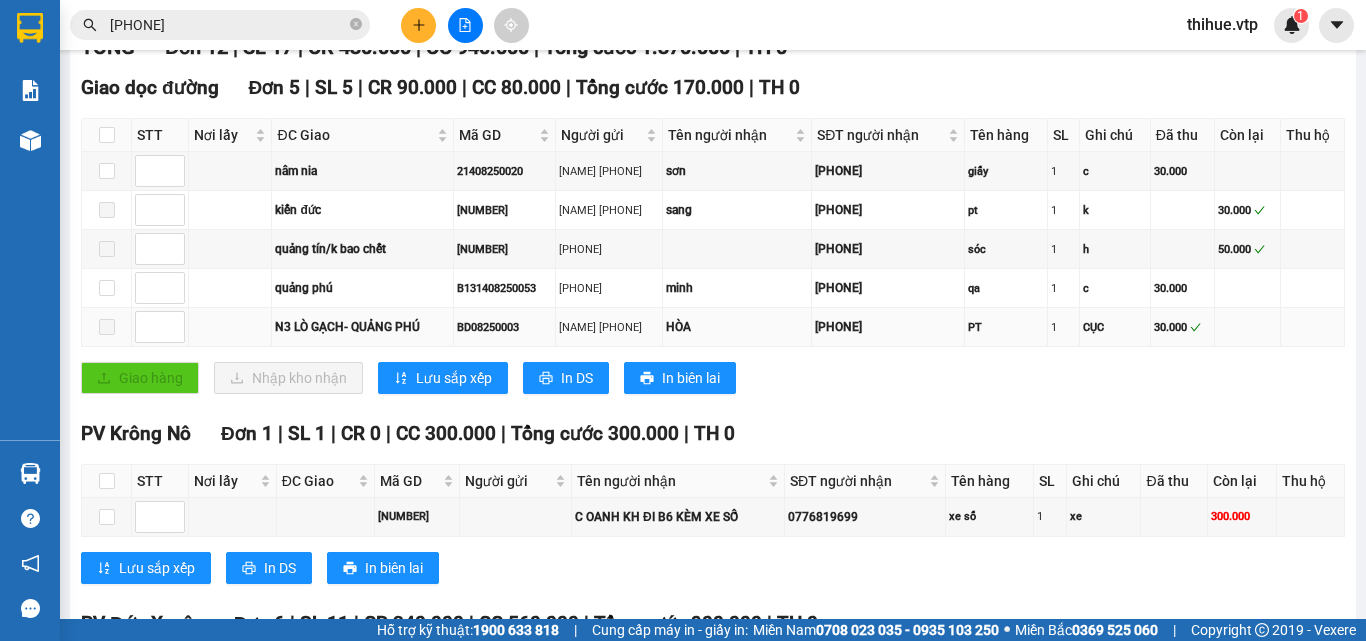 click at bounding box center [107, 327] 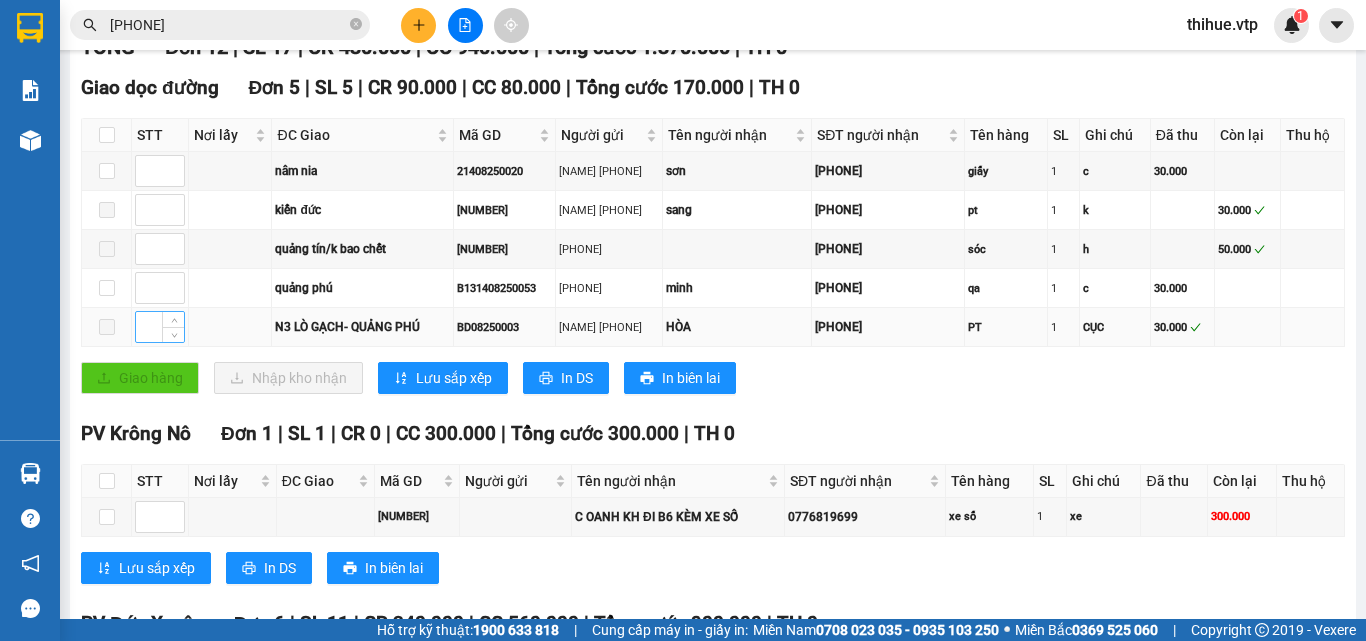 click at bounding box center [160, 327] 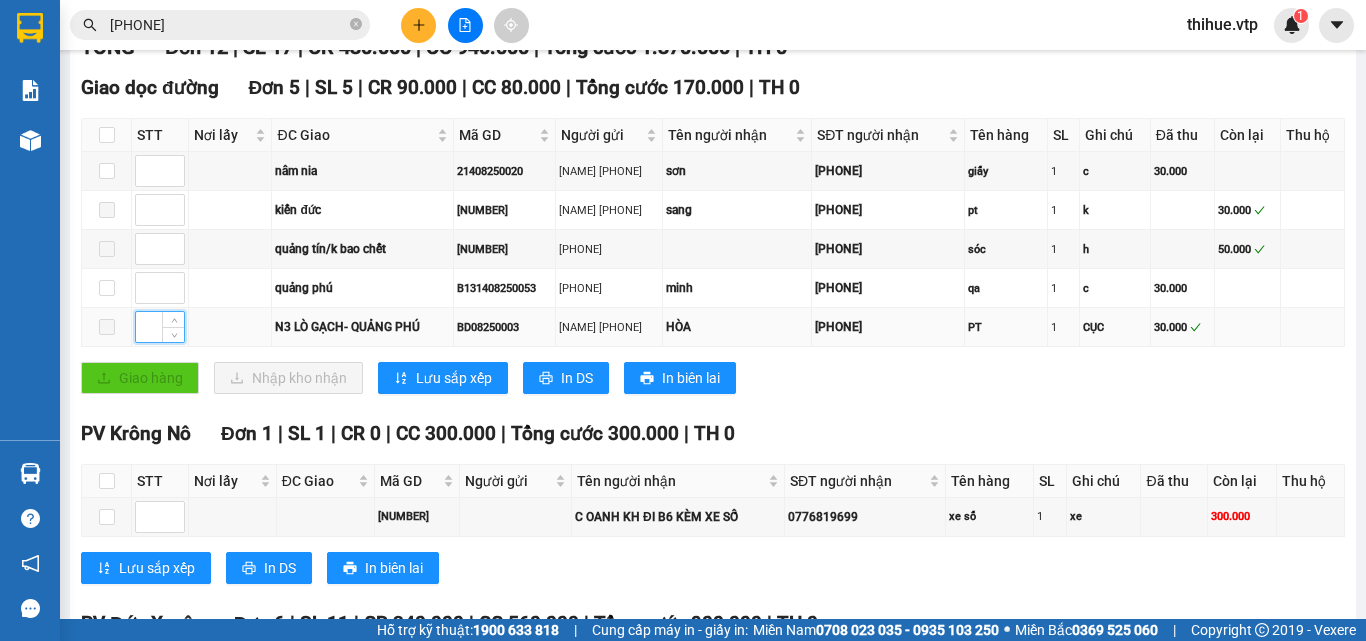 click at bounding box center [107, 327] 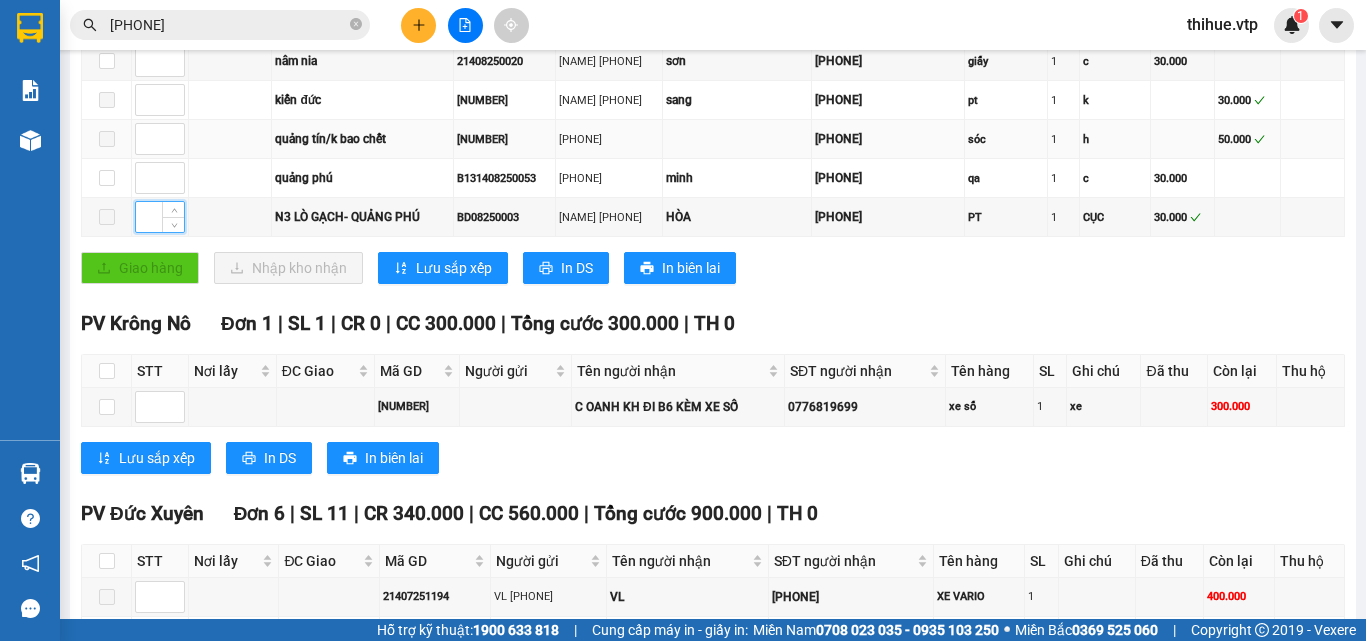 scroll, scrollTop: 300, scrollLeft: 0, axis: vertical 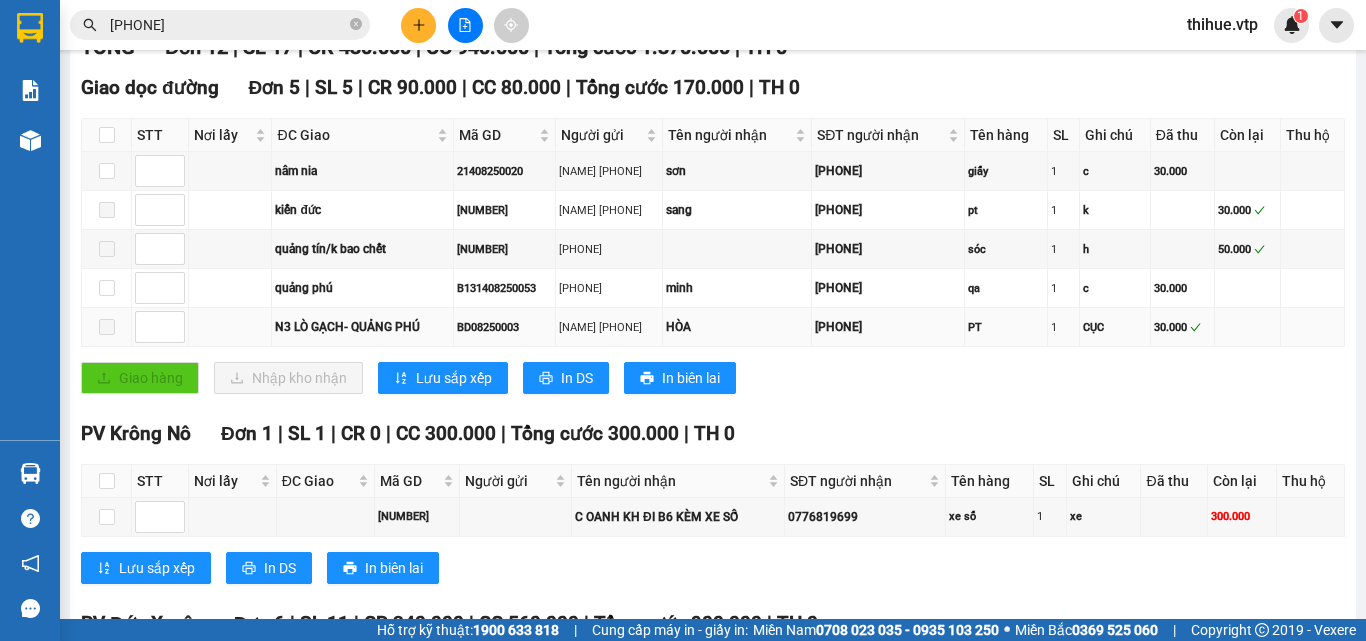 click at bounding box center (107, 327) 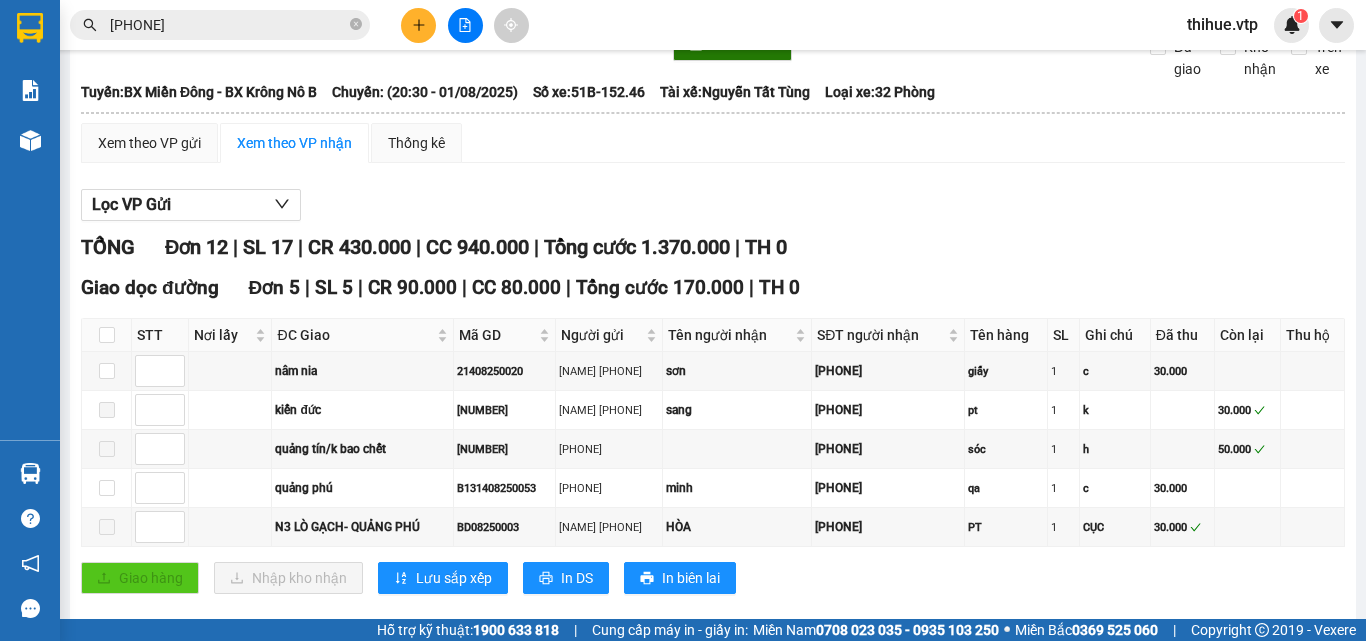 scroll, scrollTop: 0, scrollLeft: 0, axis: both 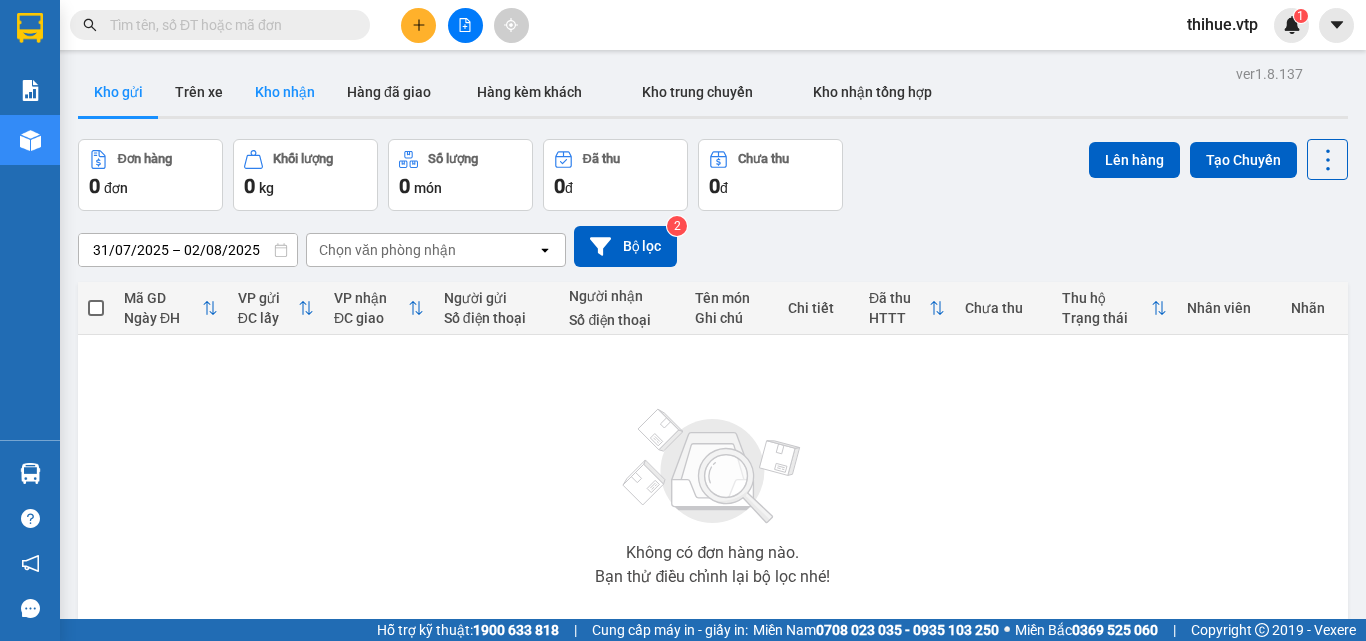 click on "Kho nhận" at bounding box center [285, 92] 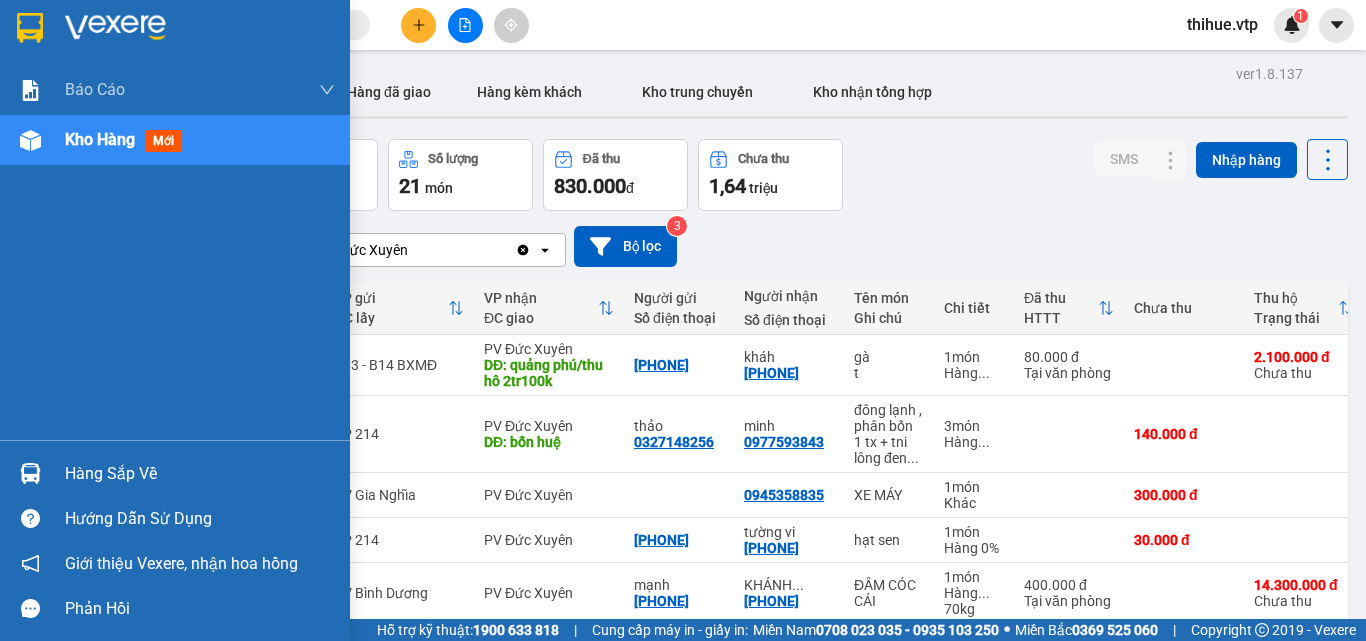 click at bounding box center (30, 473) 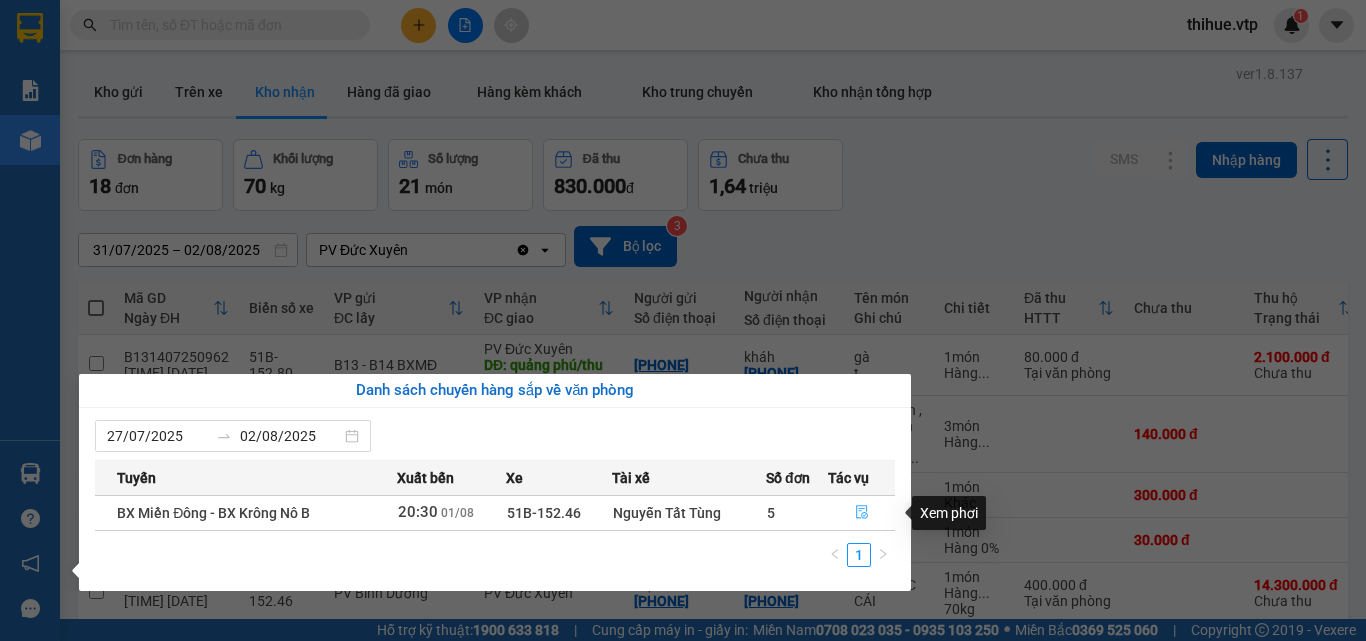 click 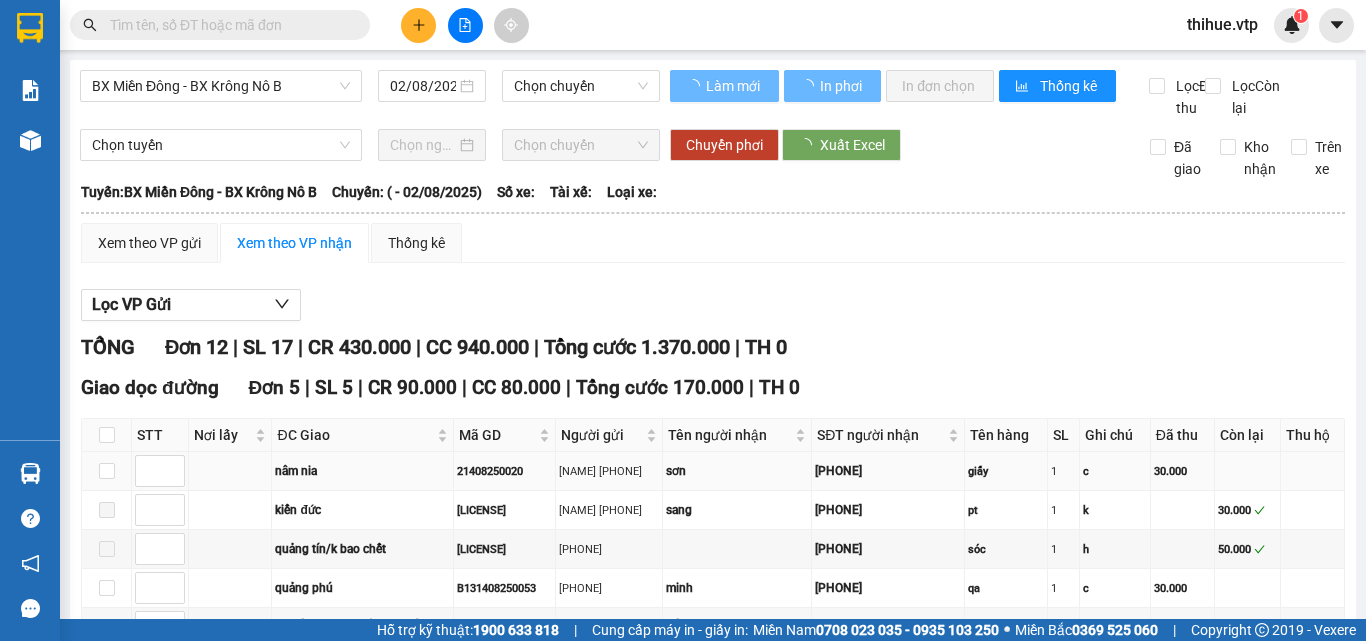 type on "01/08/2025" 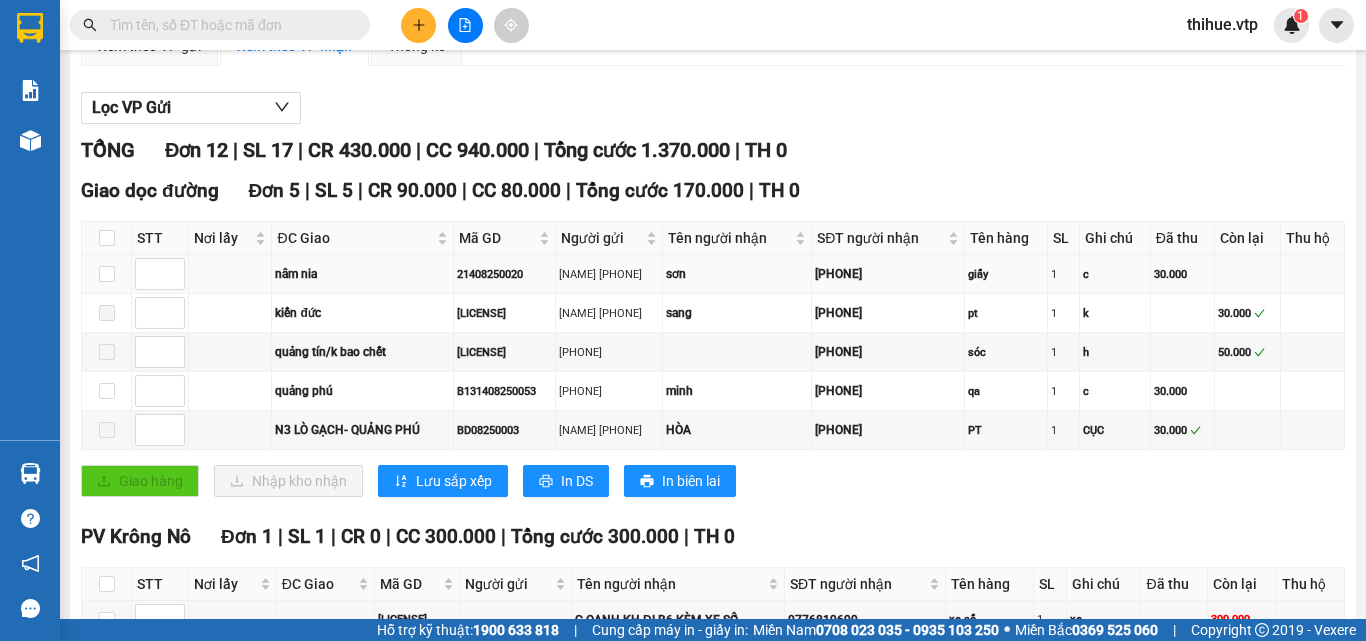 scroll, scrollTop: 0, scrollLeft: 0, axis: both 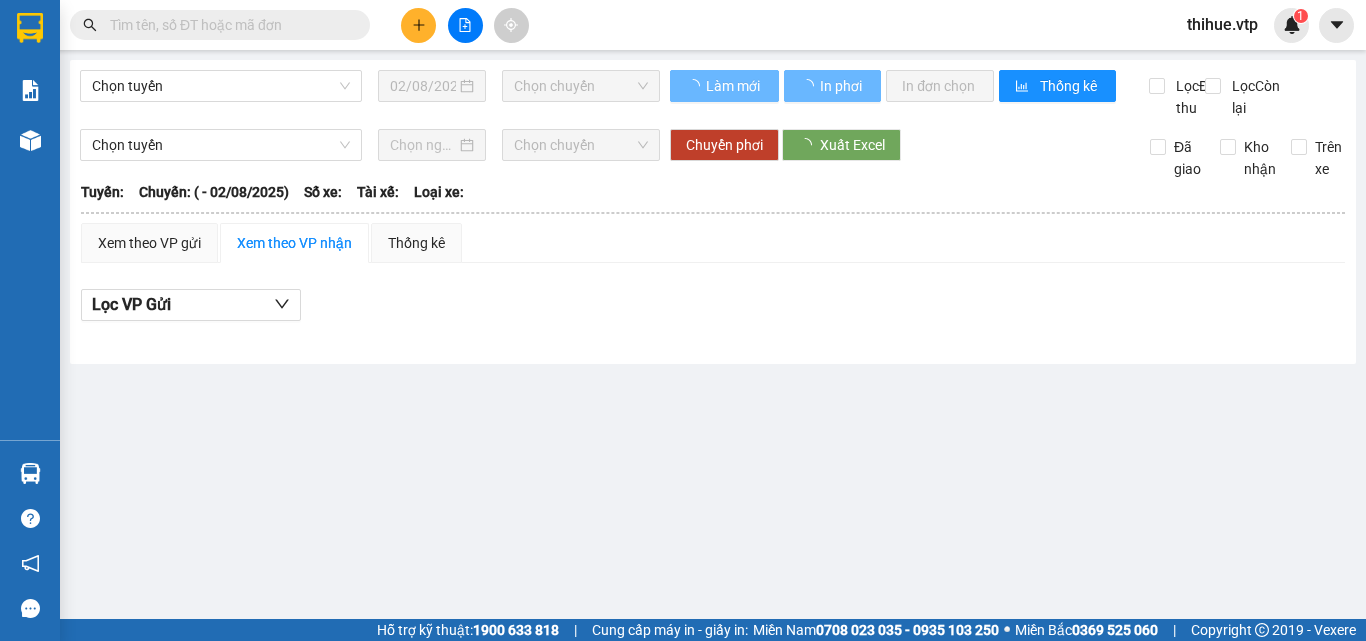 type on "01/08/2025" 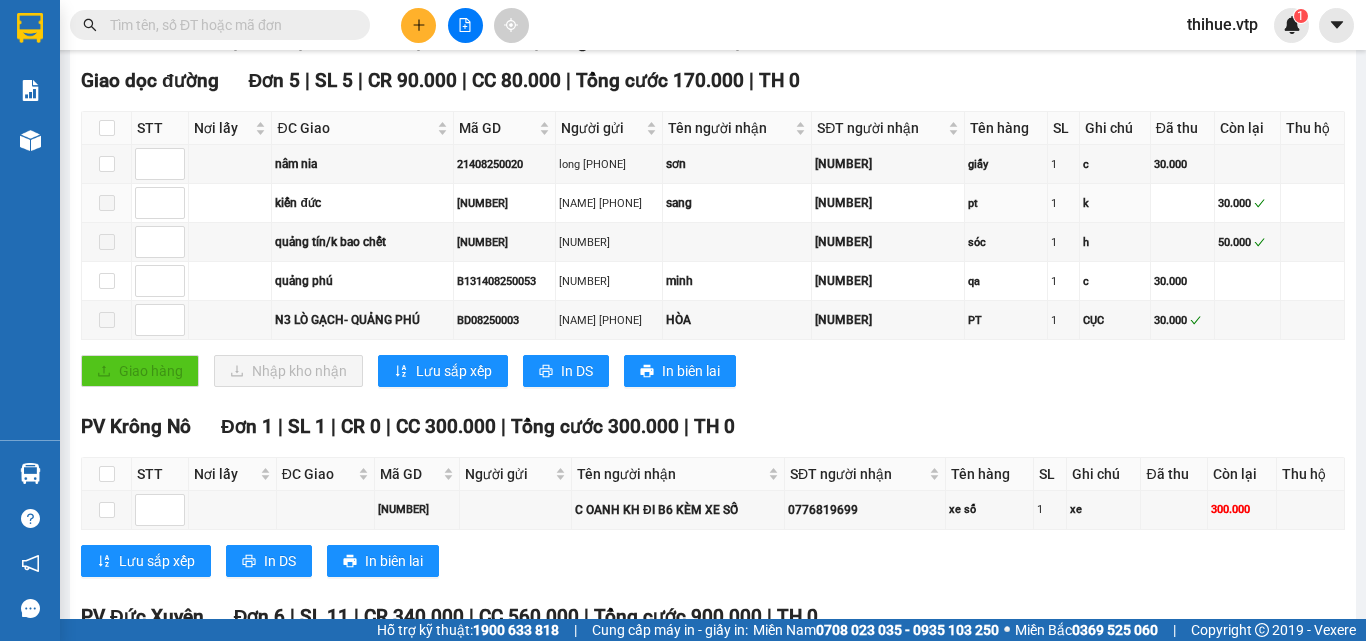 scroll, scrollTop: 317, scrollLeft: 0, axis: vertical 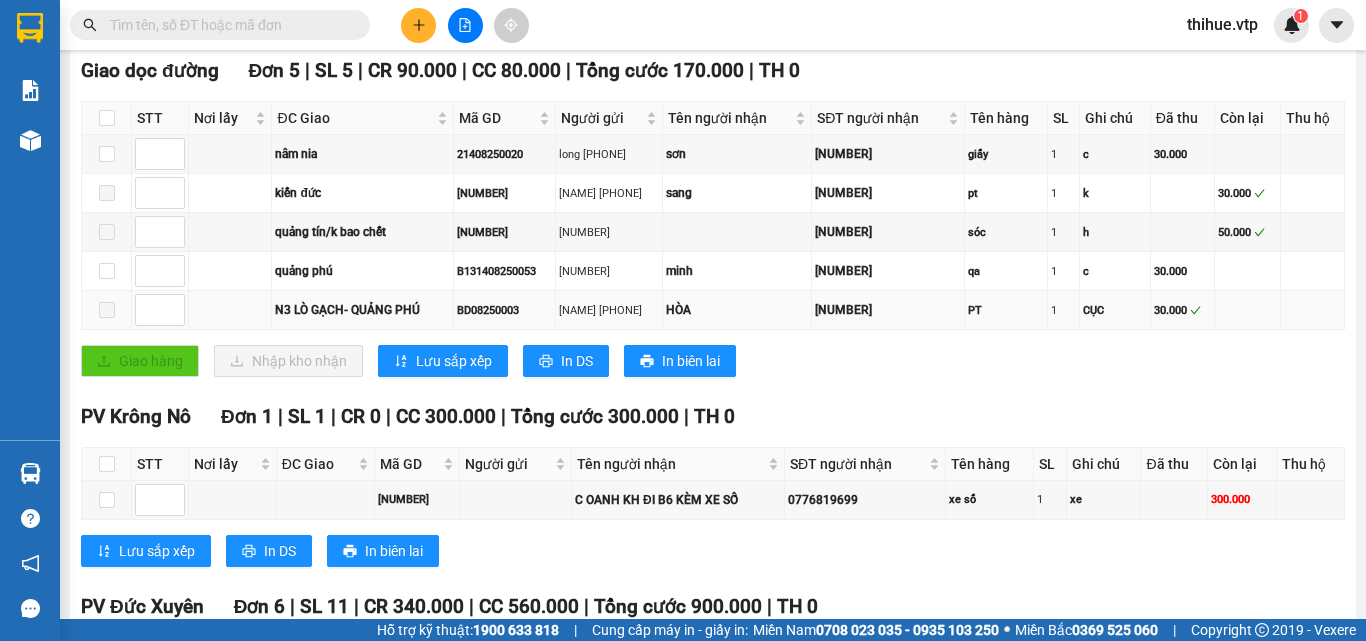 click on "HÒA" at bounding box center [737, 310] 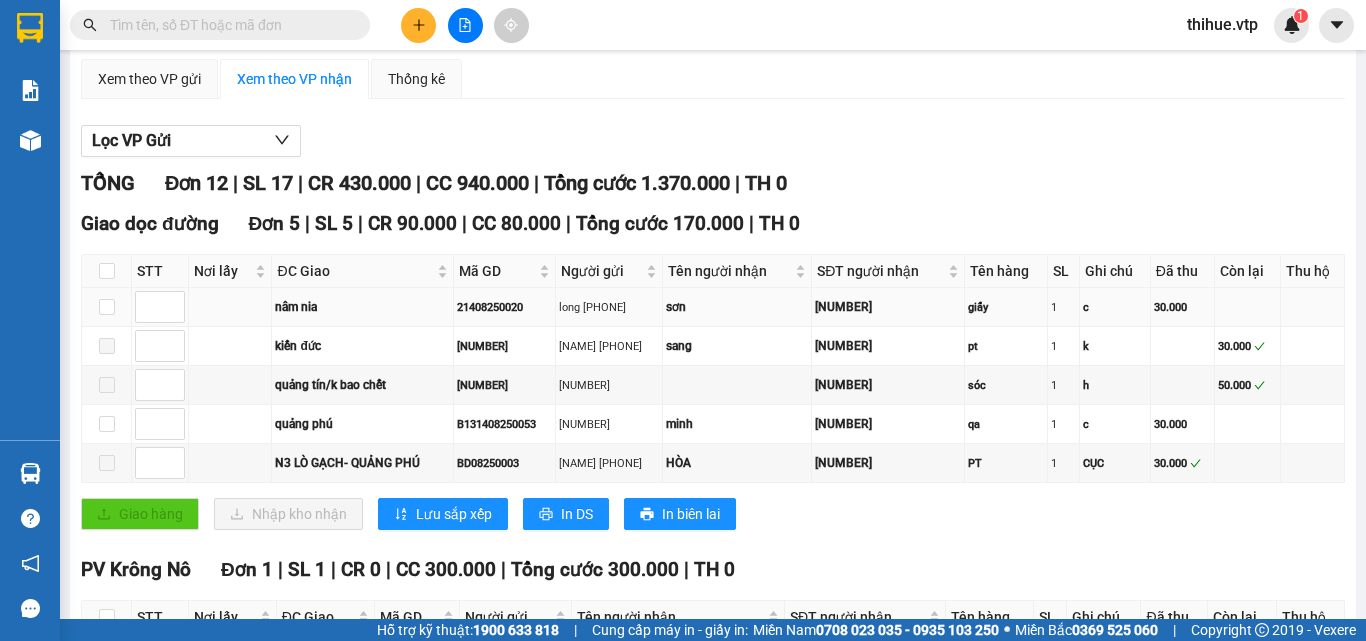 scroll, scrollTop: 0, scrollLeft: 0, axis: both 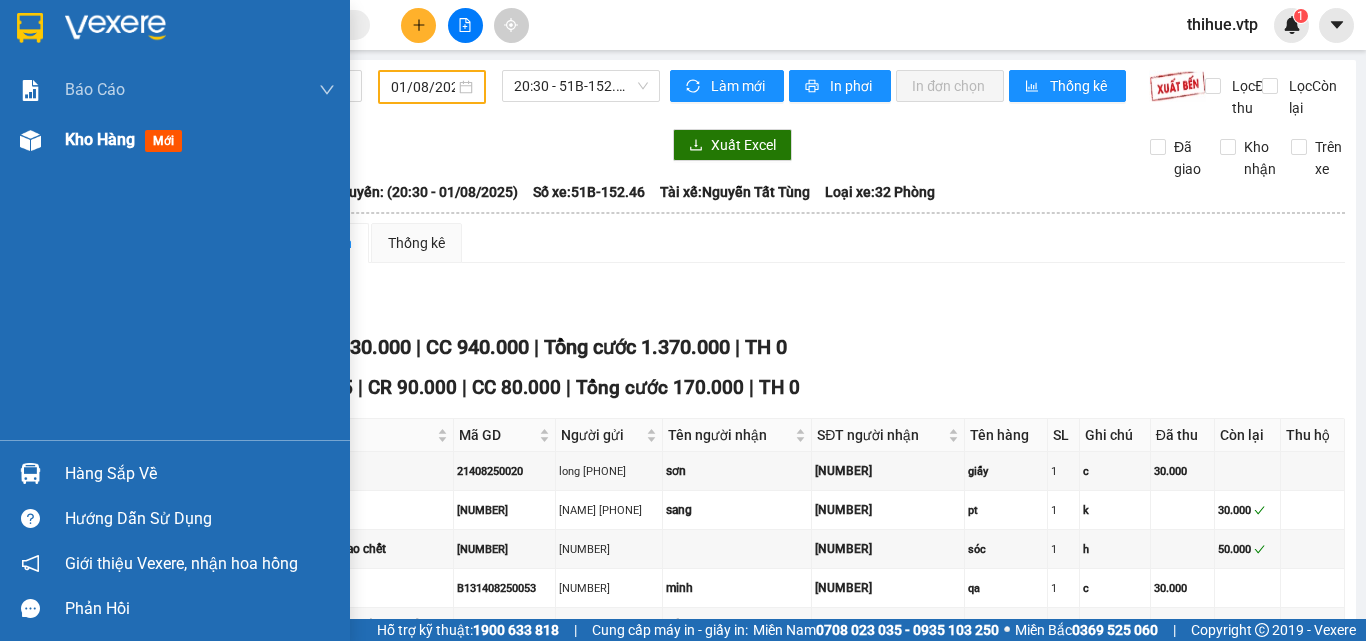 click at bounding box center [30, 140] 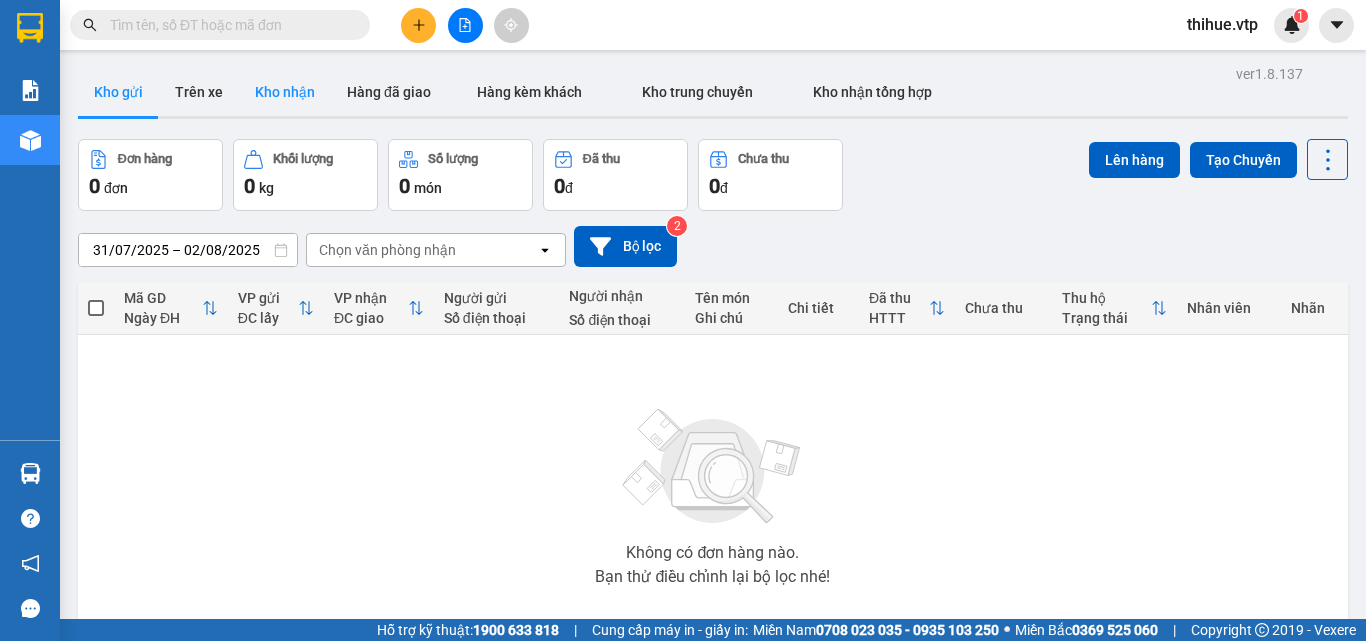click on "Kho nhận" at bounding box center [285, 92] 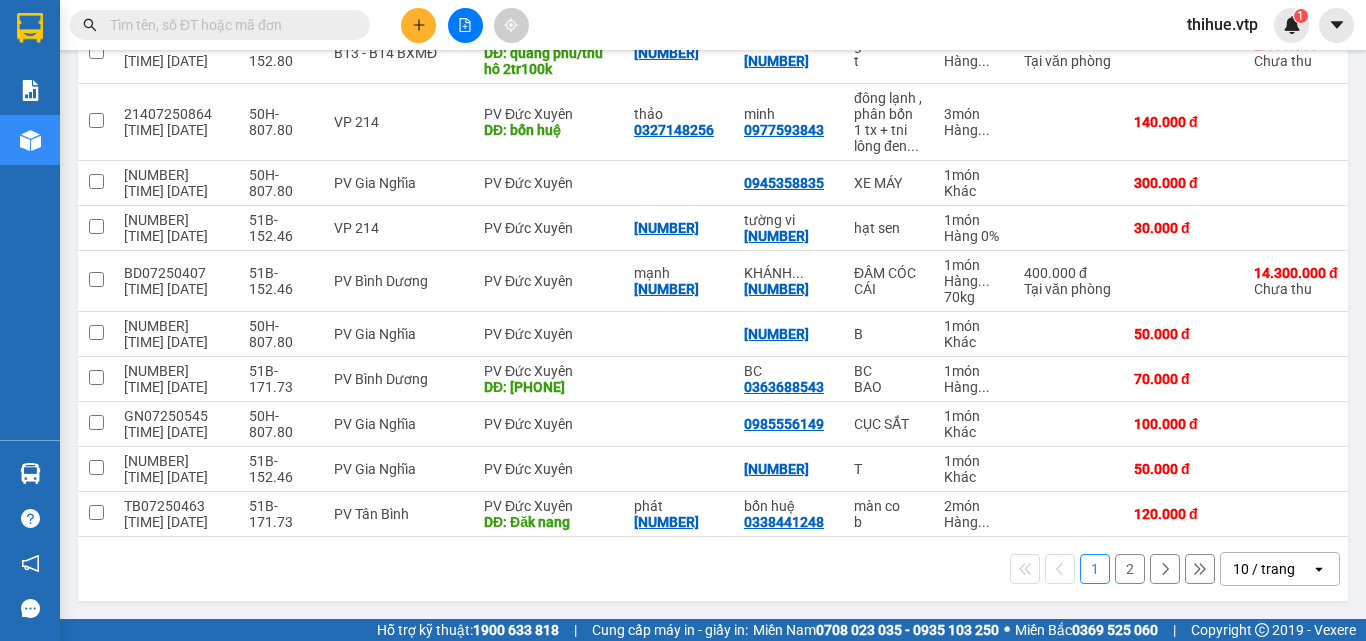 scroll, scrollTop: 320, scrollLeft: 0, axis: vertical 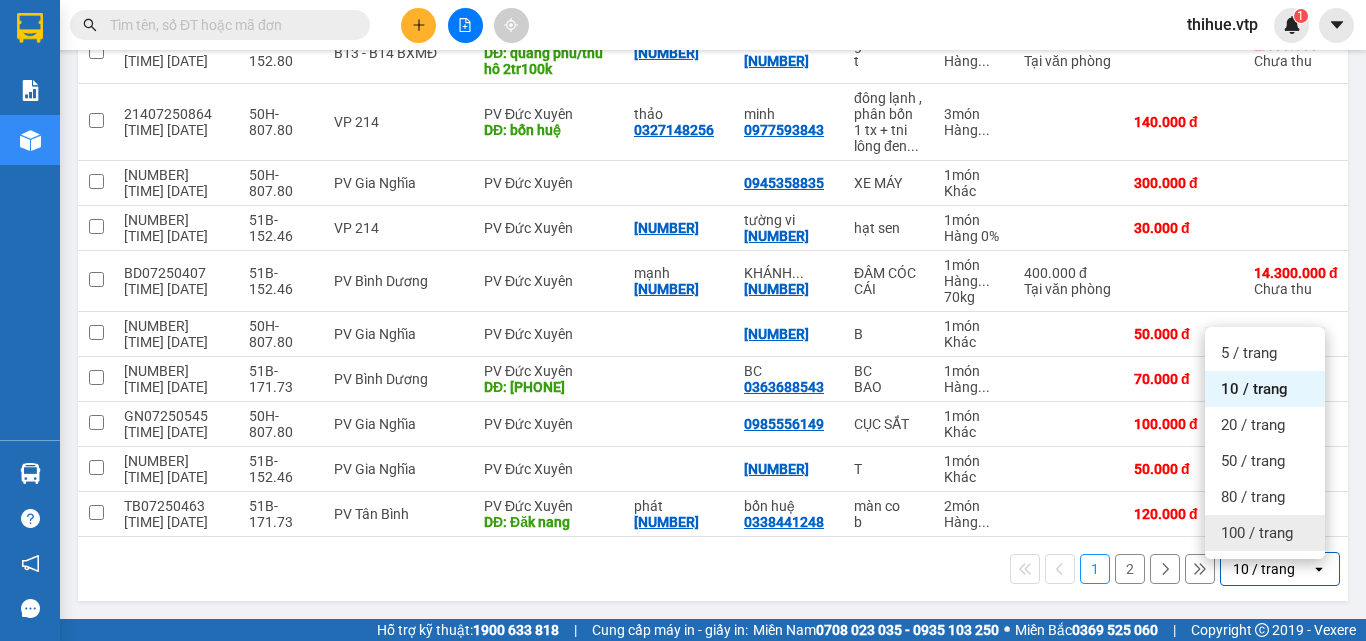 click on "100 / trang" at bounding box center (1257, 533) 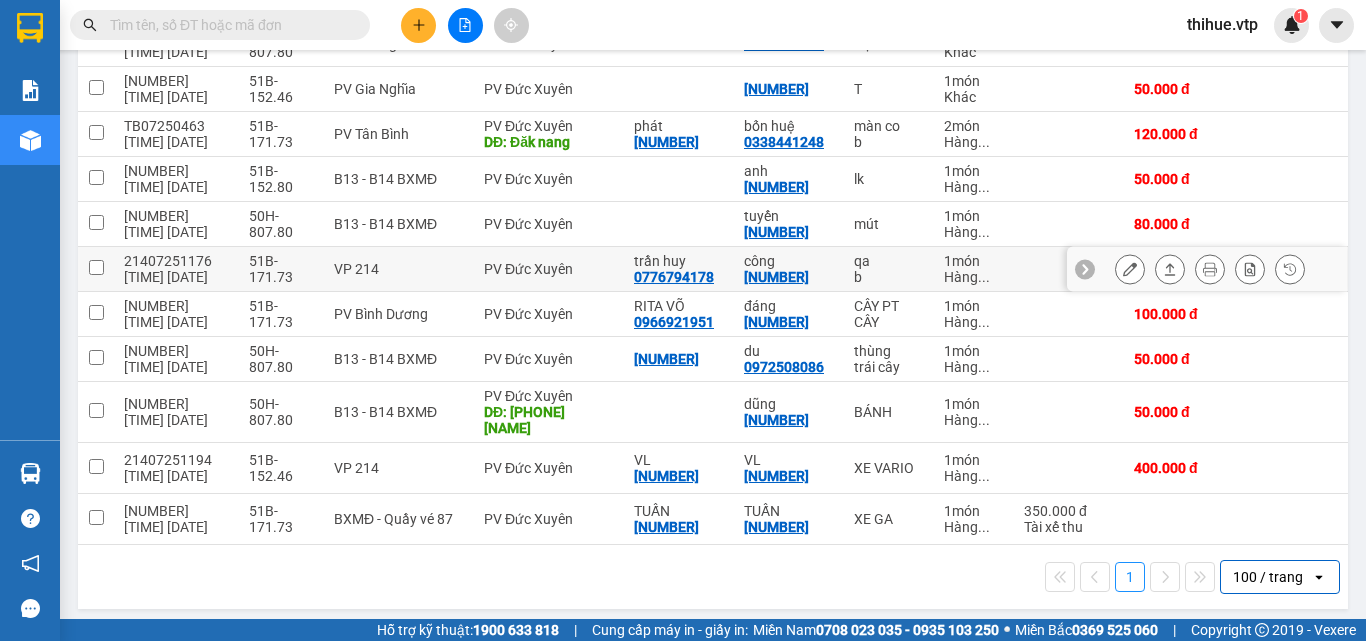 scroll, scrollTop: 691, scrollLeft: 0, axis: vertical 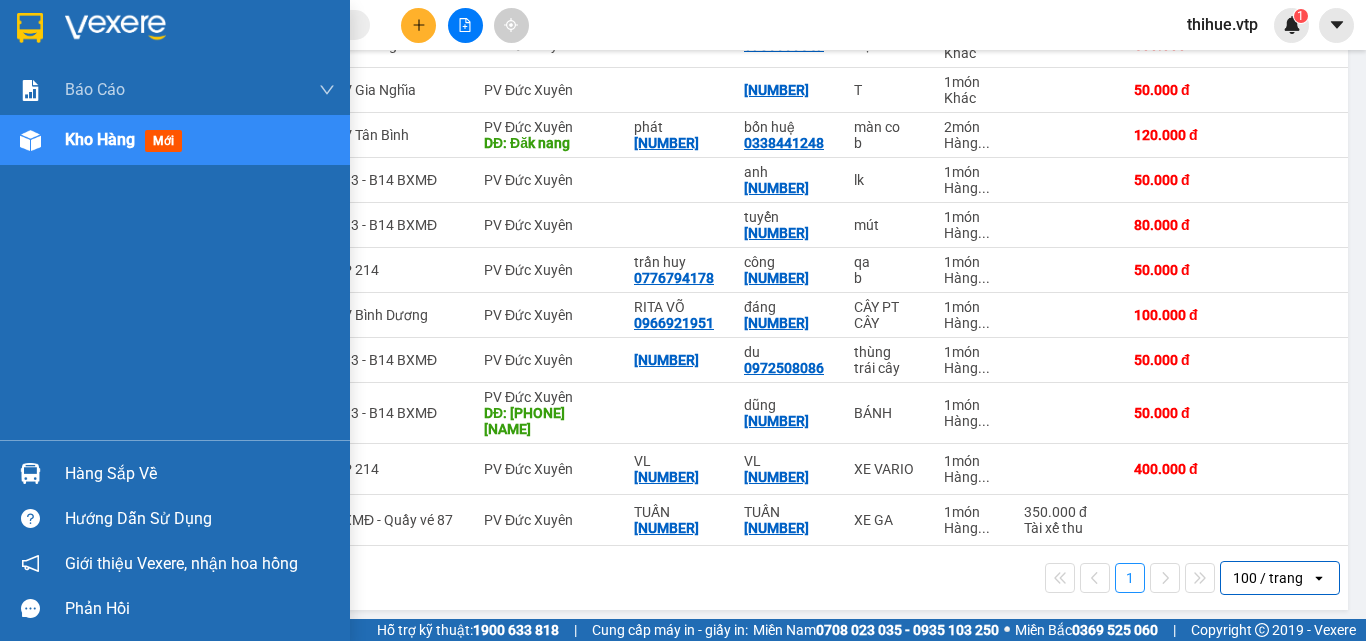 click at bounding box center (30, 28) 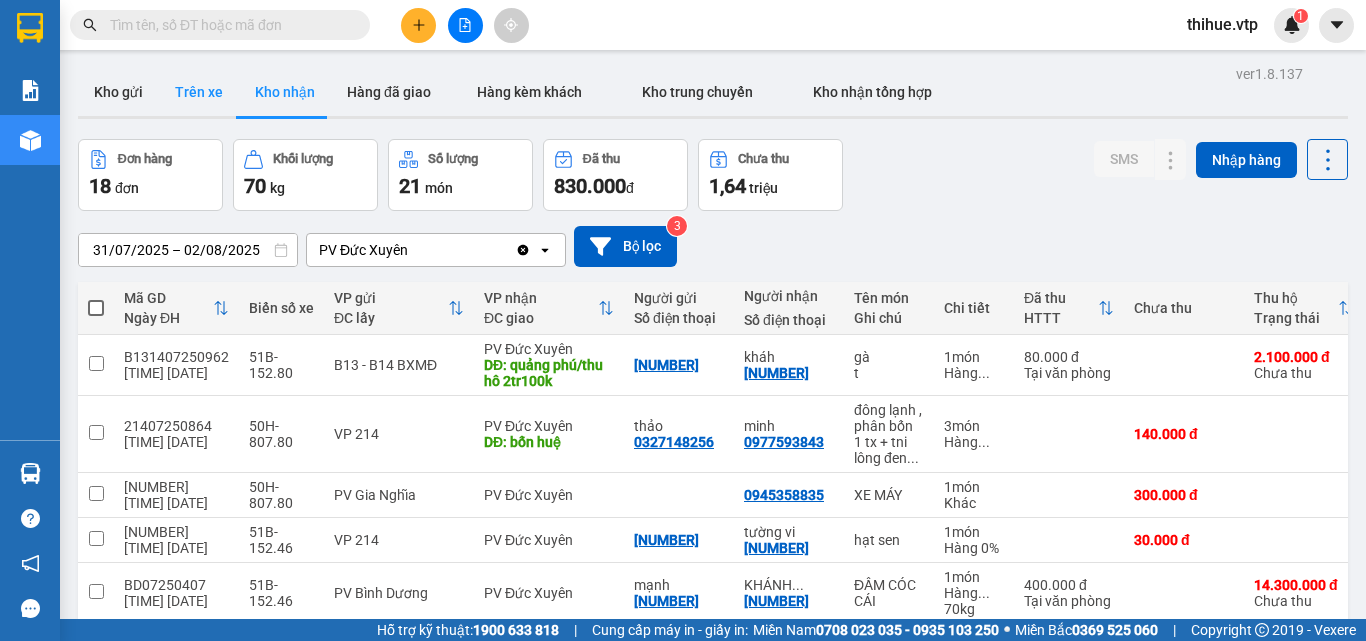 click on "Trên xe" at bounding box center [199, 92] 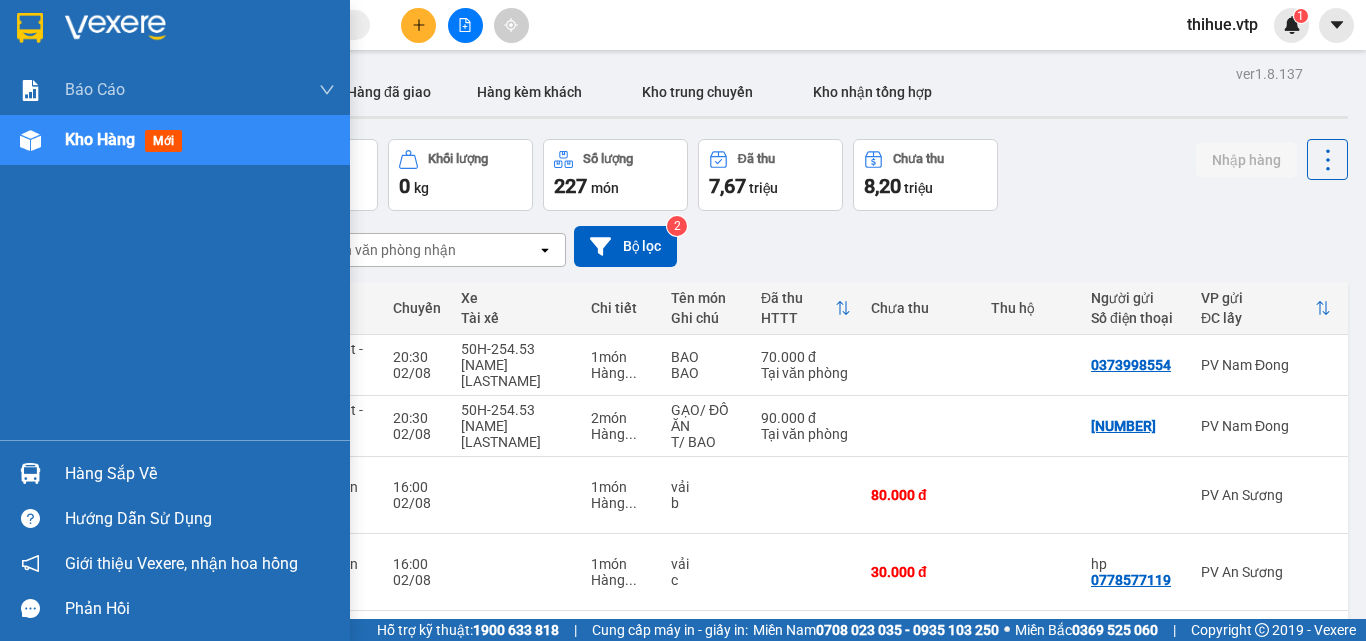 click at bounding box center (30, 473) 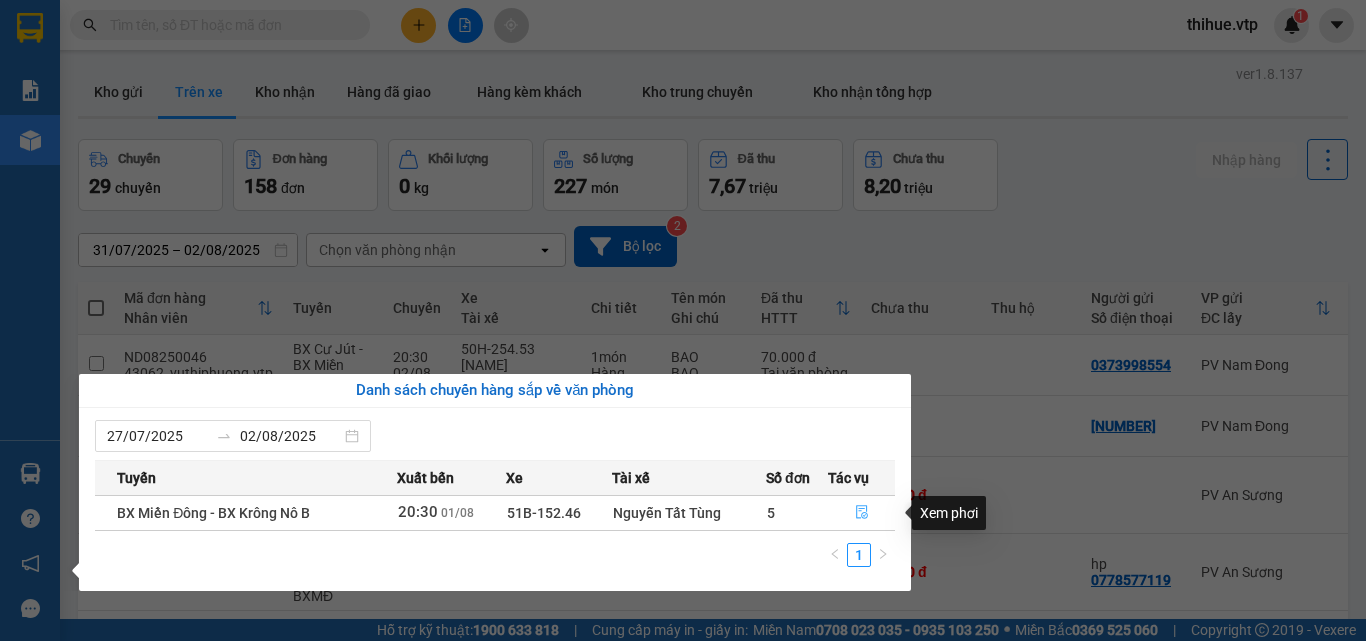 click 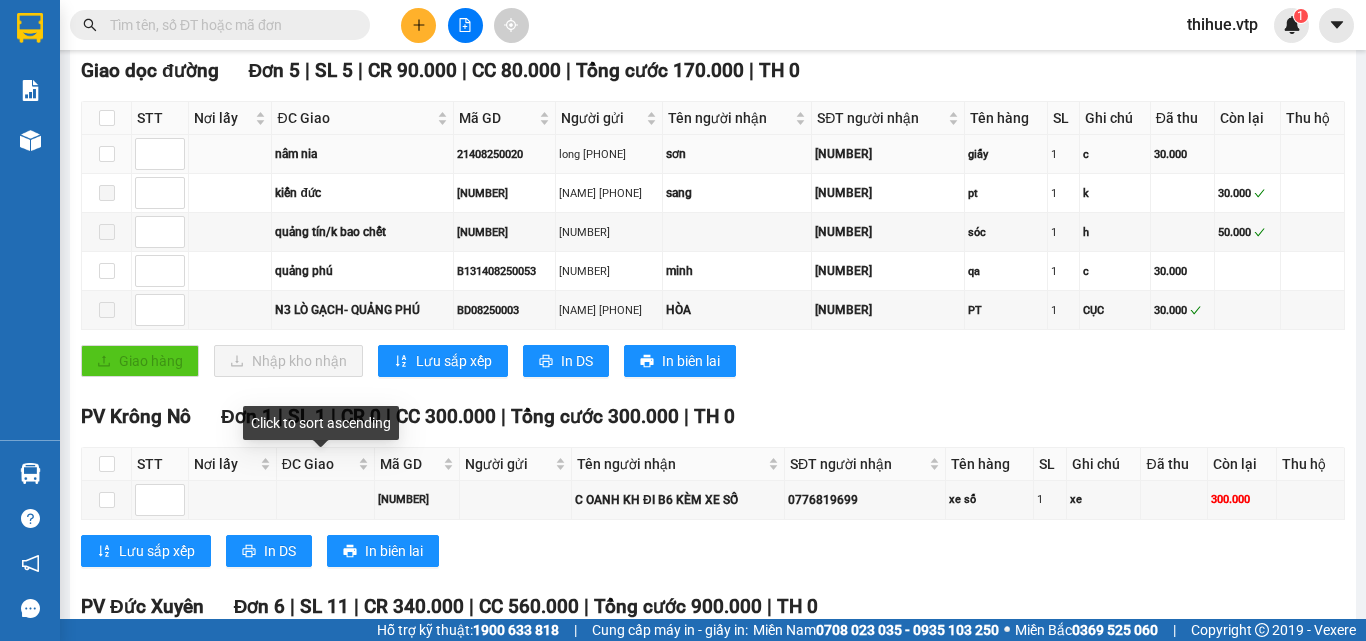 scroll, scrollTop: 314, scrollLeft: 0, axis: vertical 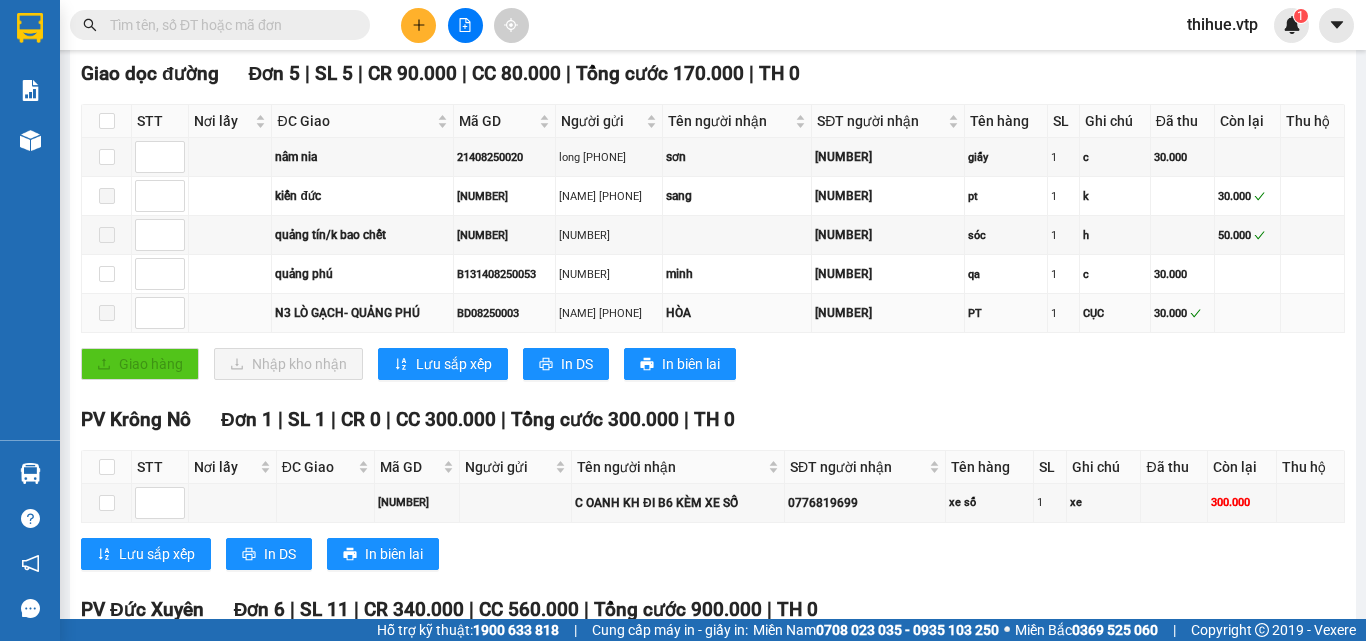 click on "CỤC" at bounding box center [1114, 313] 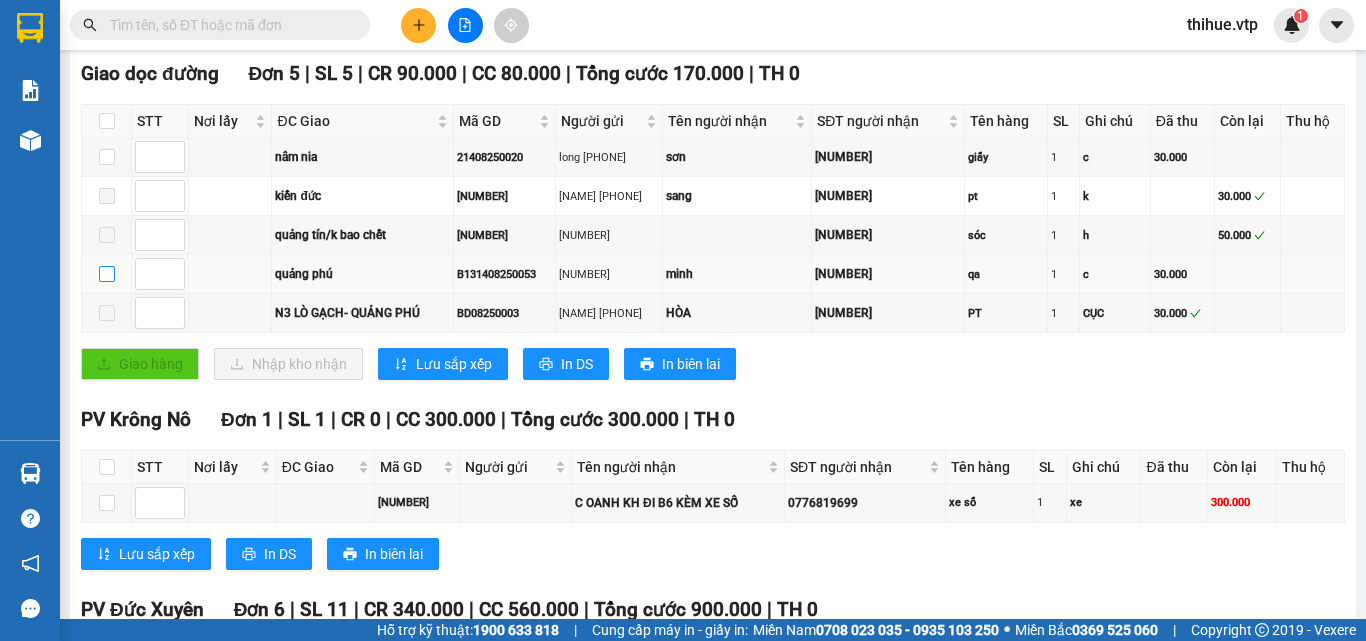 click at bounding box center [107, 274] 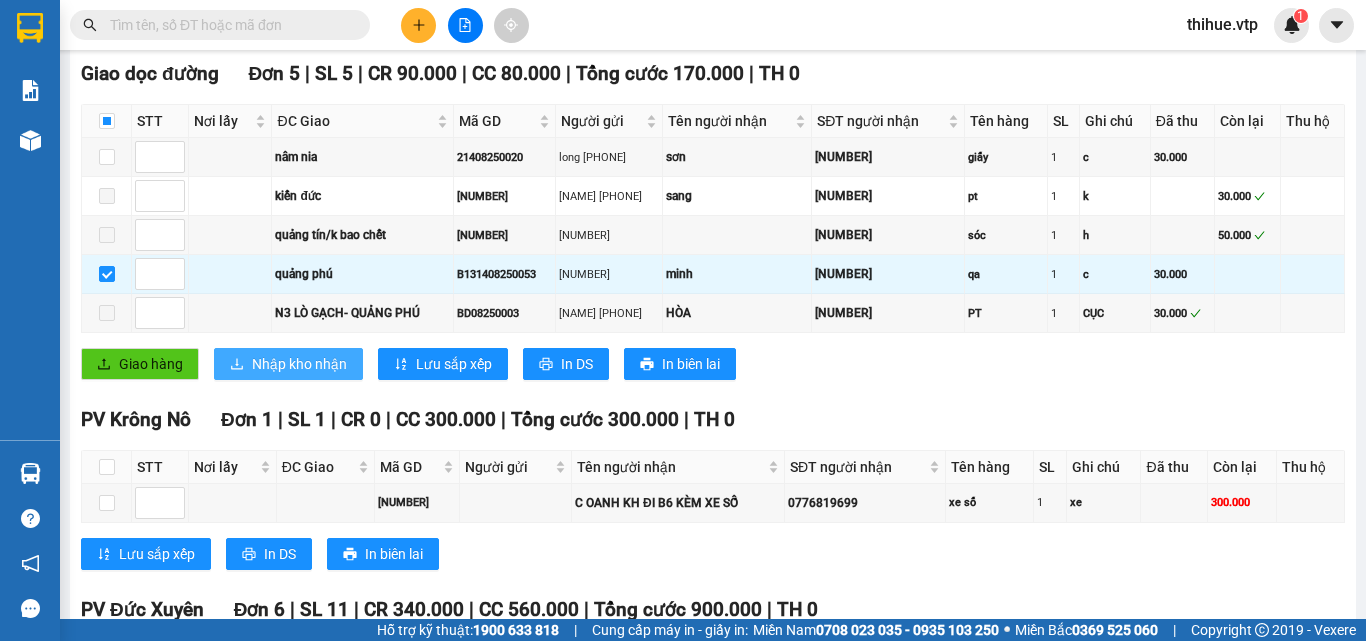 click on "Nhập kho nhận" at bounding box center [299, 364] 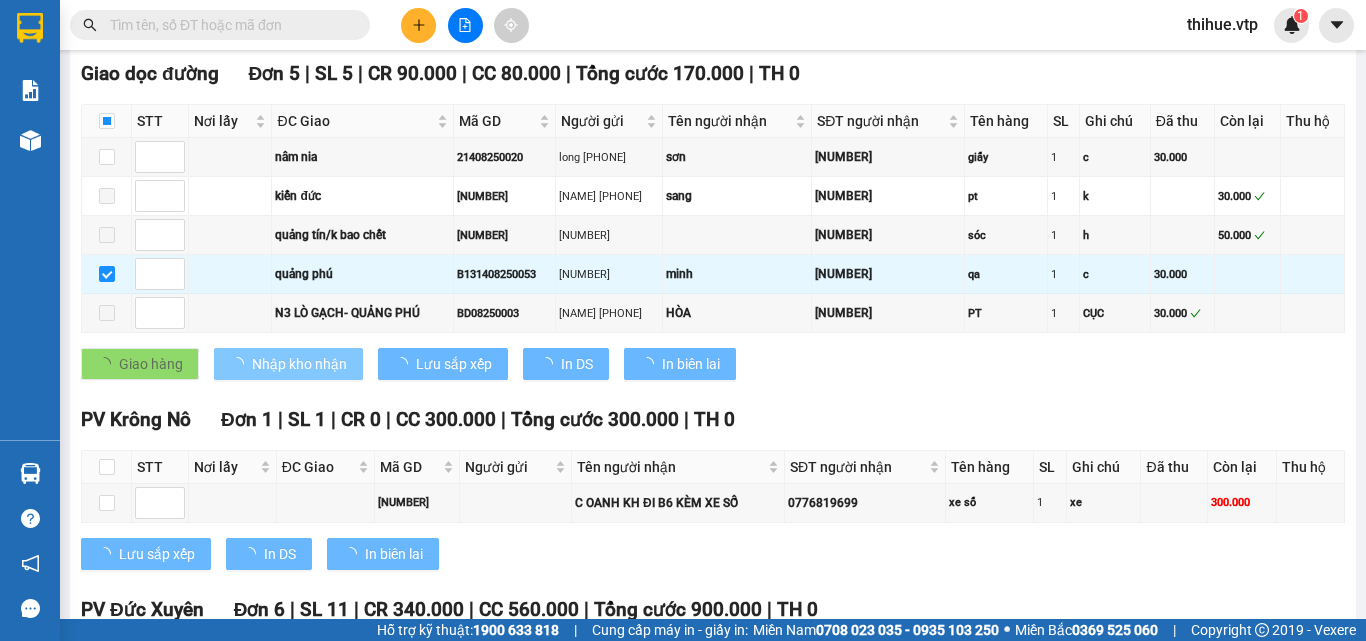 checkbox on "false" 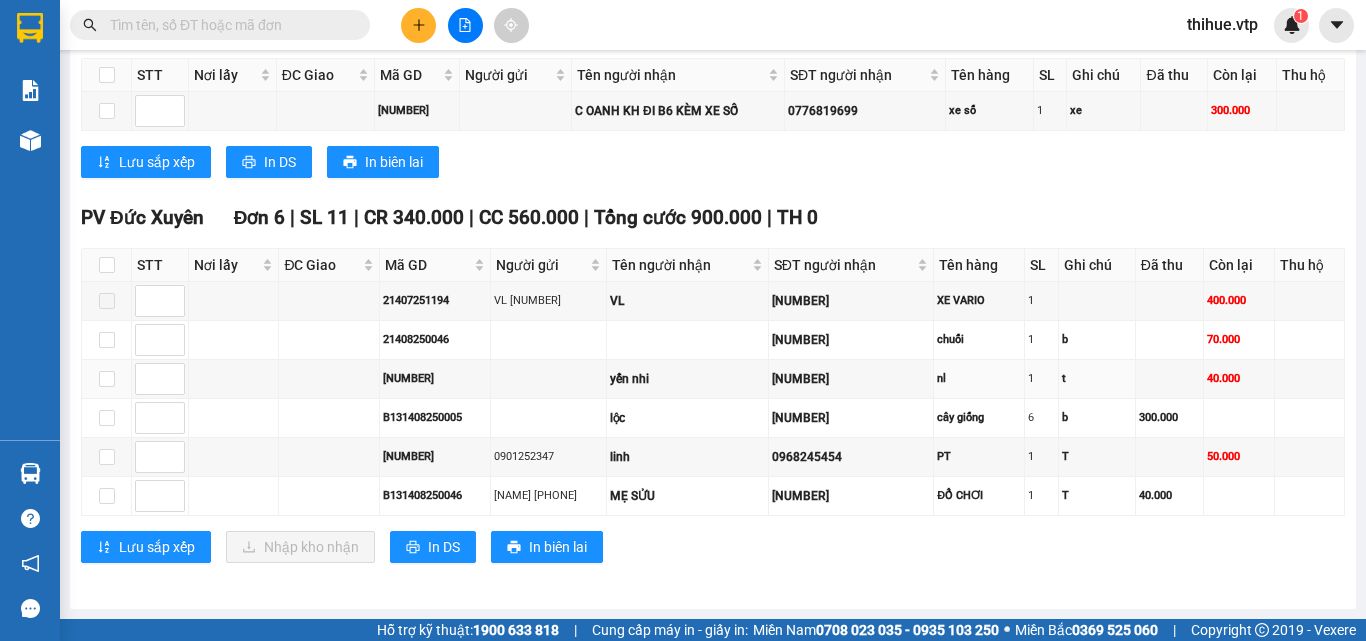 scroll, scrollTop: 728, scrollLeft: 0, axis: vertical 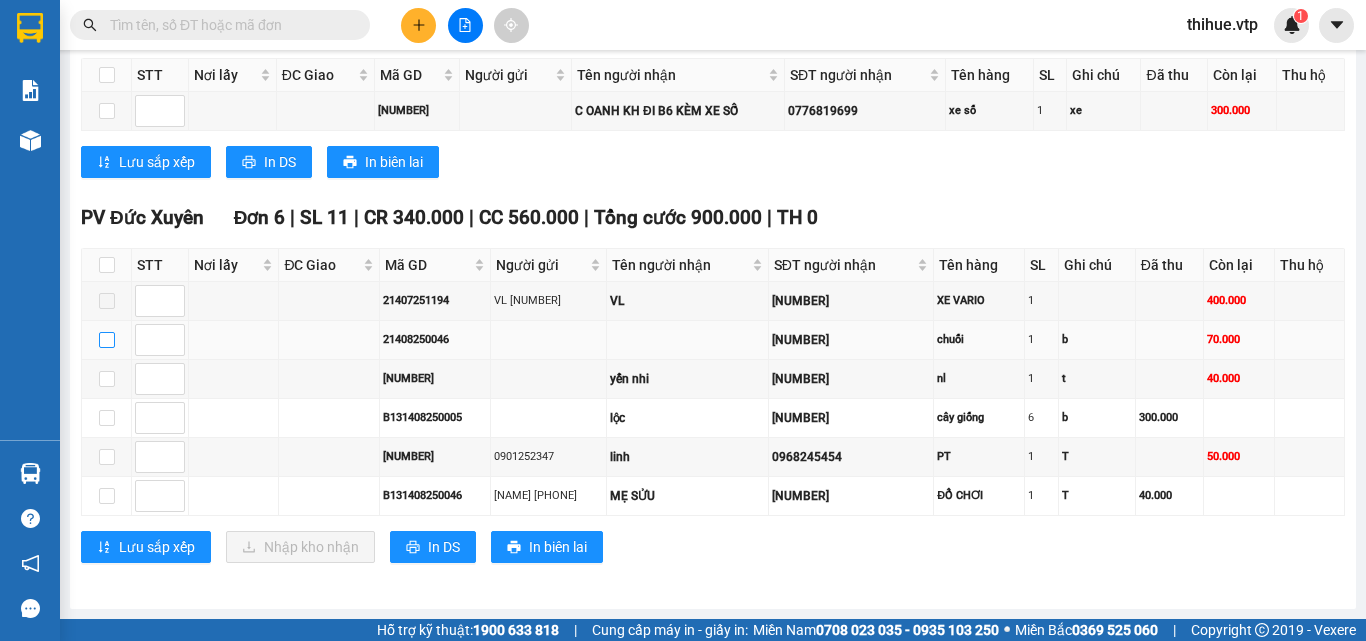 click at bounding box center (107, 340) 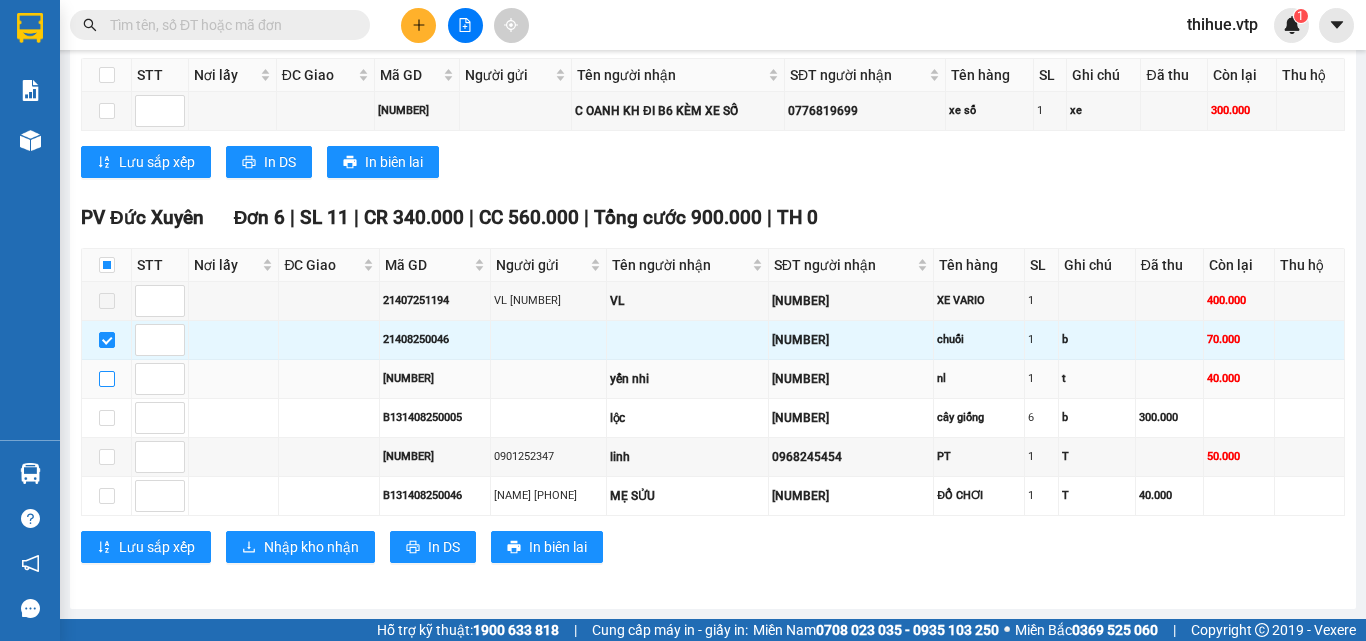 click at bounding box center [107, 379] 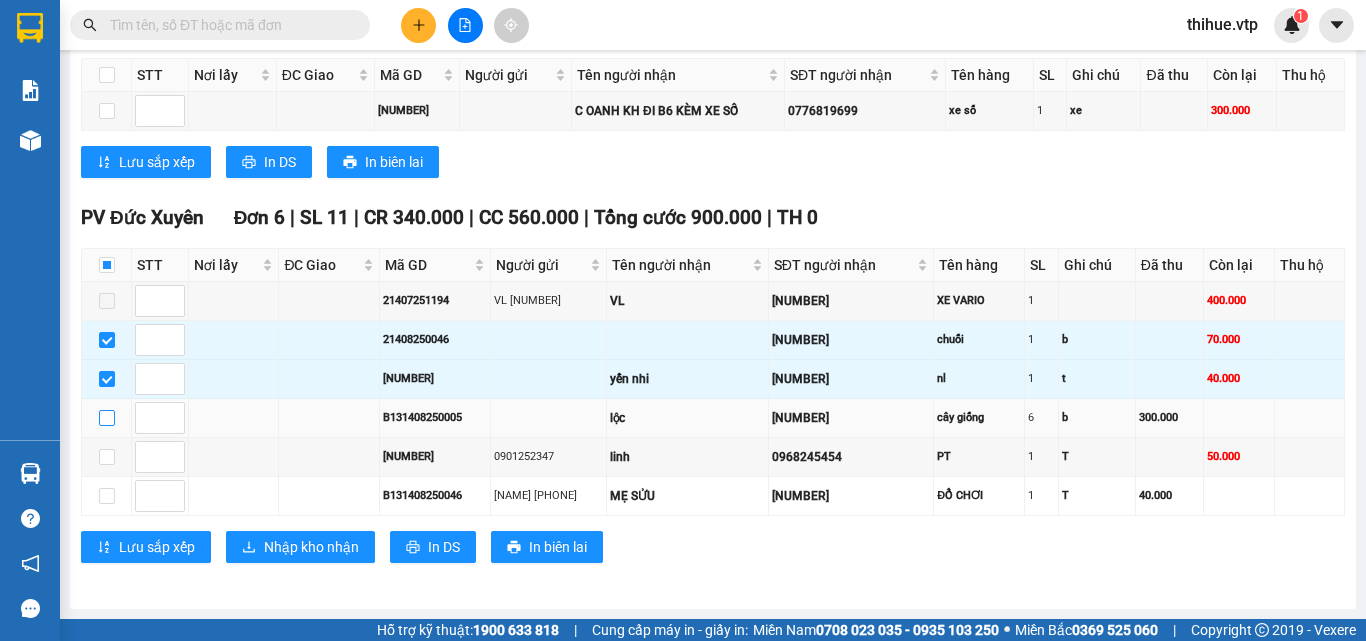 click at bounding box center [107, 418] 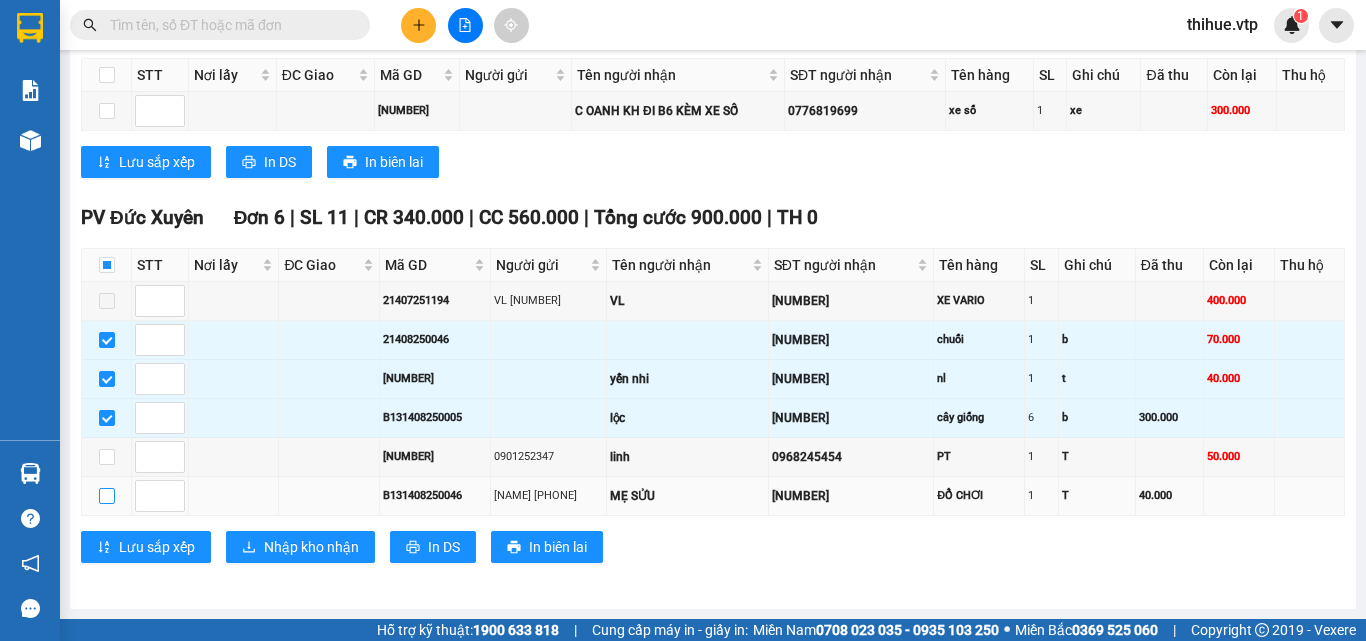 click at bounding box center (107, 496) 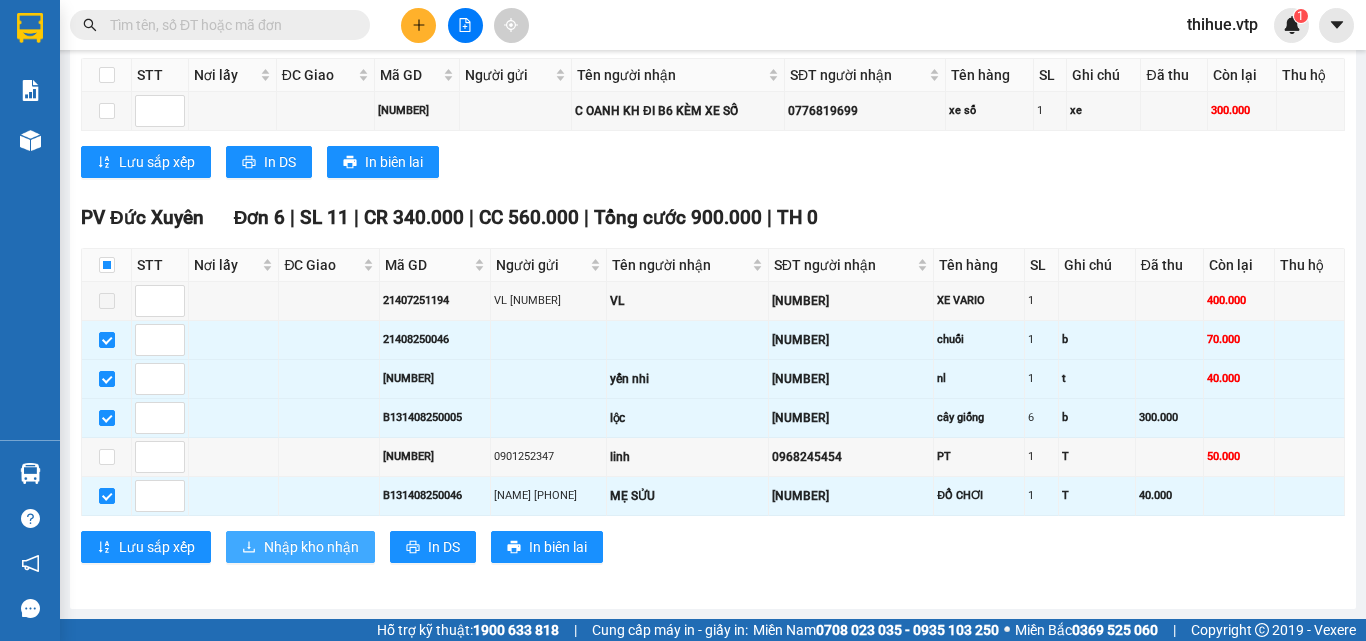 click on "Nhập kho nhận" at bounding box center [311, 547] 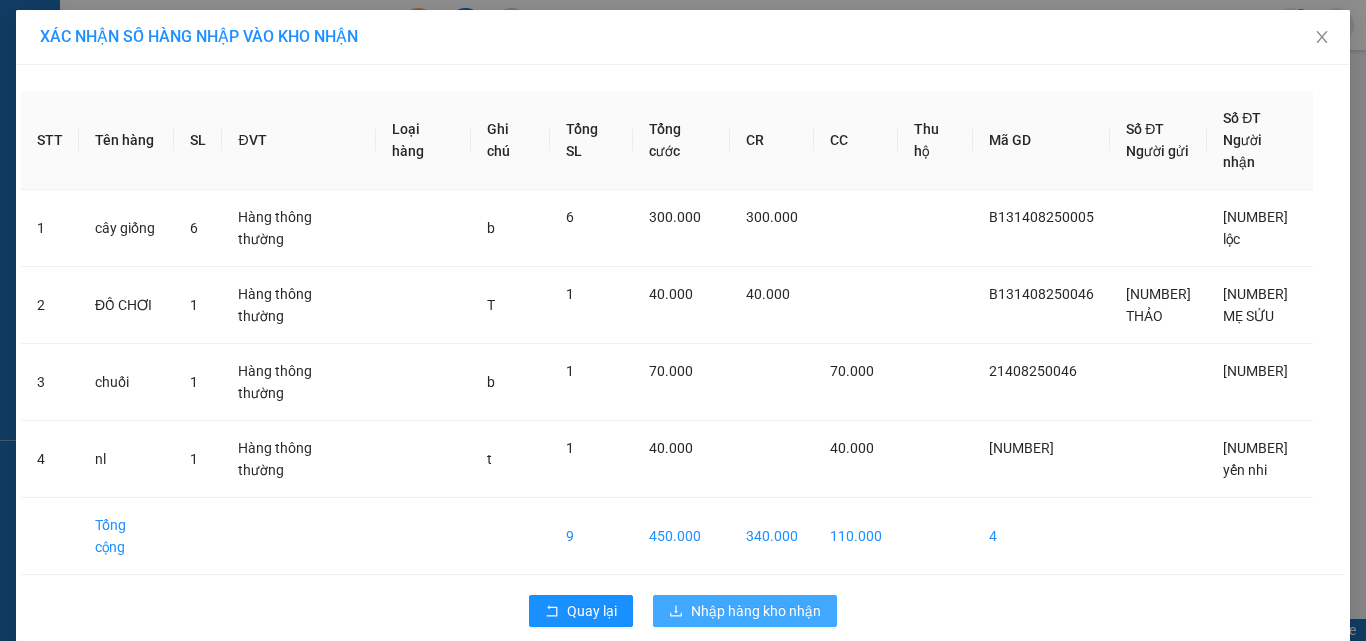click on "Nhập hàng kho nhận" at bounding box center (756, 611) 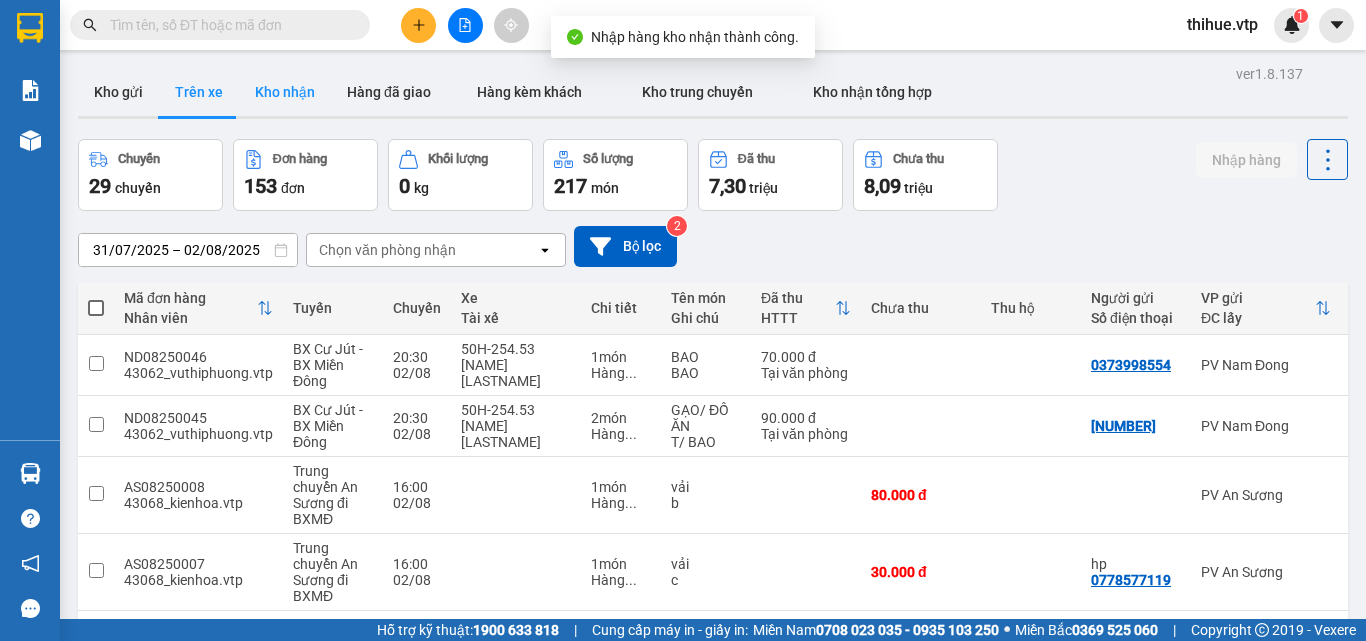 click on "Kho nhận" at bounding box center [285, 92] 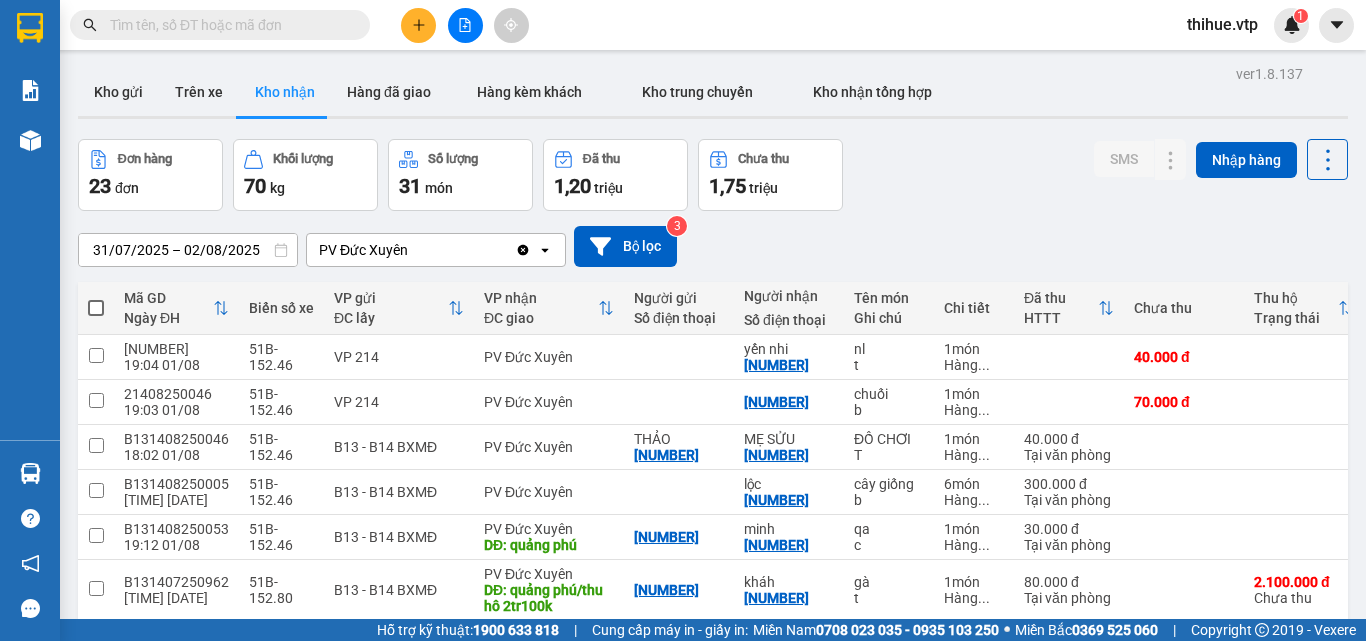 click at bounding box center (228, 25) 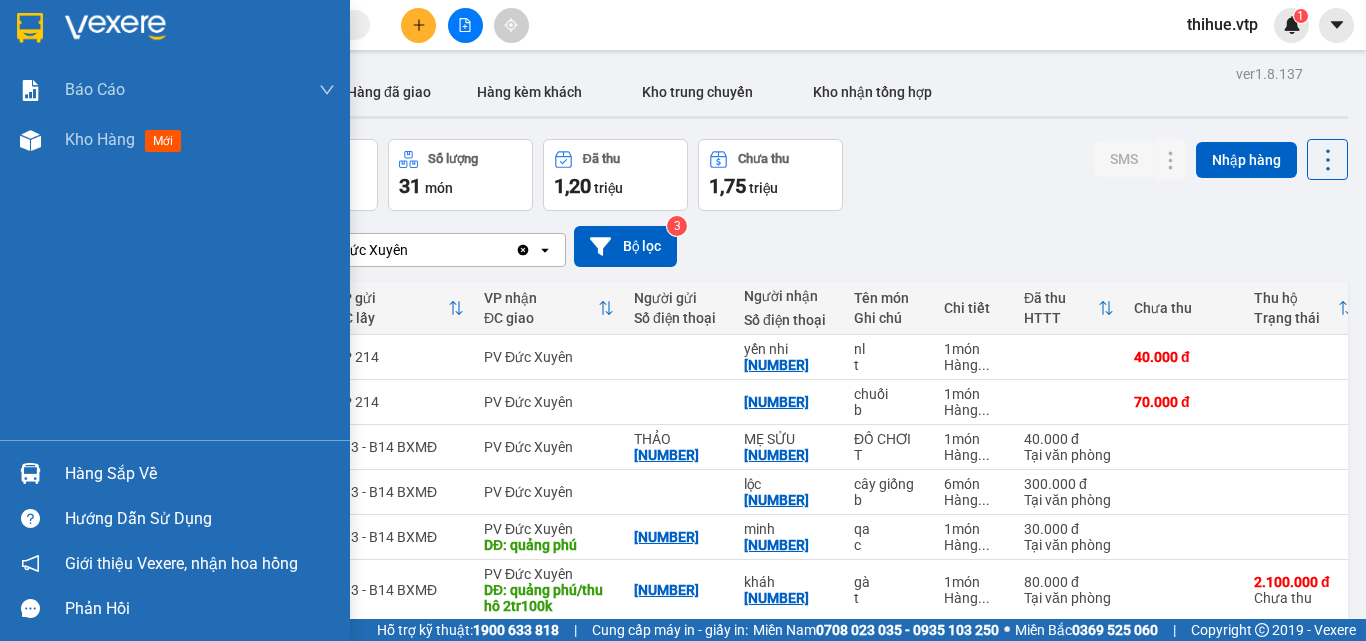 click at bounding box center [30, 473] 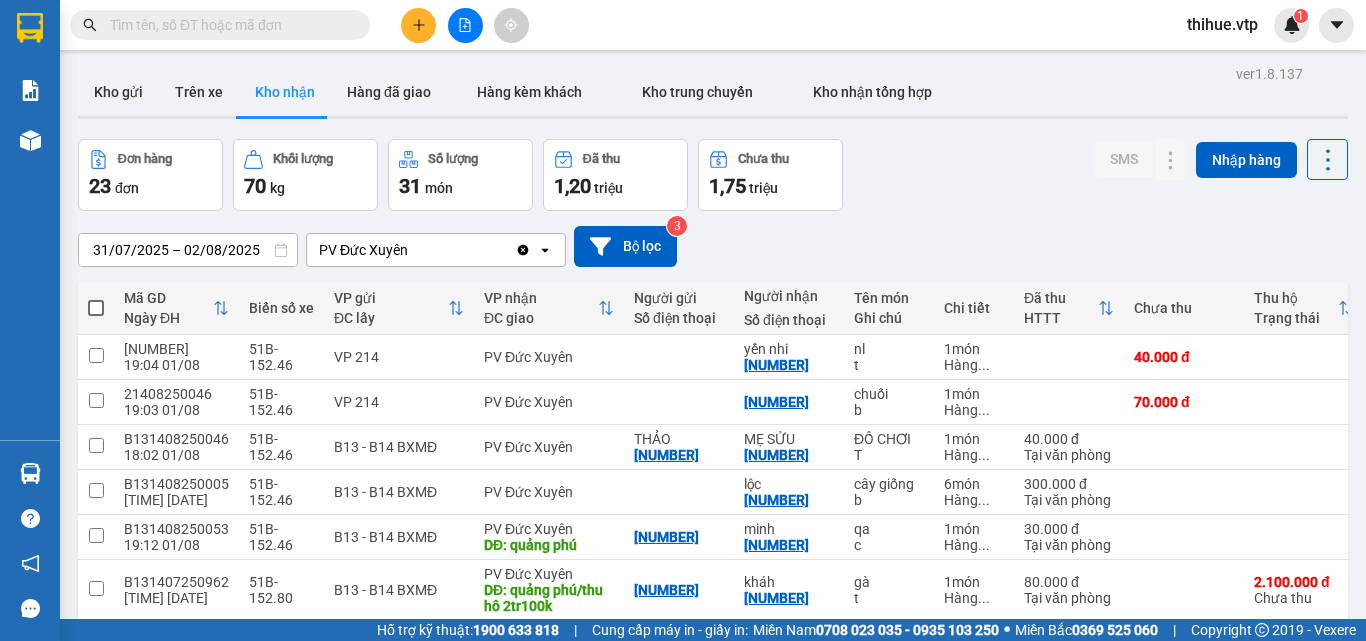 click on "Kết quả tìm kiếm ( 0 )  Bộ lọc  No Data thihue.vtp 1     Báo cáo BC giao hàng (nhà xe) BC hàng tồn (all) Báo cáo dòng tiền (nhân viên) - mới Báo cáo dòng tiền test (nhân viên) - mới Doanh số tạo đơn theo VP gửi (văn phòng) DỌC ĐƯỜNG - BC hàng giao dọc đường HÀNG KÈM KHÁCH - Báo cáo hàng kèm khách     Kho hàng mới Hàng sắp về Hướng dẫn sử dụng Giới thiệu Vexere, nhận hoa hồng Phản hồi Phần mềm hỗ trợ bạn tốt chứ? ver  1.8.137 Kho gửi Trên xe Kho nhận Hàng đã giao Hàng kèm khách Kho trung chuyển Kho nhận tổng hợp Đơn hàng 23 đơn Khối lượng 70 kg Số lượng 31 món Đã thu 1,20   triệu Chưa thu 1,75   triệu SMS Nhập hàng 31/07/2025 – 02/08/2025 Press the down arrow key to interact with the calendar and select a date. Press the escape button to close the calendar. Selected date range is from 31/07/2025 to 02/08/2025. PV Đức Xuyên Clear value open Bộ lọc 3" at bounding box center [683, 320] 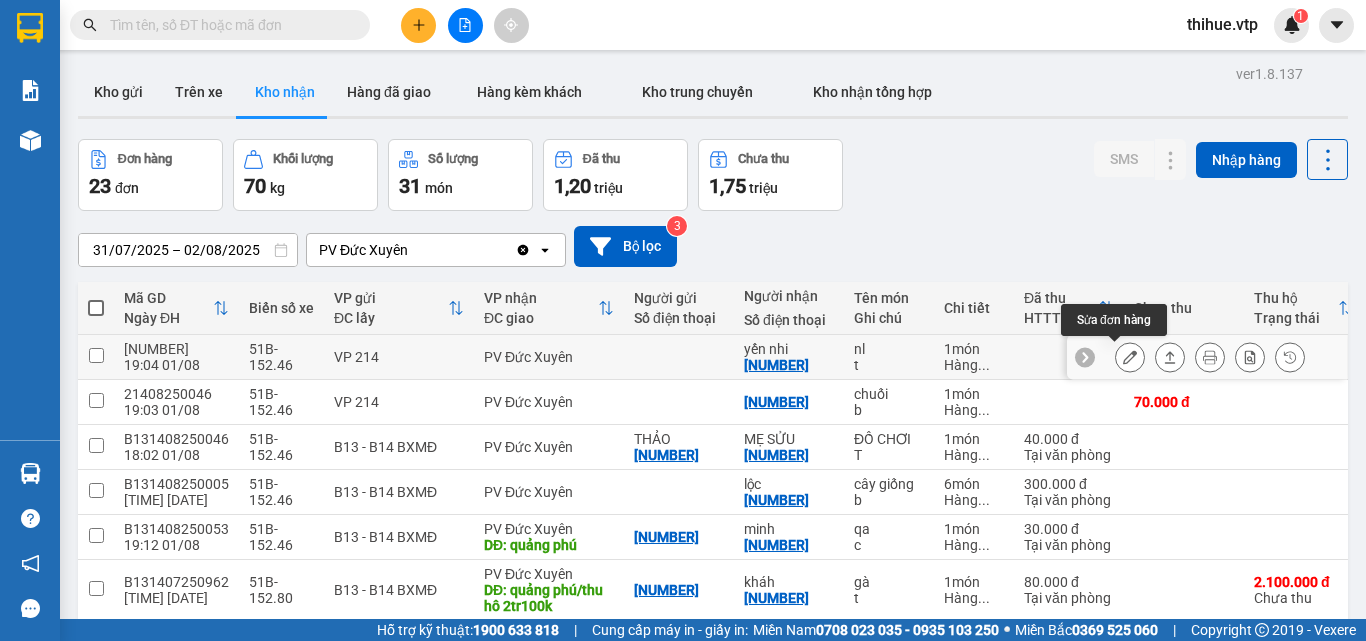 click 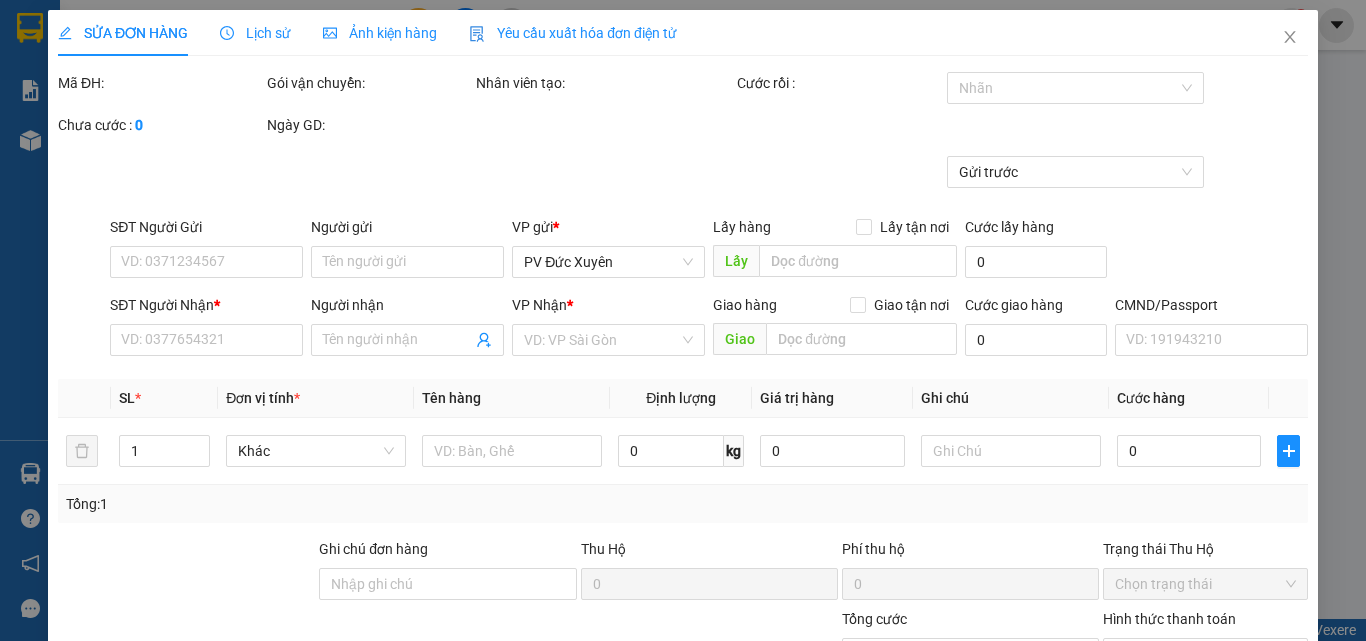 type on "[PHONE]" 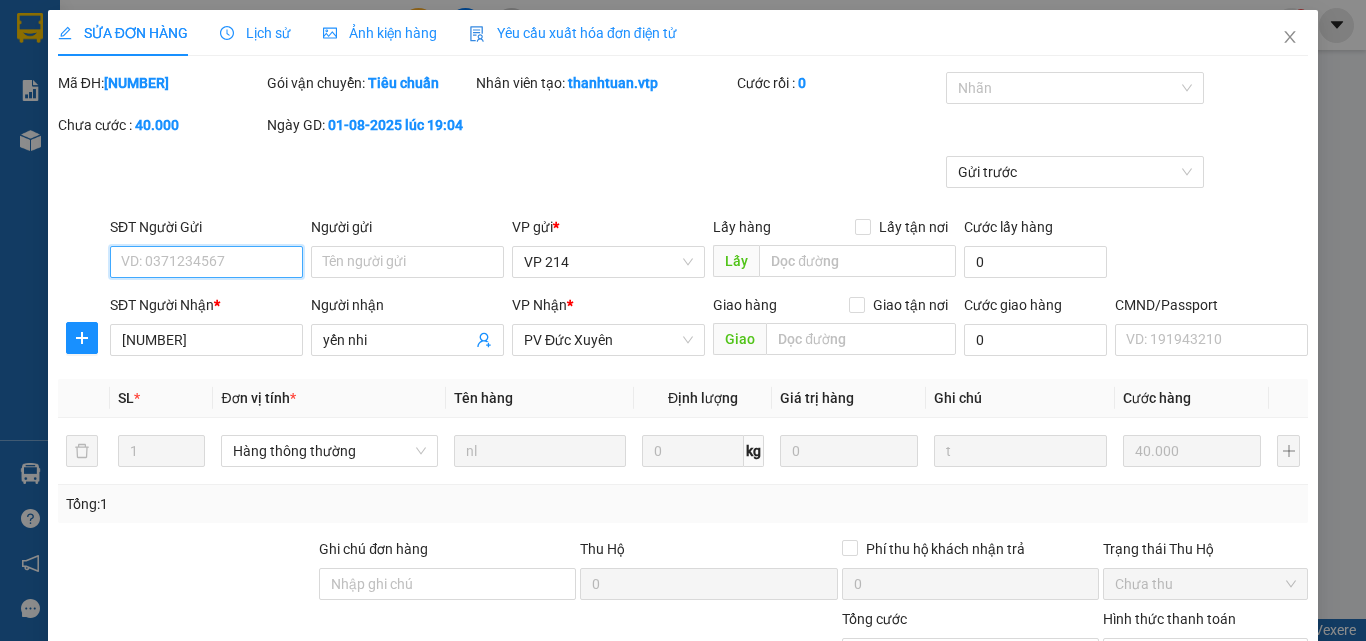 type on "2.000" 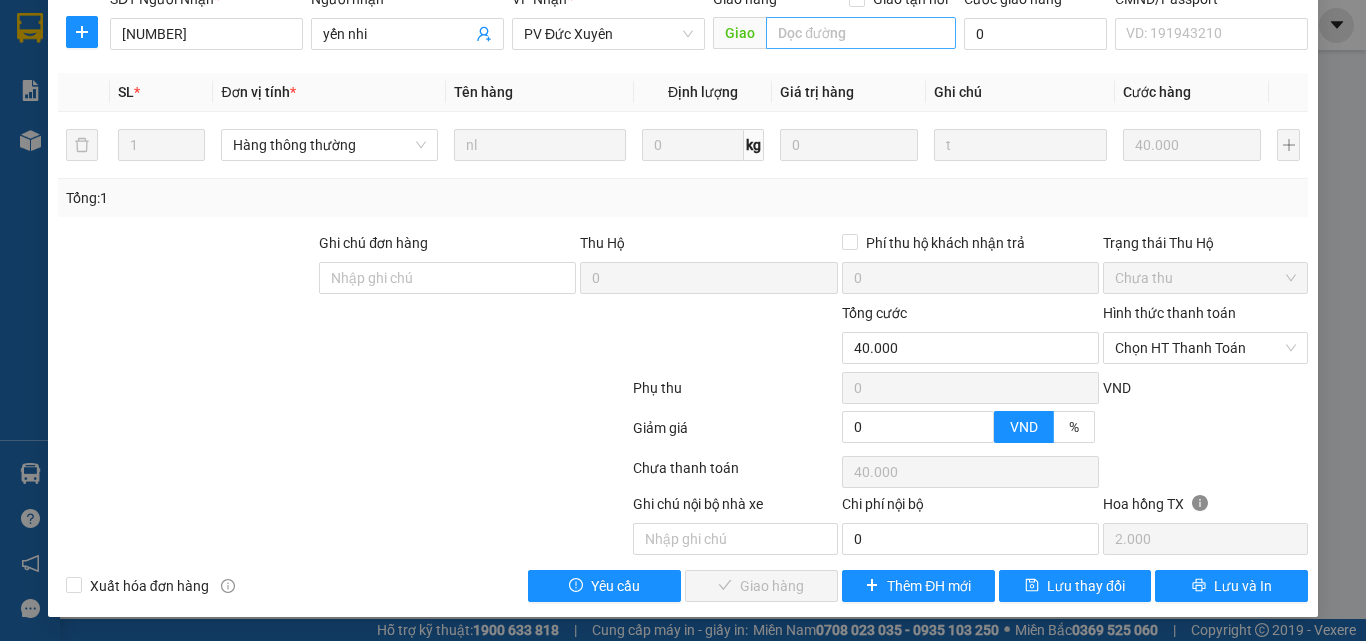 scroll, scrollTop: 305, scrollLeft: 0, axis: vertical 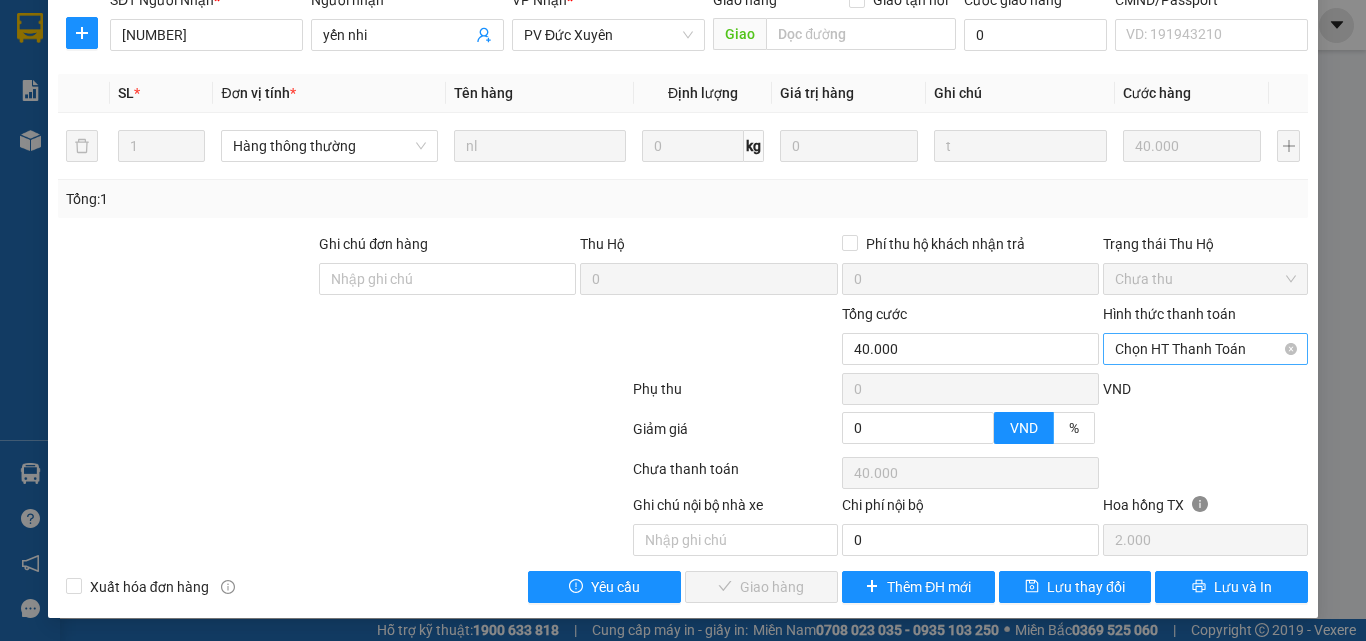 click on "Chọn HT Thanh Toán" at bounding box center (1205, 349) 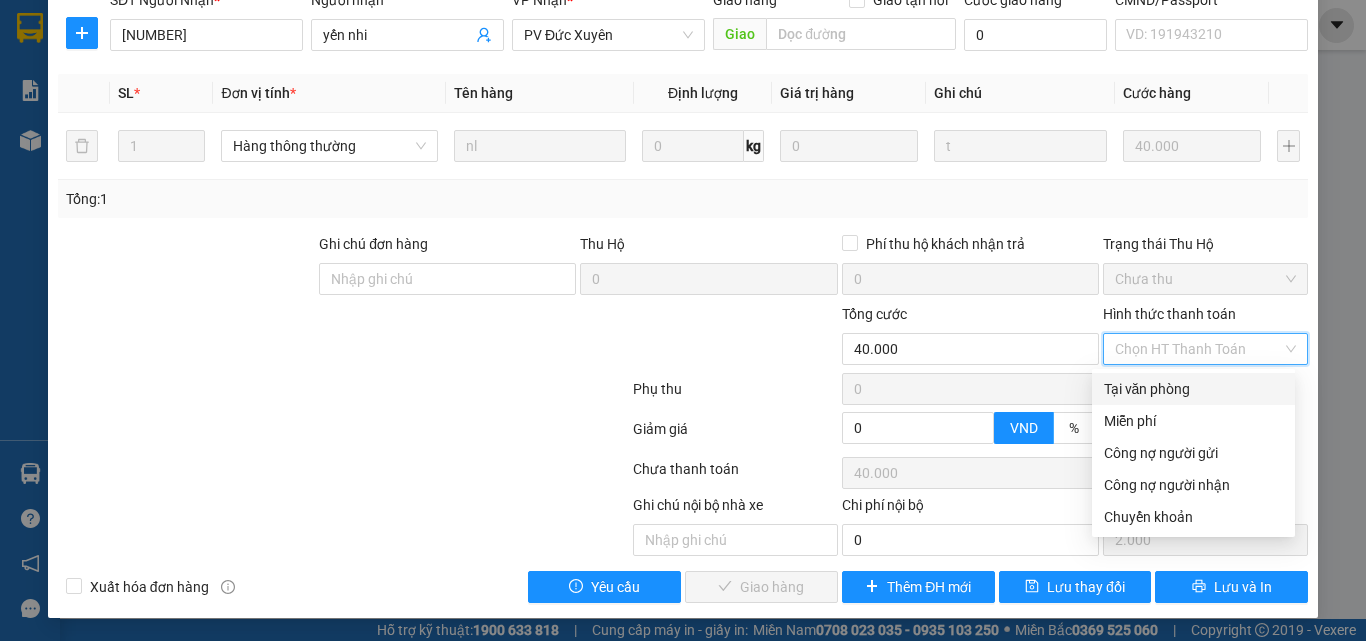 click on "Tại văn phòng" at bounding box center (1193, 389) 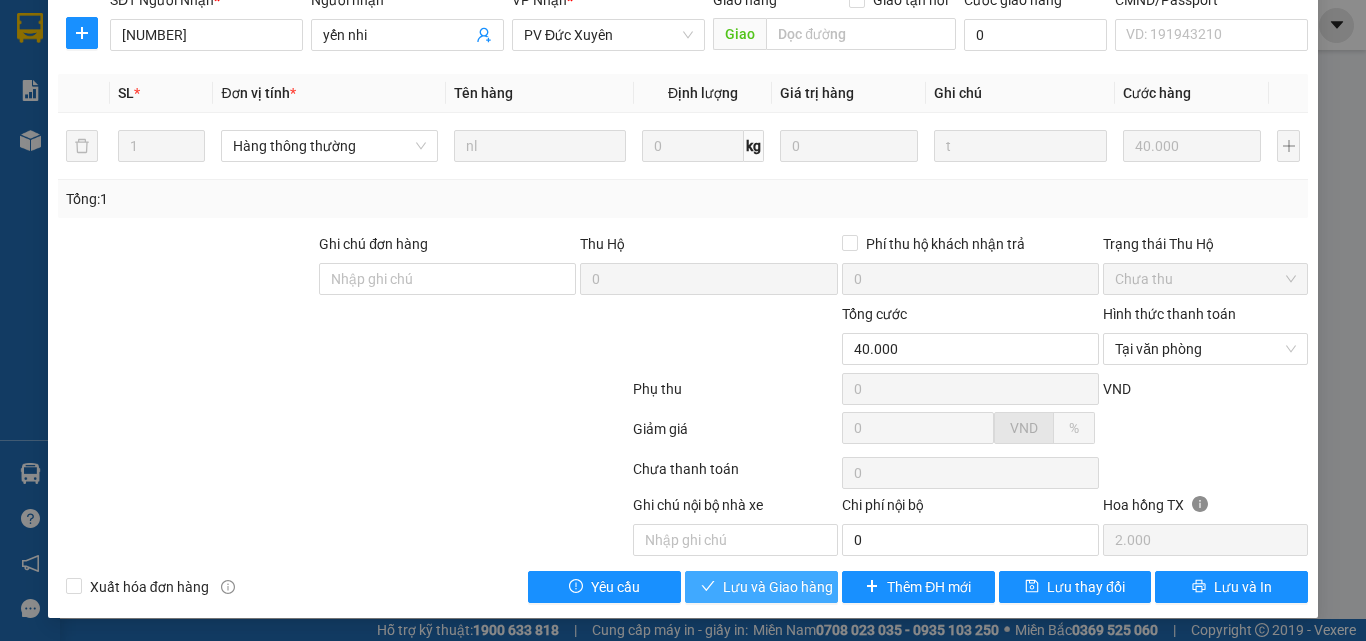 click on "Lưu và Giao hàng" at bounding box center [778, 587] 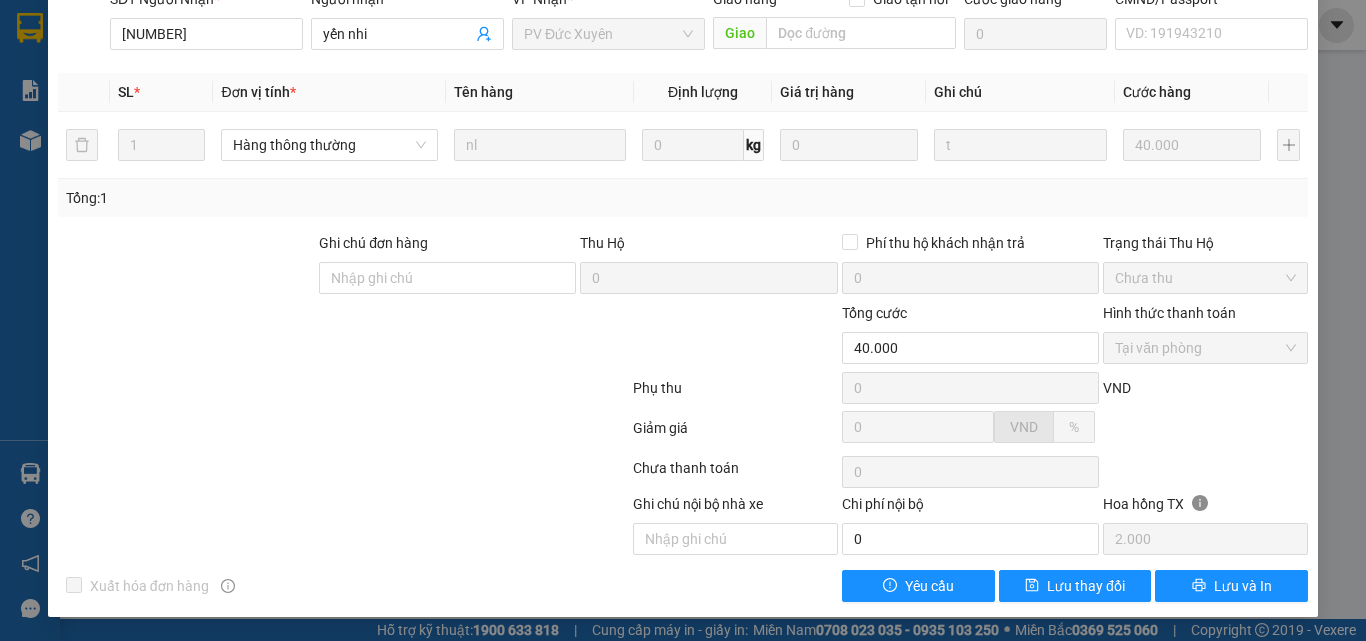 scroll, scrollTop: 0, scrollLeft: 0, axis: both 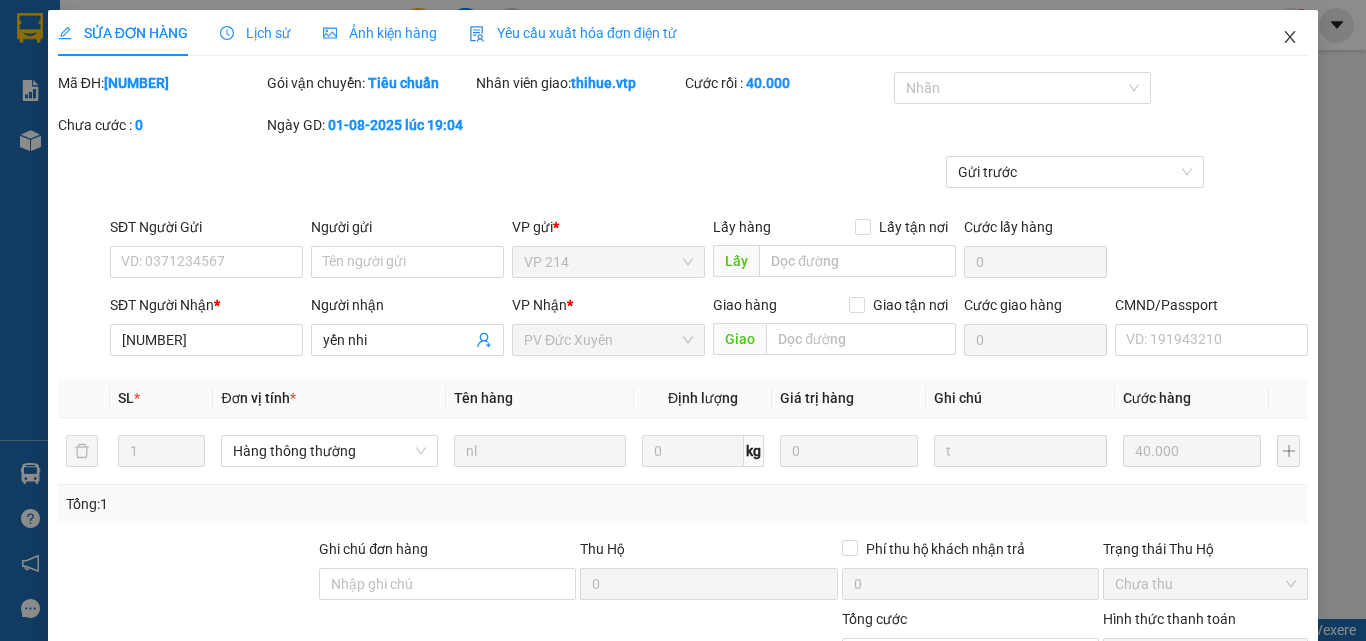 click 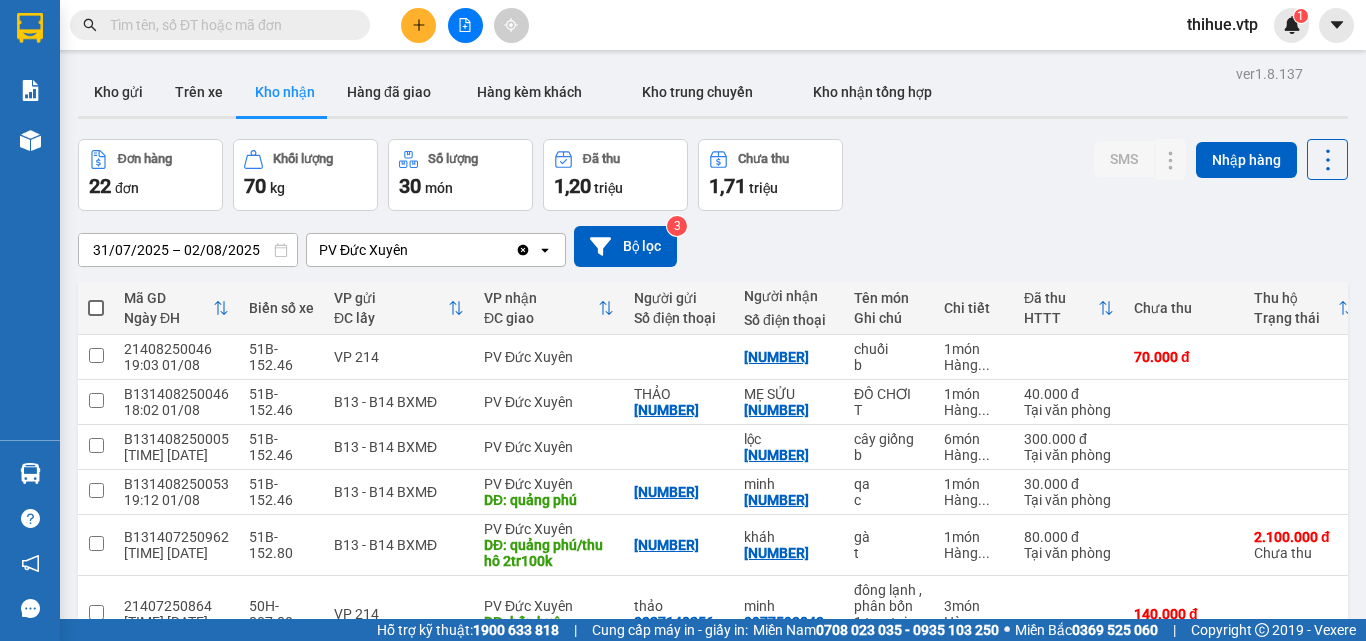 click at bounding box center (228, 25) 